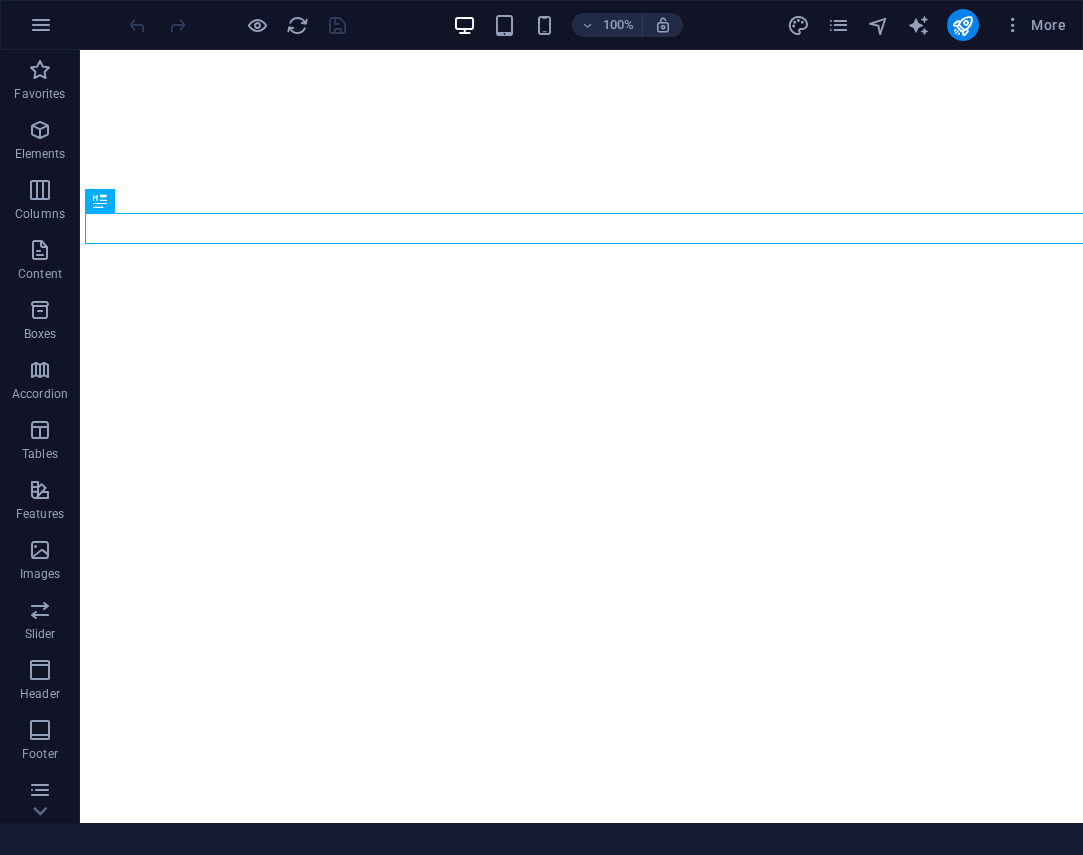 scroll, scrollTop: 0, scrollLeft: 0, axis: both 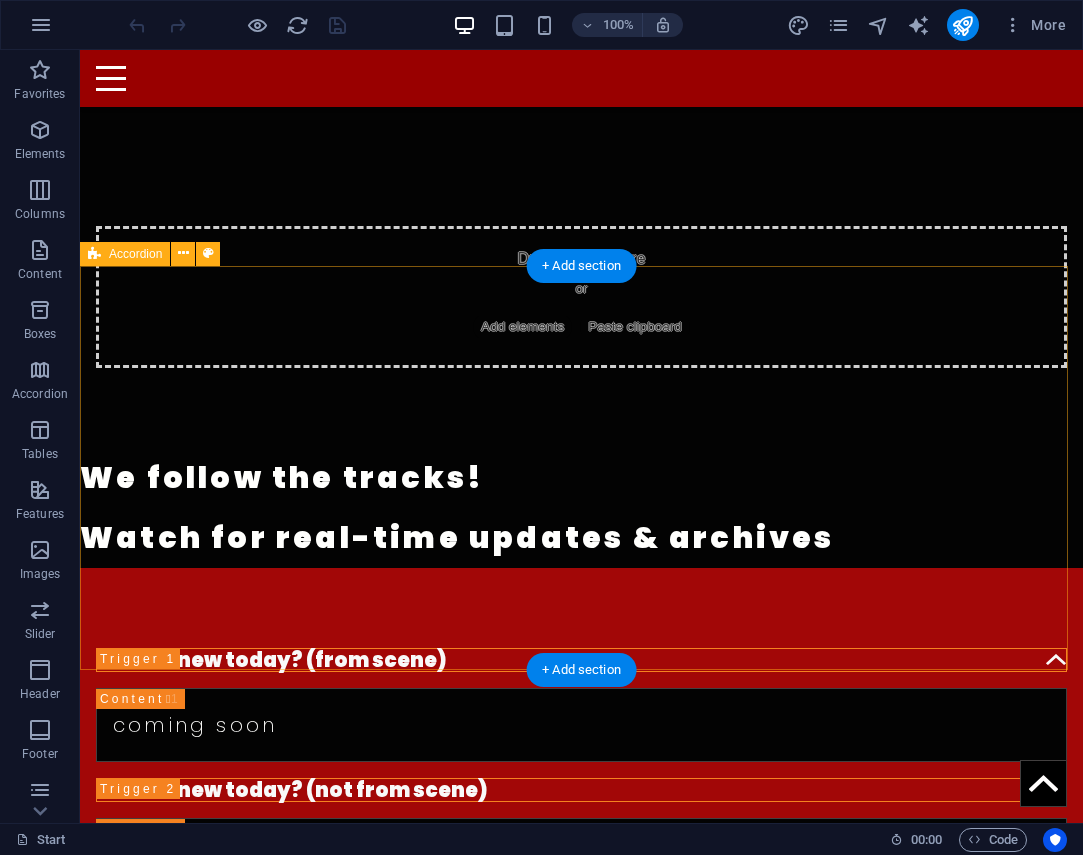 click on "What's new today? (from scene) coming soon What's new today? (not from scene) coming soon" at bounding box center [581, 770] 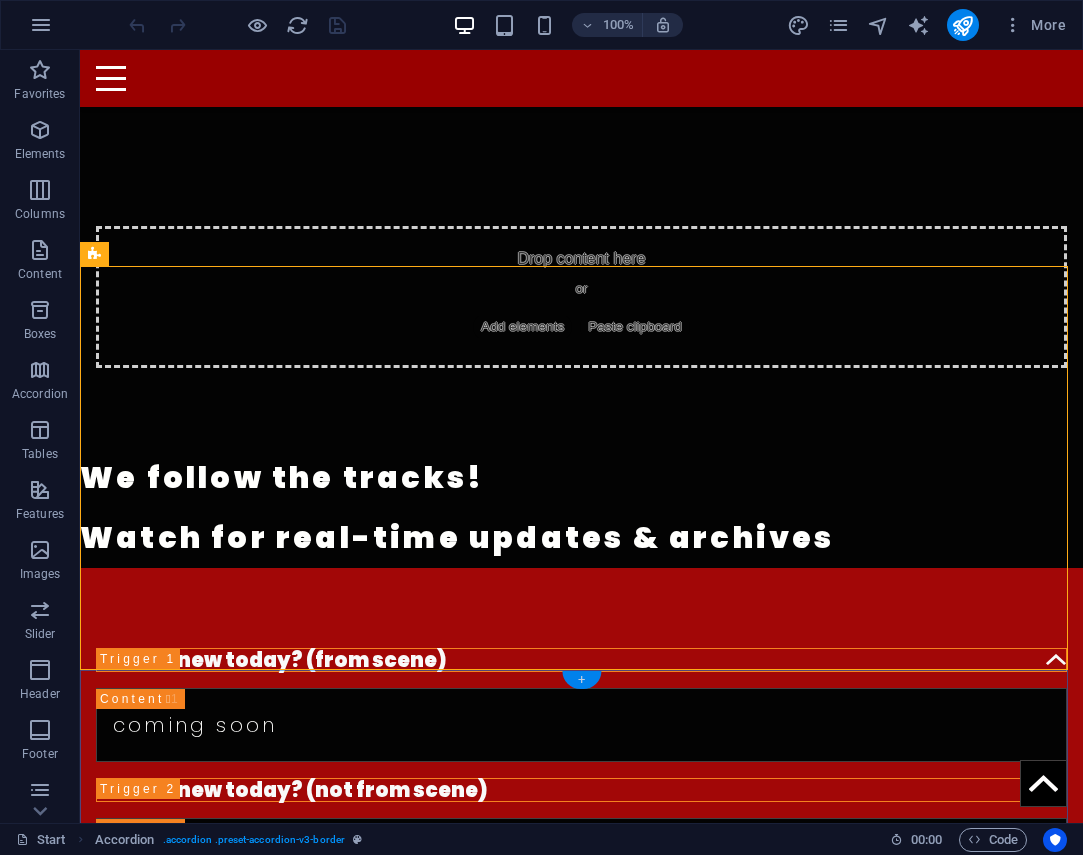 drag, startPoint x: 584, startPoint y: 679, endPoint x: 246, endPoint y: 972, distance: 447.31757 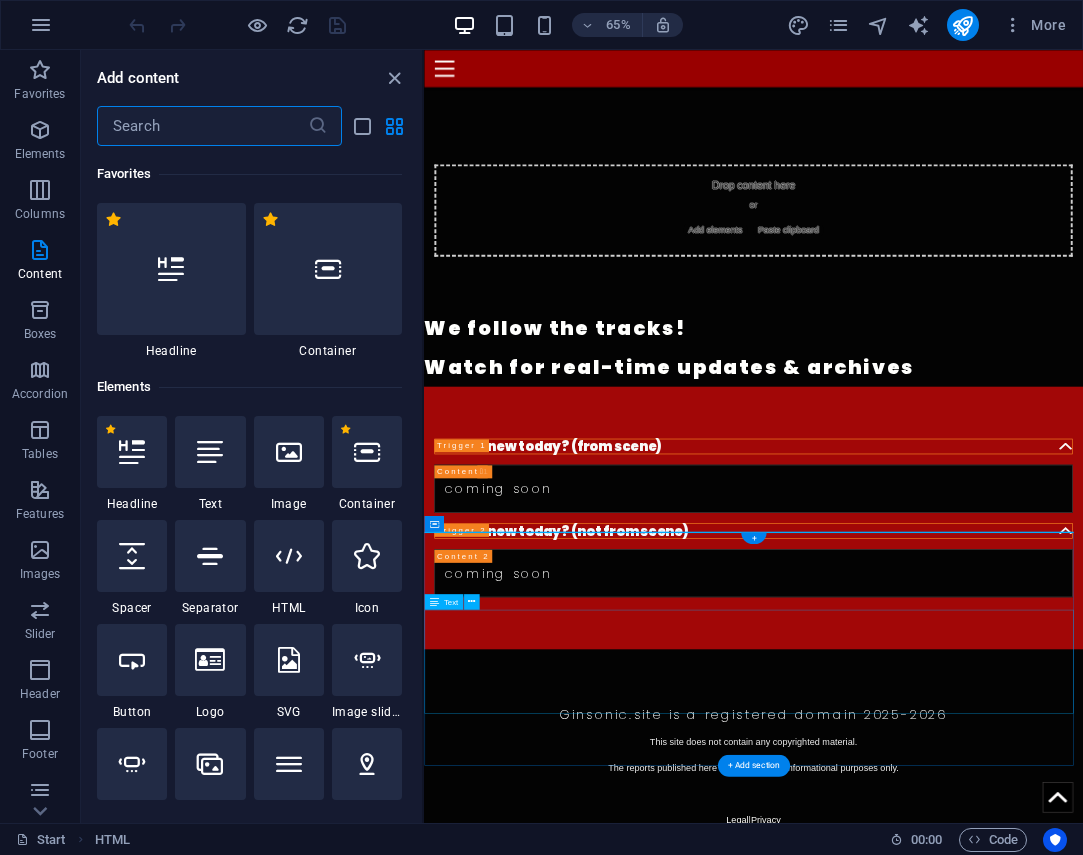scroll, scrollTop: 279, scrollLeft: 0, axis: vertical 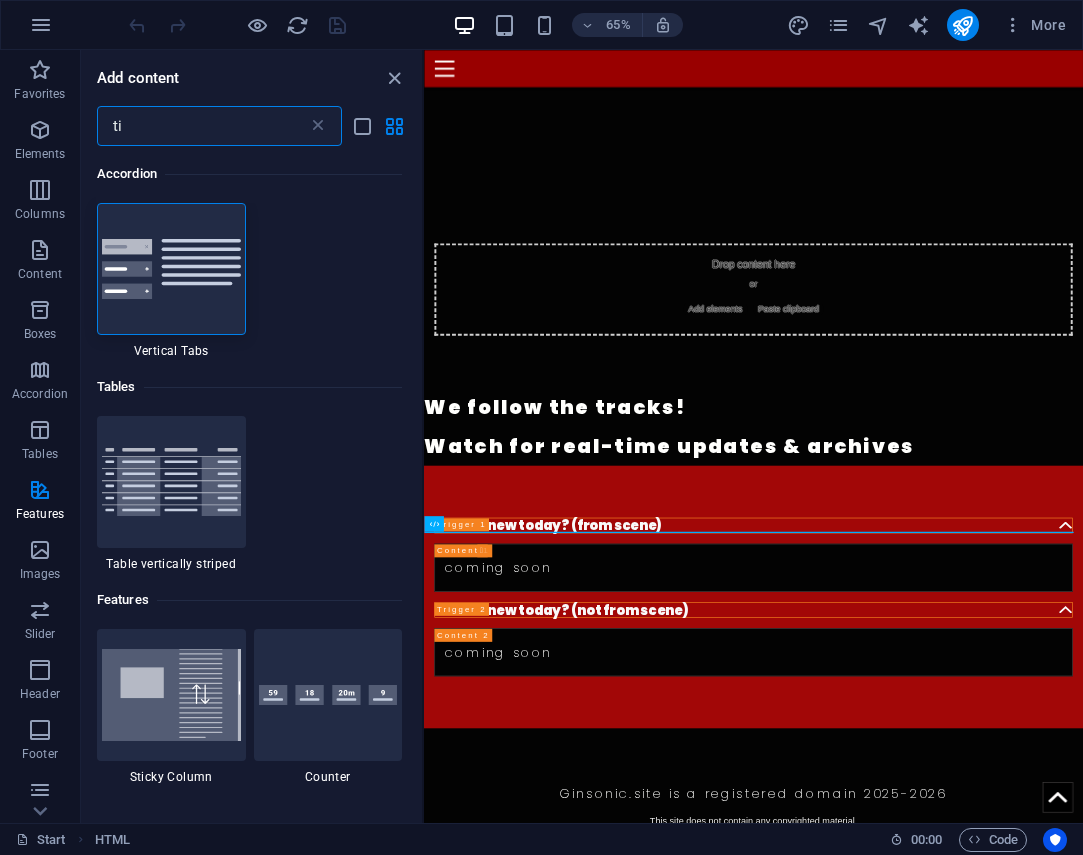 type on "t" 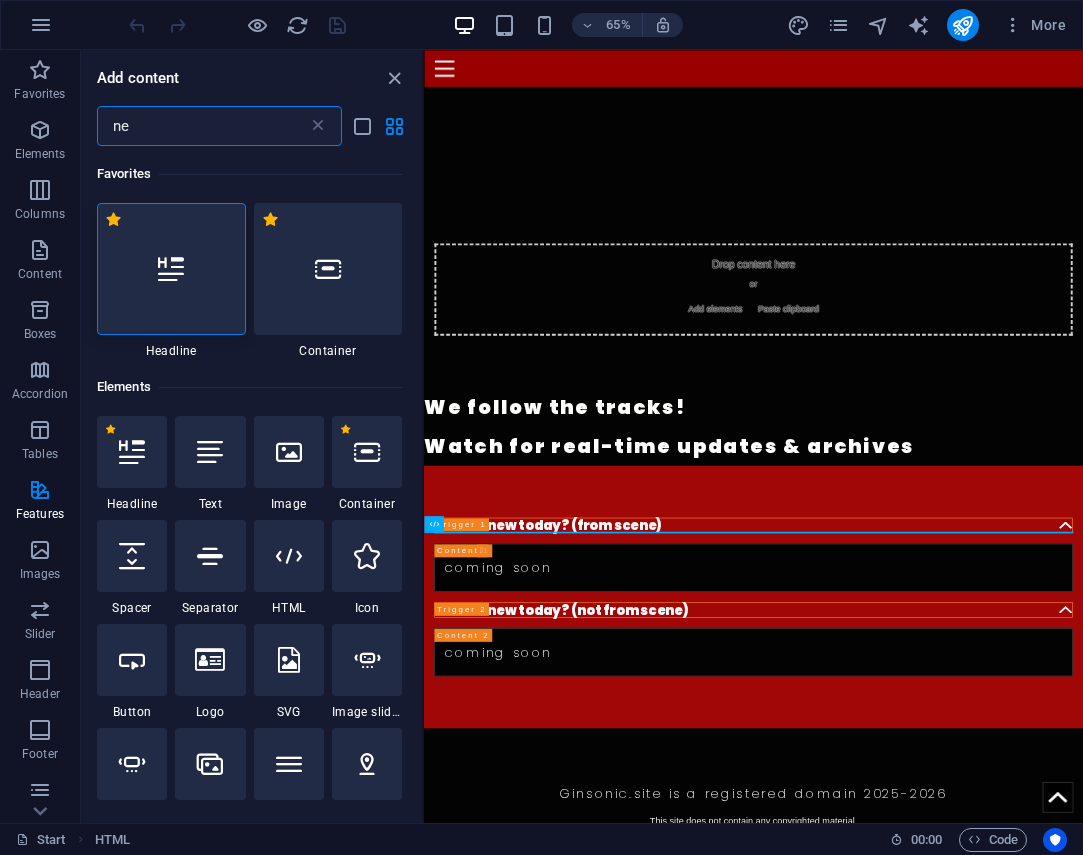 type on "n" 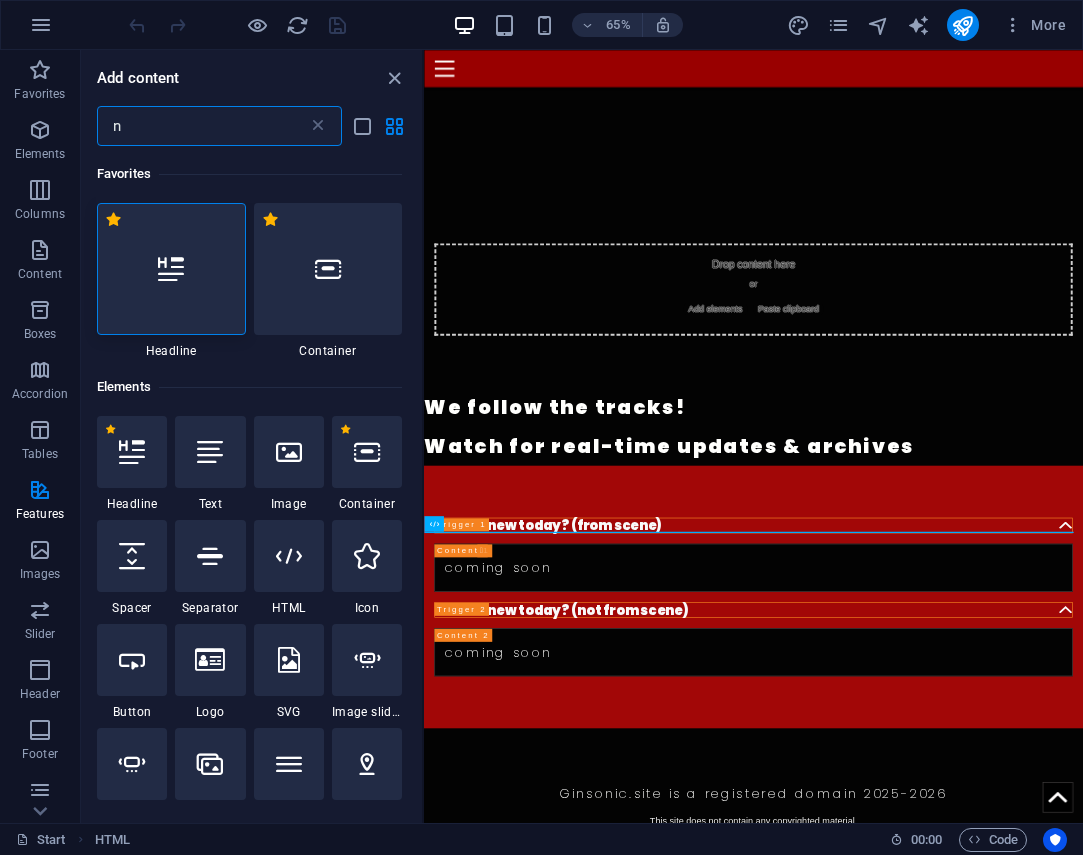 type 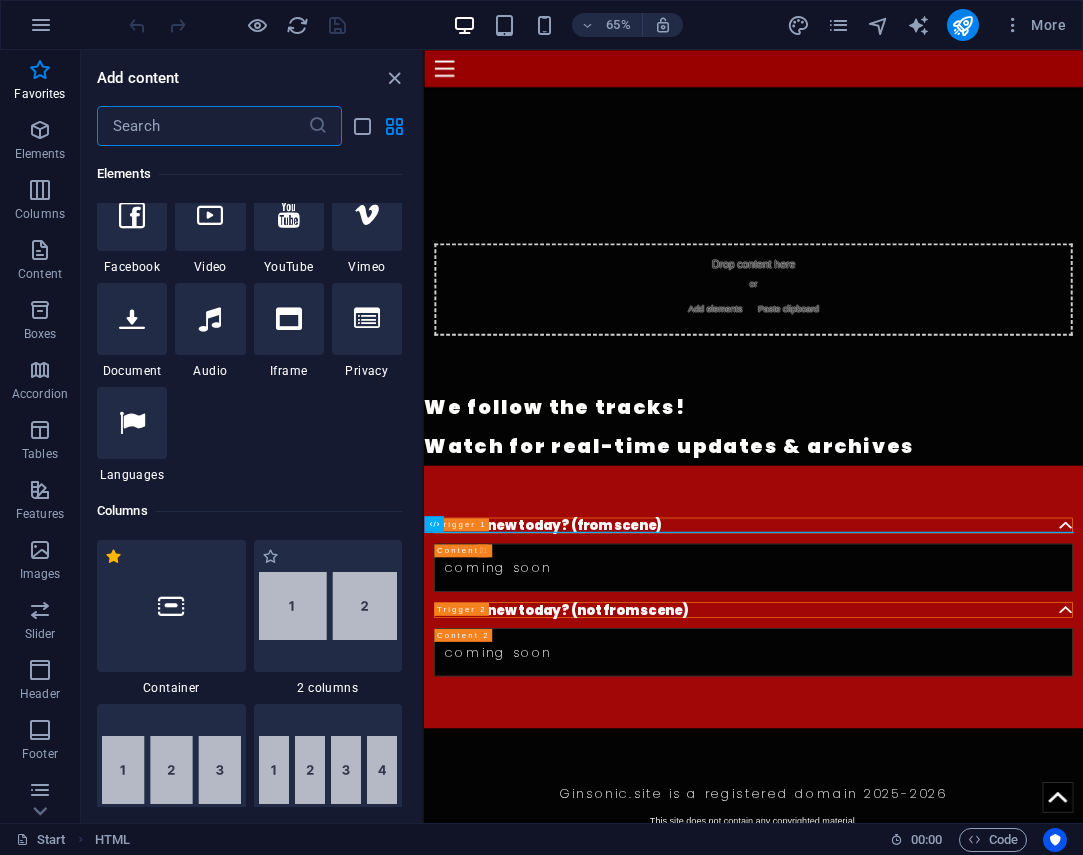 scroll, scrollTop: 700, scrollLeft: 0, axis: vertical 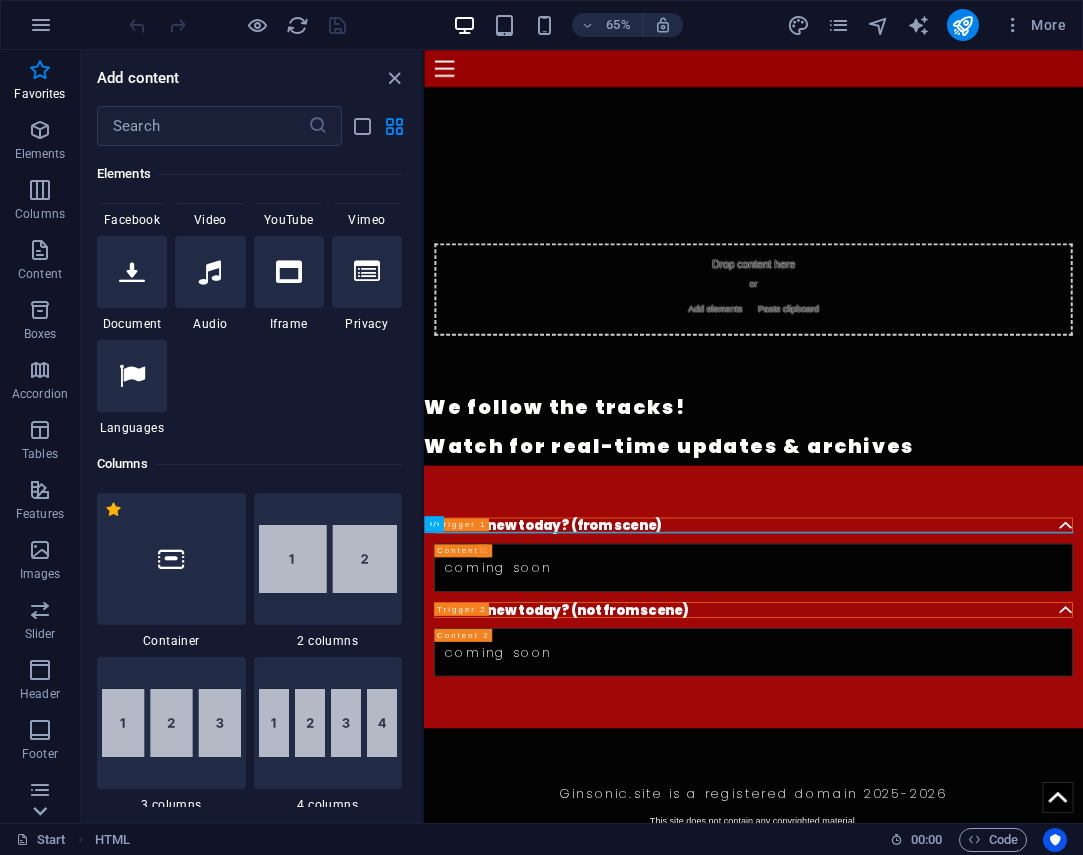 click 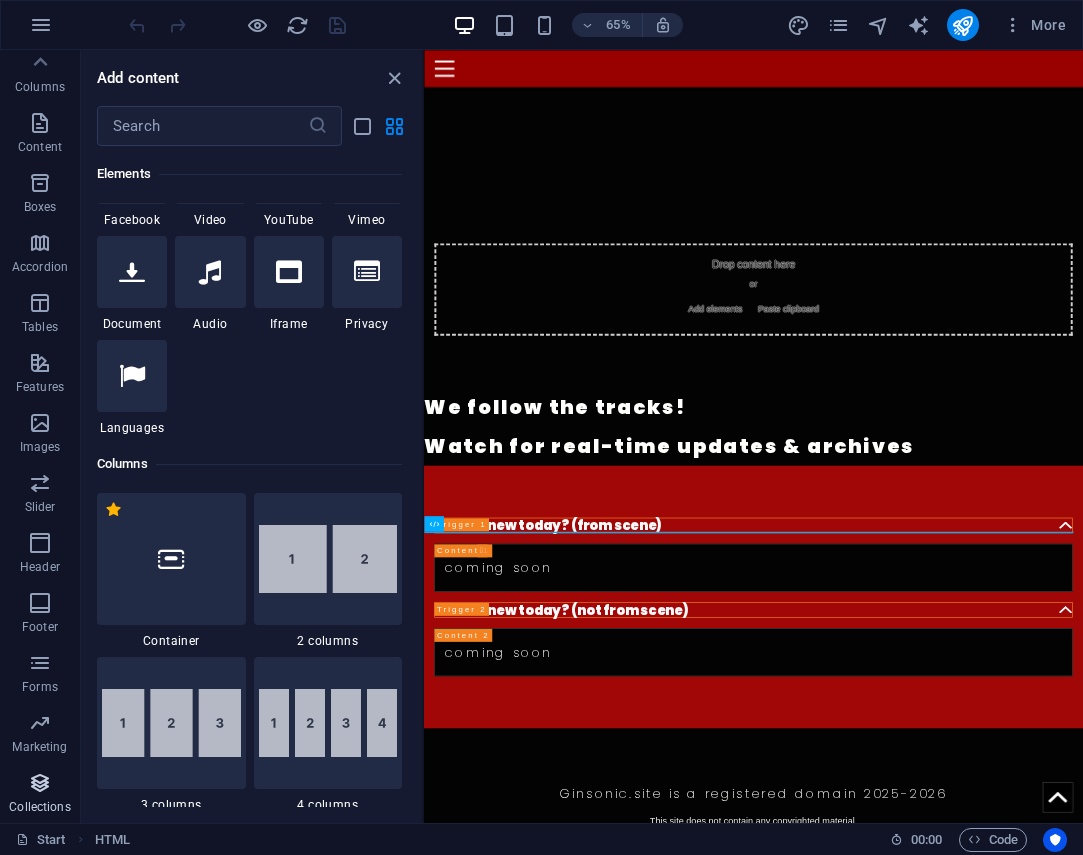 click on "Collections" at bounding box center (39, 807) 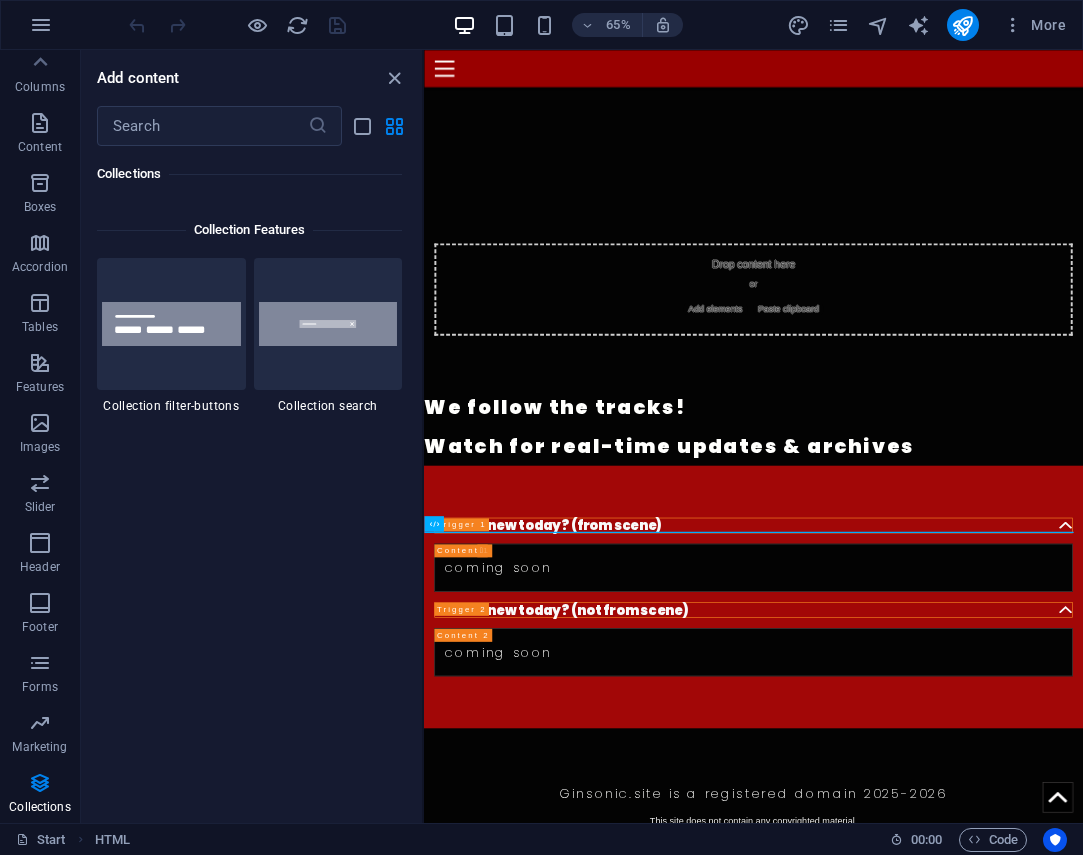 scroll, scrollTop: 19006, scrollLeft: 0, axis: vertical 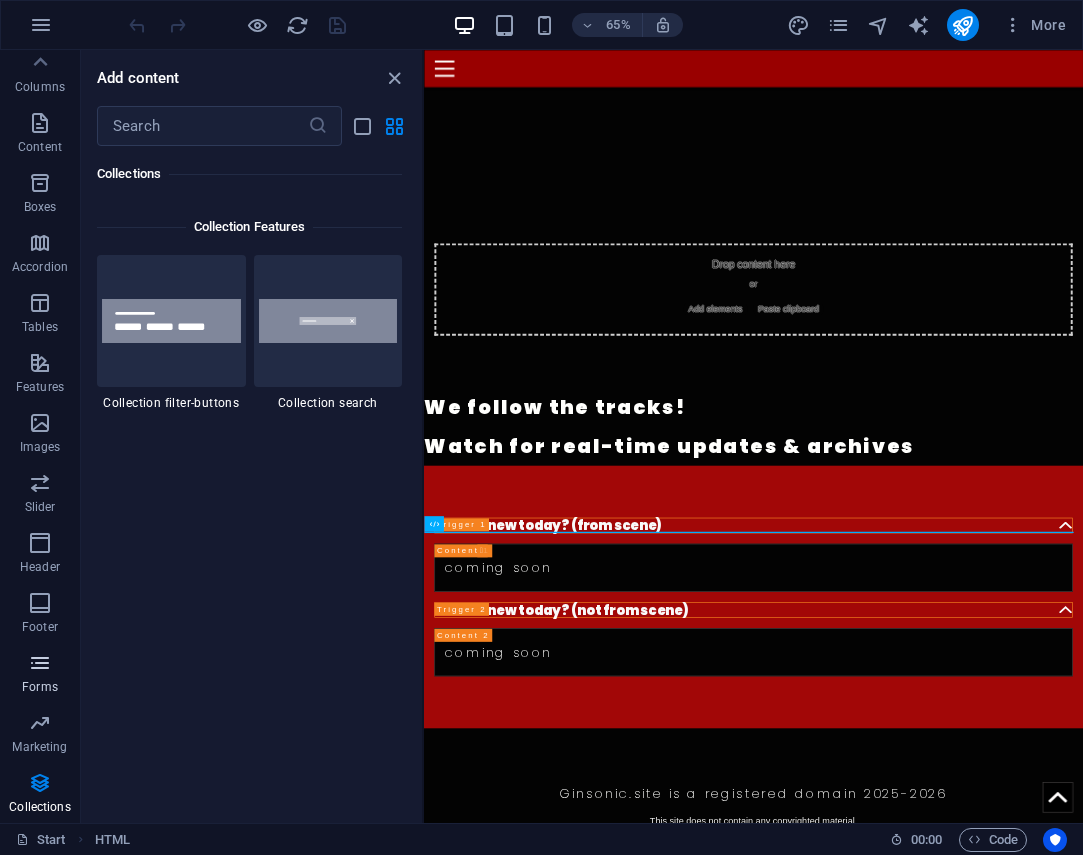 click at bounding box center [40, 663] 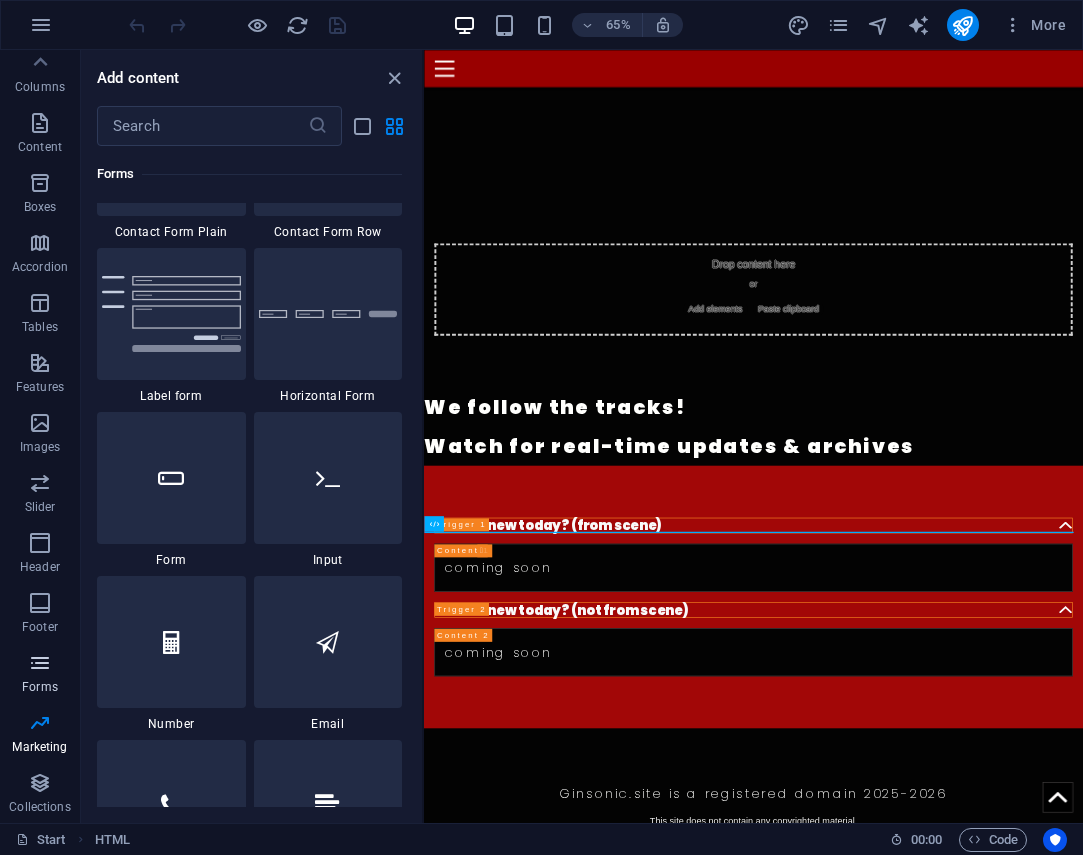 scroll, scrollTop: 14600, scrollLeft: 0, axis: vertical 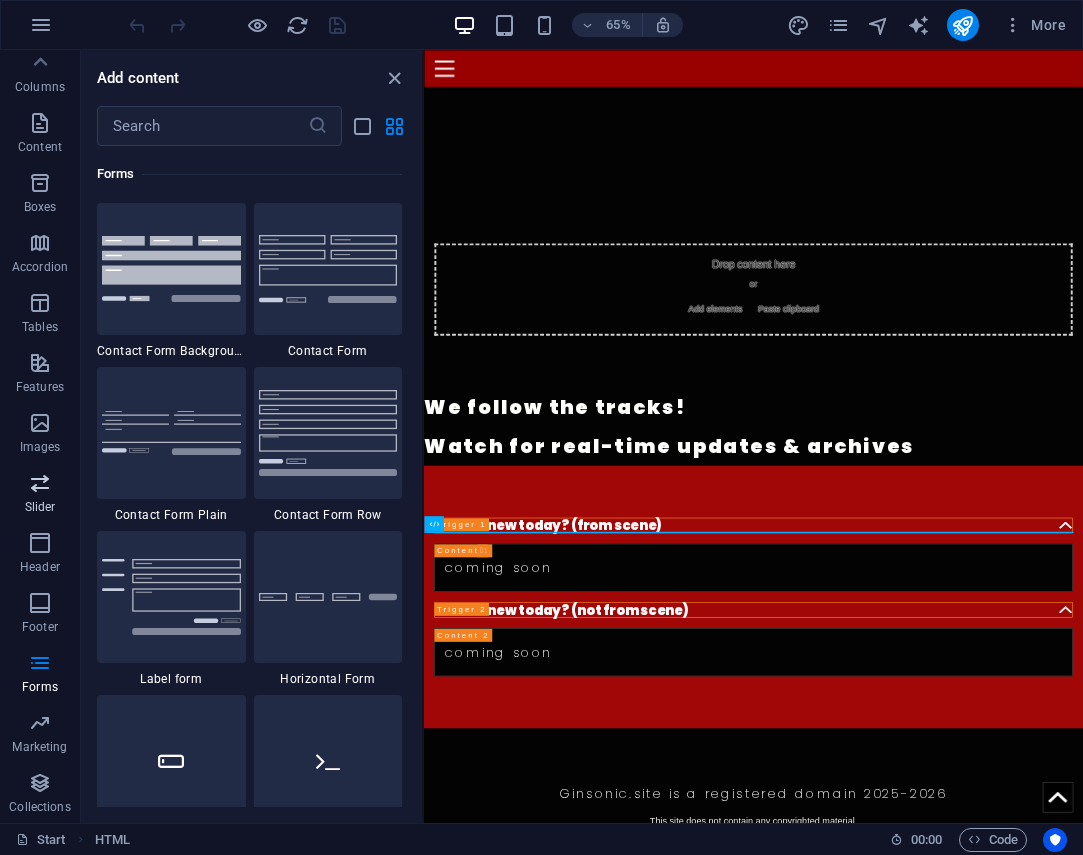 click on "Slider" at bounding box center (40, 507) 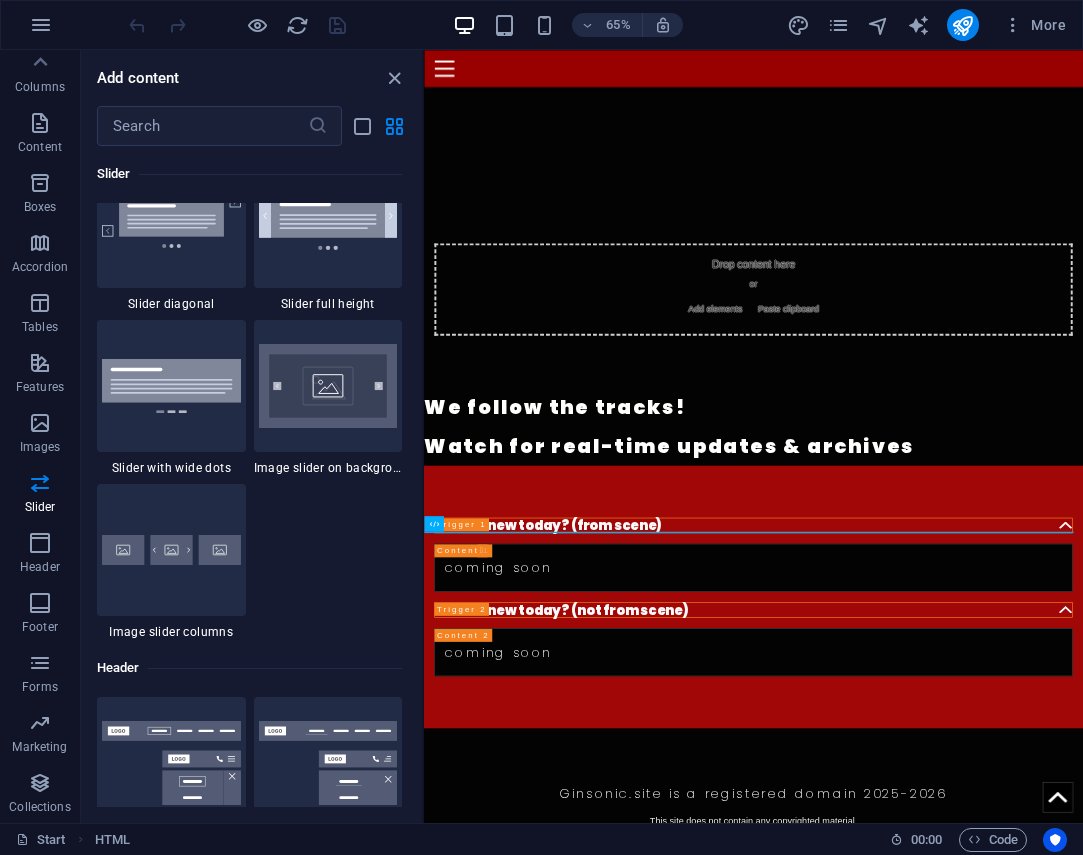 scroll, scrollTop: 11537, scrollLeft: 0, axis: vertical 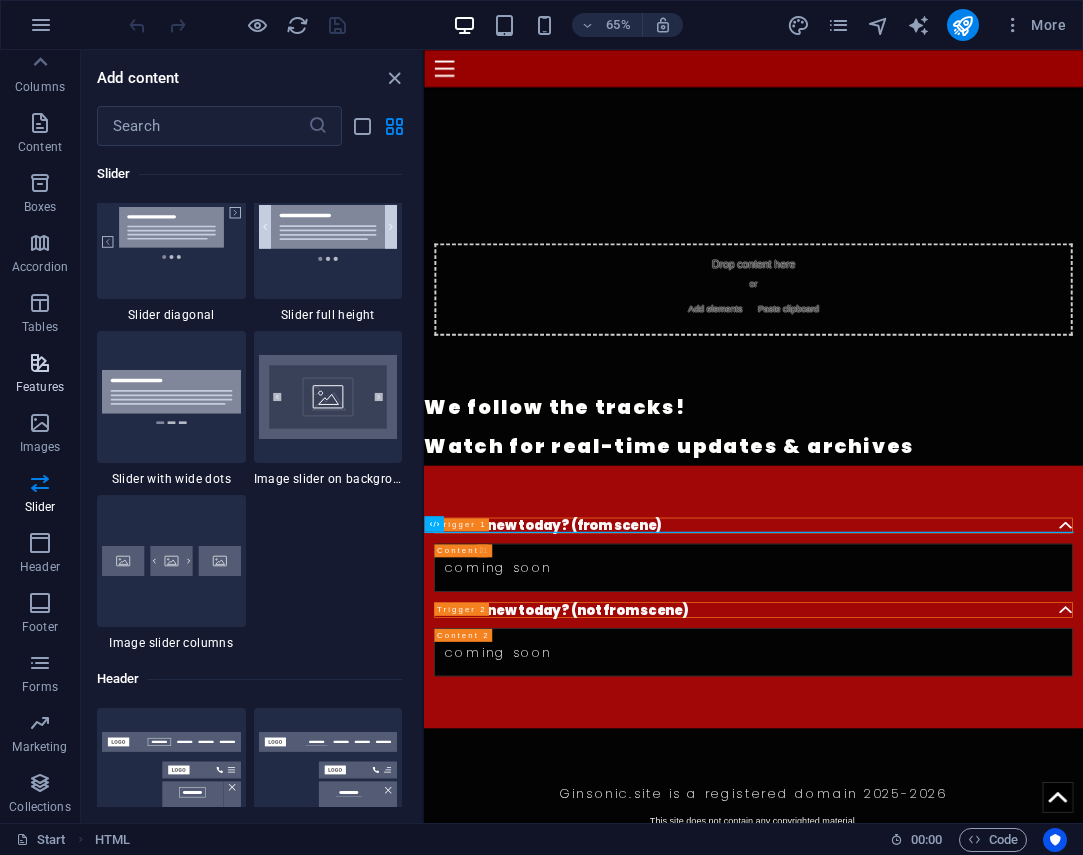 click on "Features" at bounding box center [40, 387] 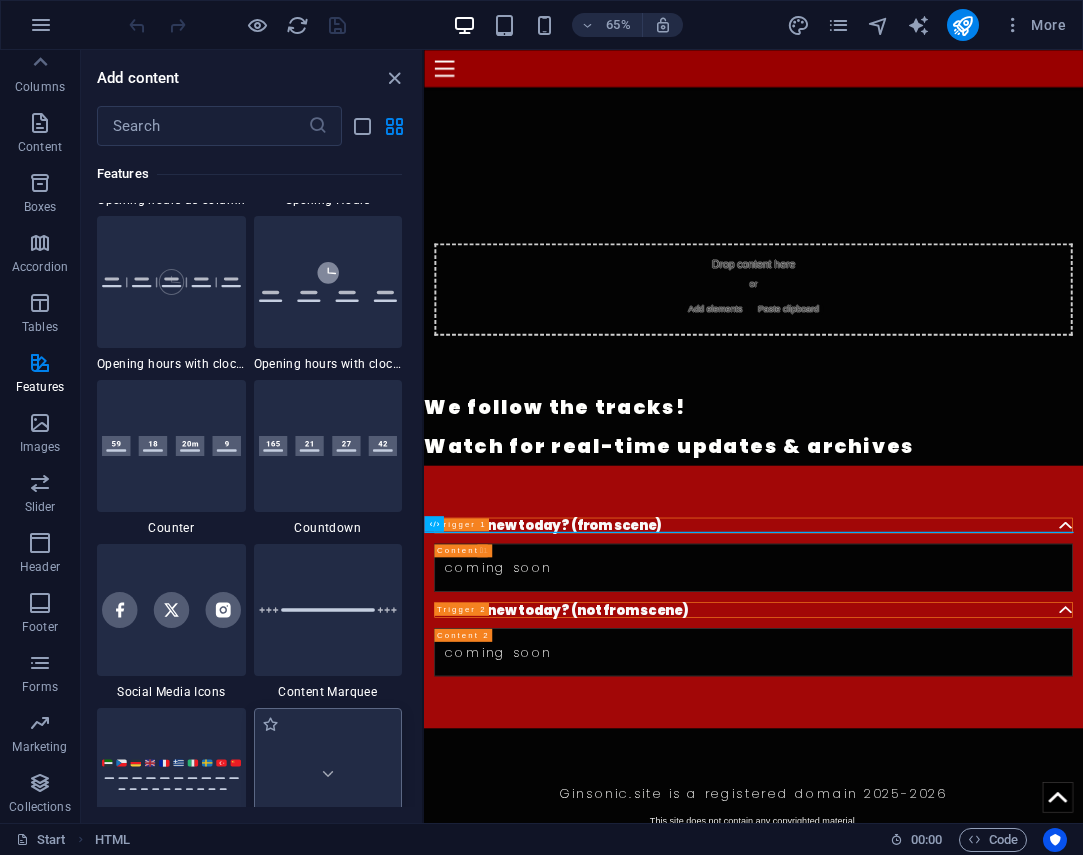 scroll, scrollTop: 8795, scrollLeft: 0, axis: vertical 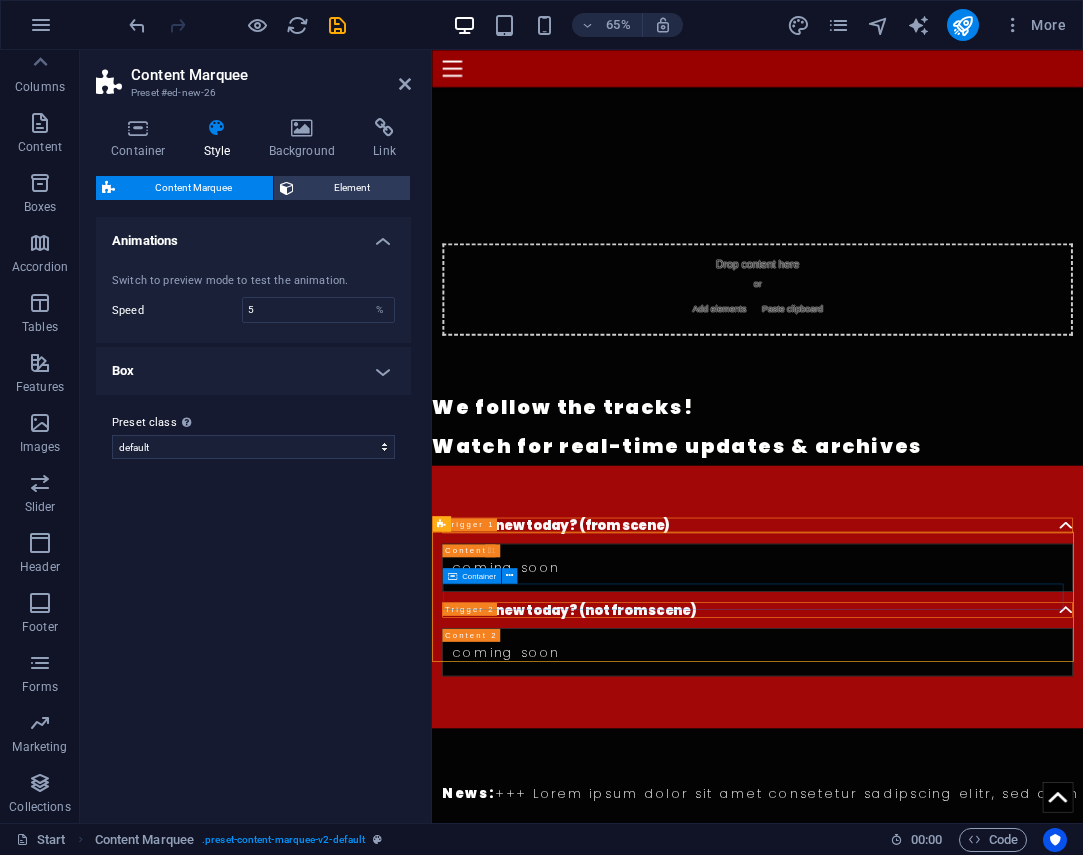 click on "News:  +++ Lorem ipsum dolor sit amet consetetur sadipscing elitr, sed diam nonumy eirmod tempor invidunt ut labore. +++" at bounding box center [933, 1193] 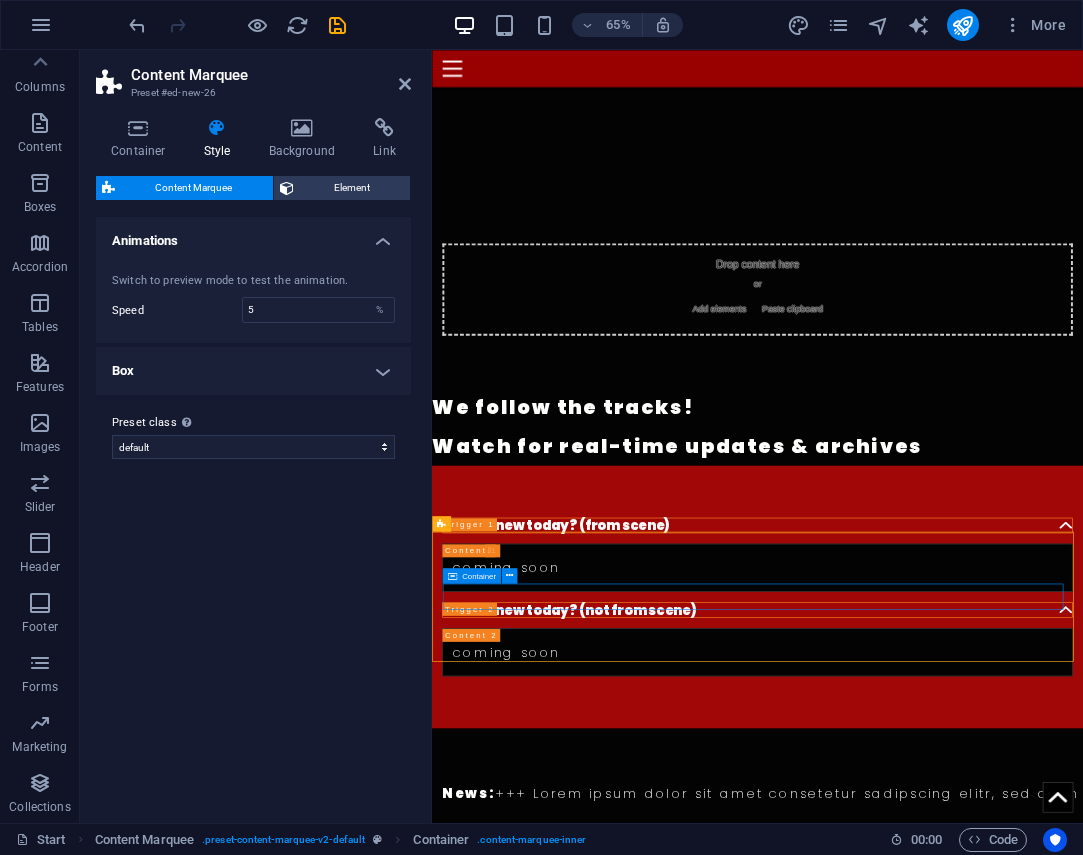 click on "News:  +++ Lorem ipsum dolor sit amet consetetur sadipscing elitr, sed diam nonumy eirmod tempor invidunt ut labore. +++" at bounding box center (933, 1193) 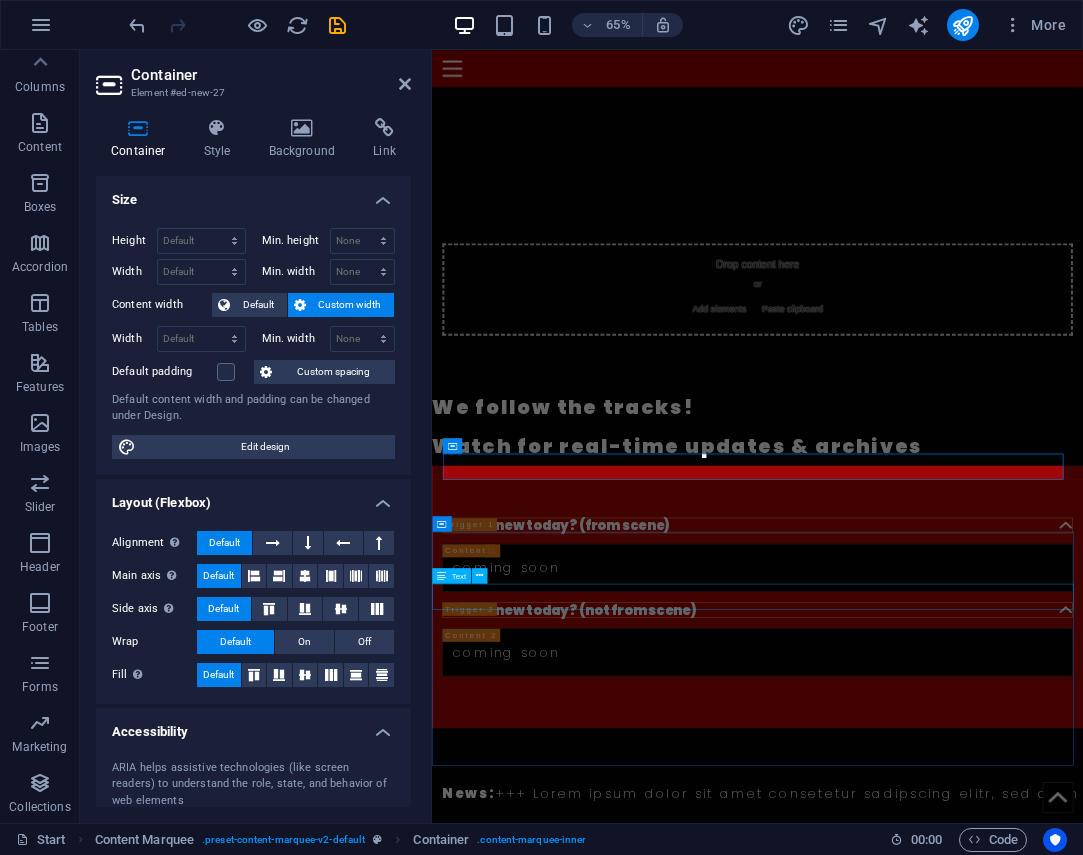scroll, scrollTop: 479, scrollLeft: 0, axis: vertical 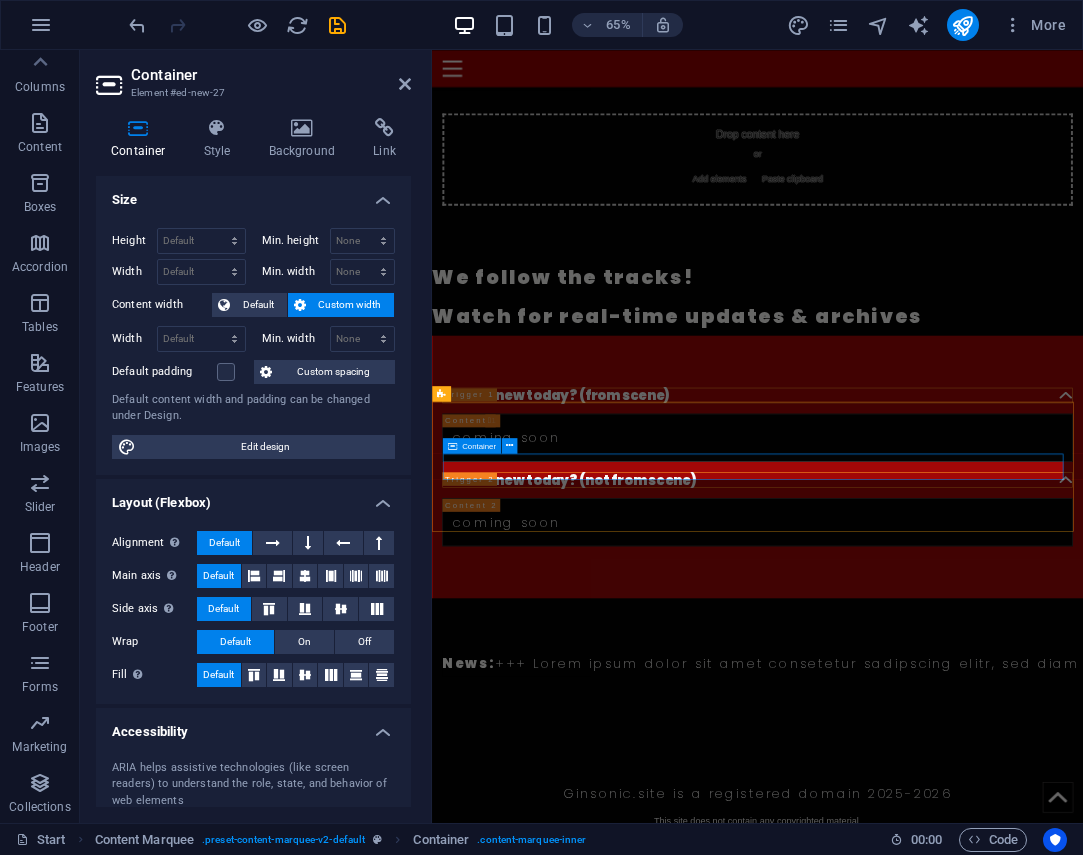 click on "News:  +++ Lorem ipsum dolor sit amet consetetur sadipscing elitr, sed diam nonumy eirmod tempor invidunt ut labore. +++" at bounding box center (933, 993) 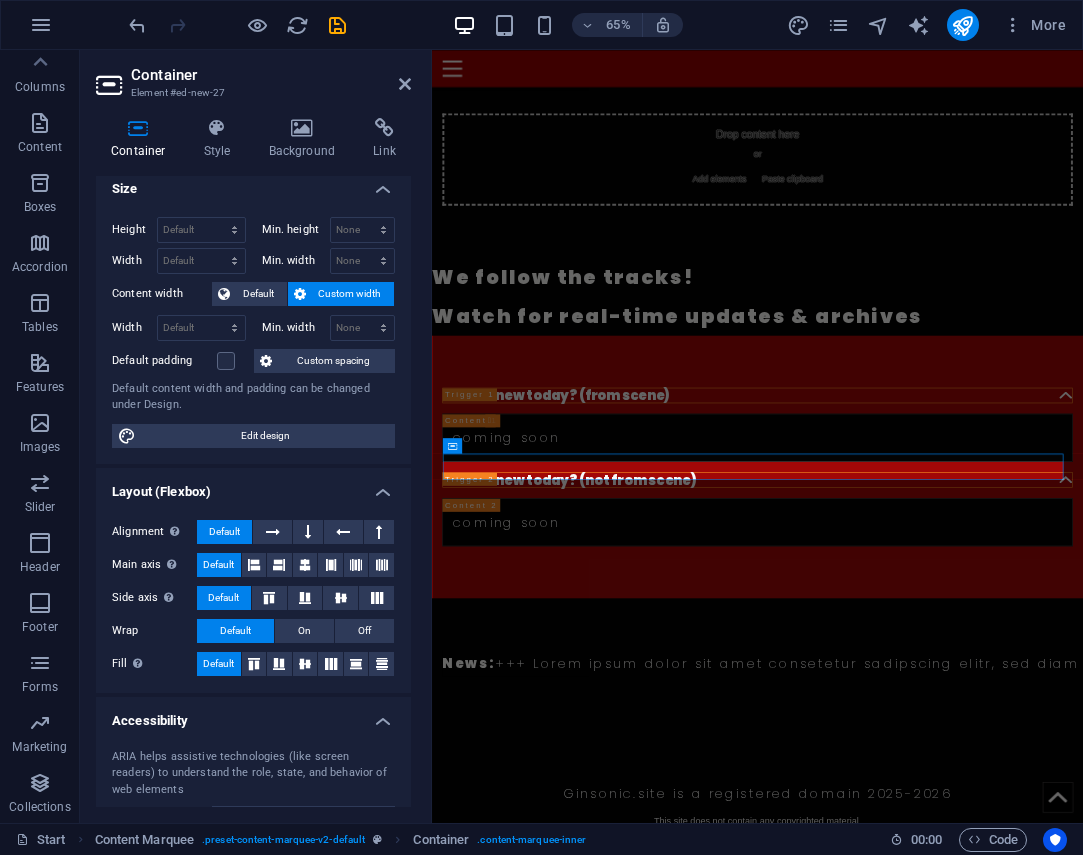 scroll, scrollTop: 0, scrollLeft: 0, axis: both 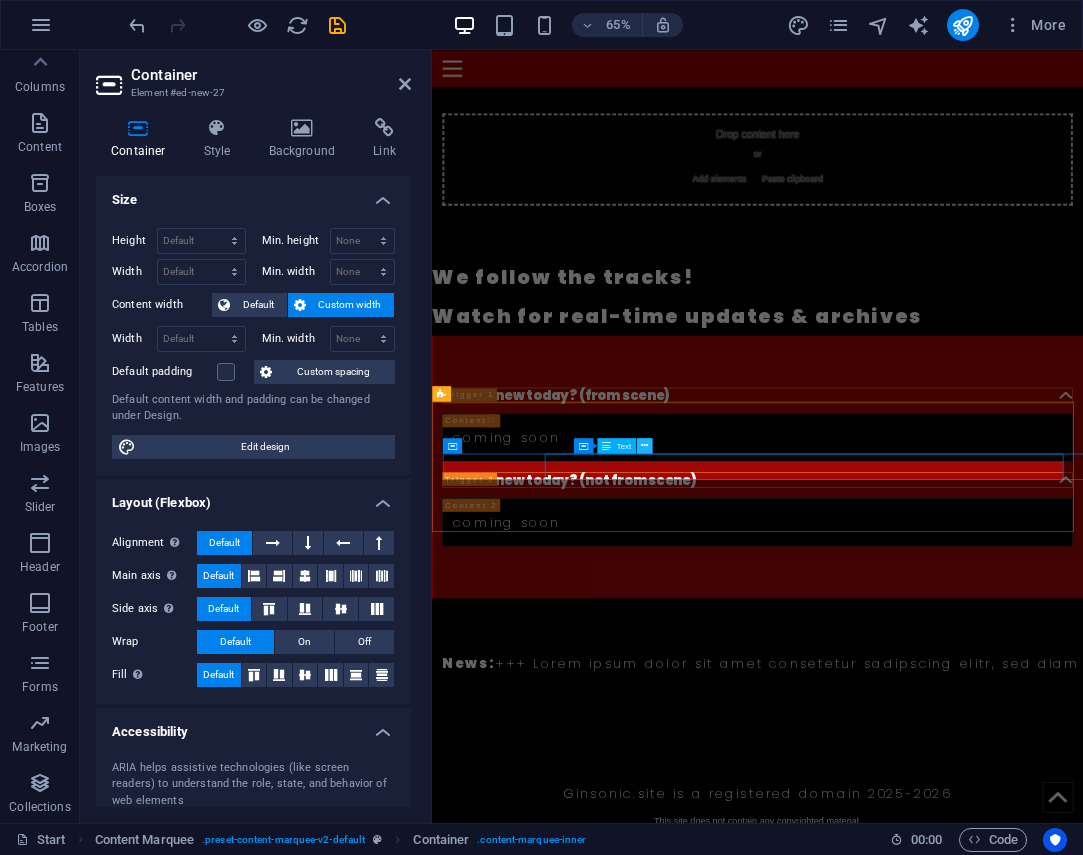 click at bounding box center [644, 446] 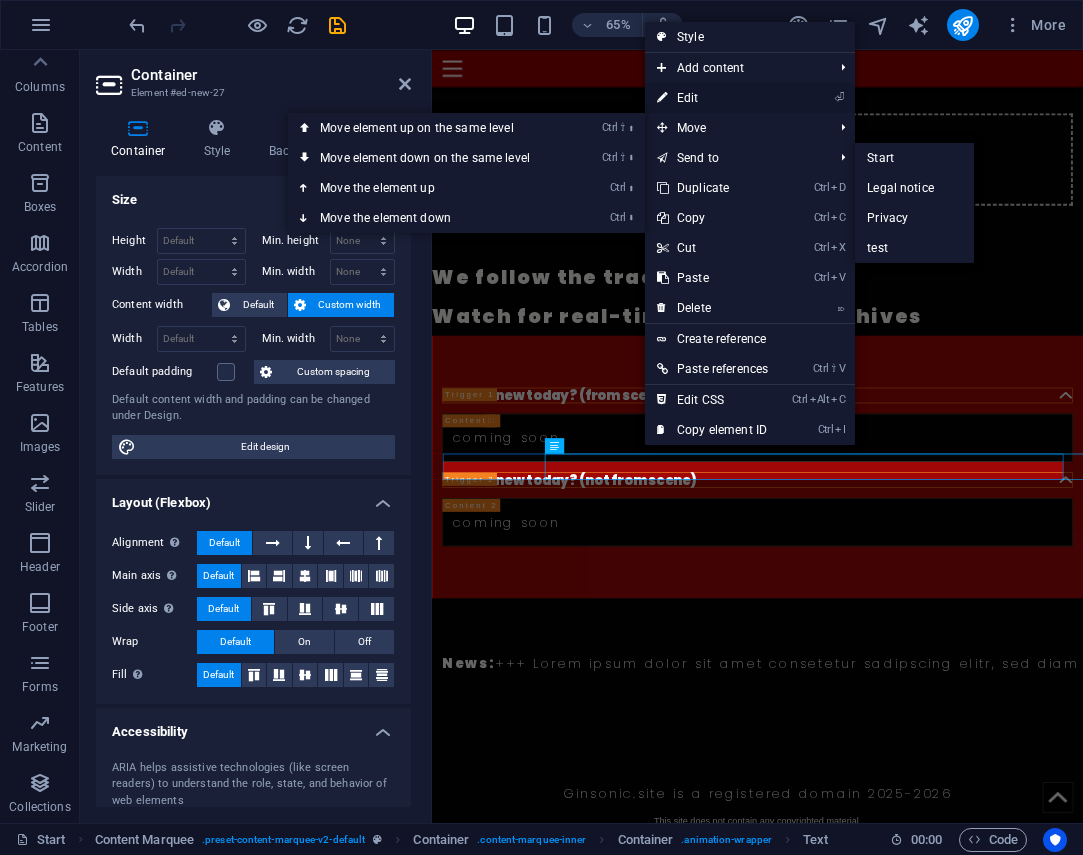 click on "⏎  Edit" at bounding box center [712, 98] 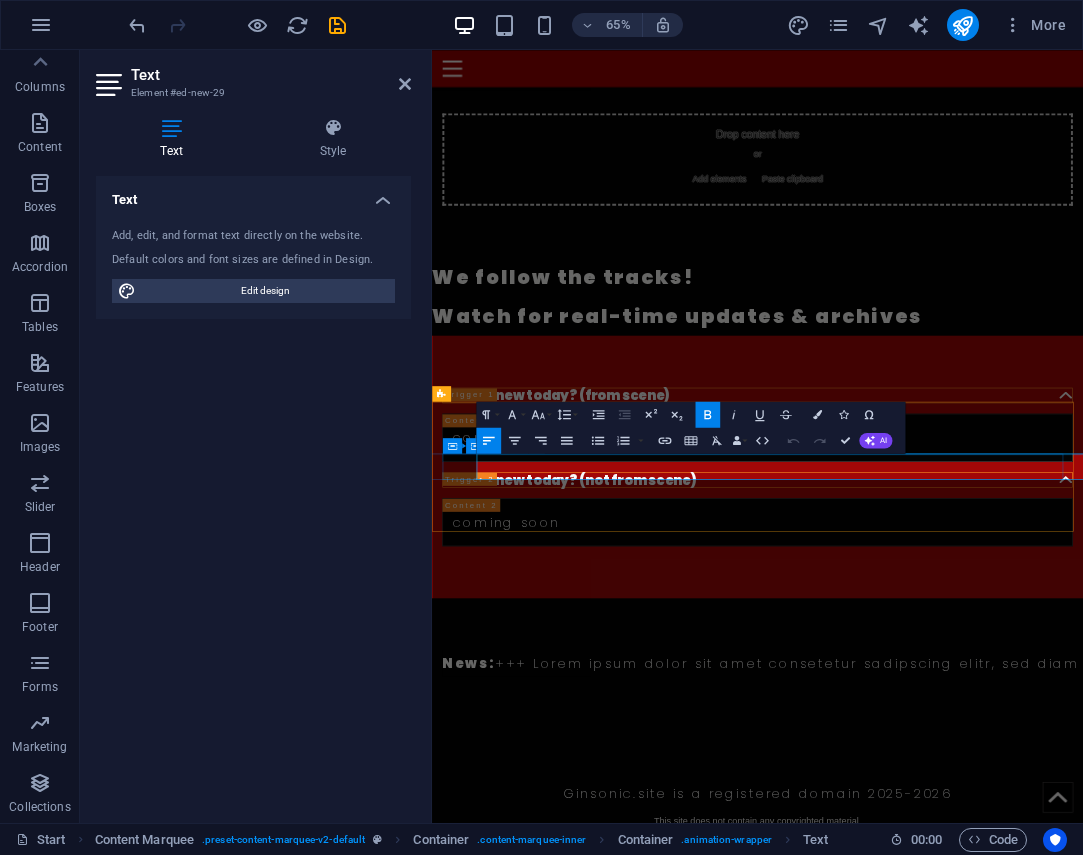 click on "News:  +++ Lorem ipsum dolor sit amet consetetur sadipscing elitr, sed diam nonumy eirmod tempor invidunt ut labore. +++" at bounding box center [1418, 993] 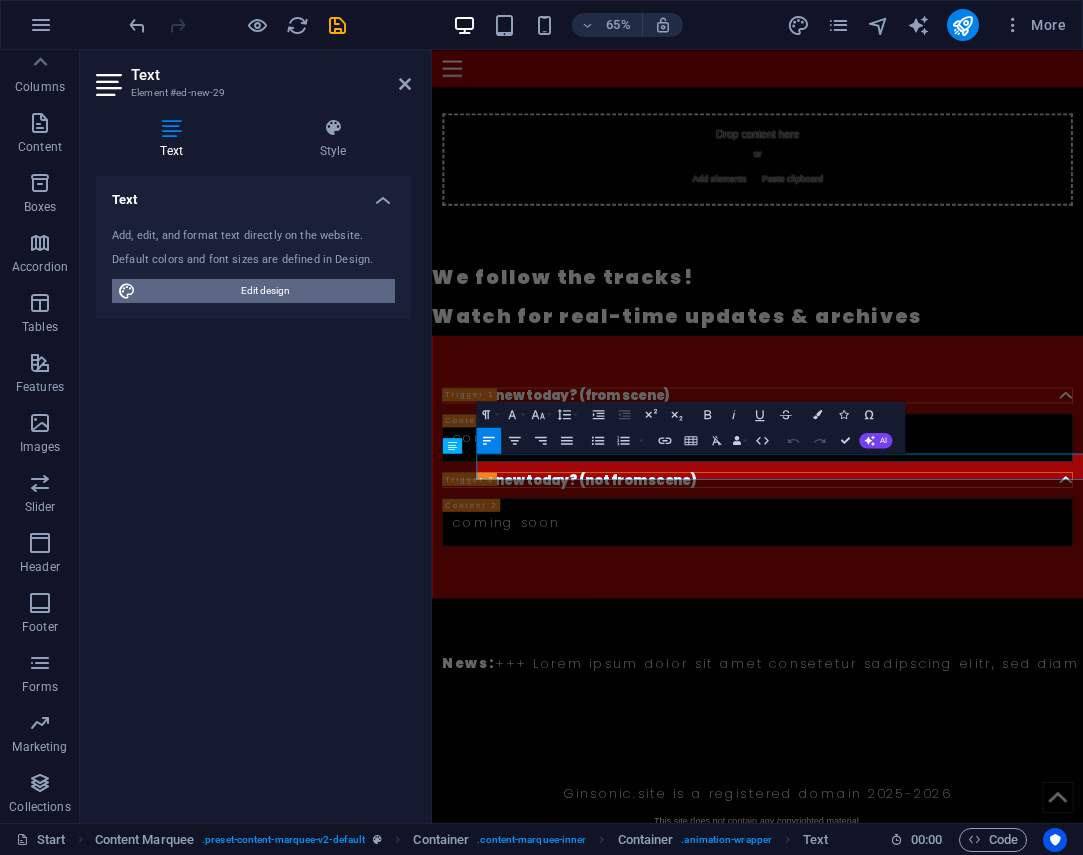 click on "Edit design" at bounding box center (265, 291) 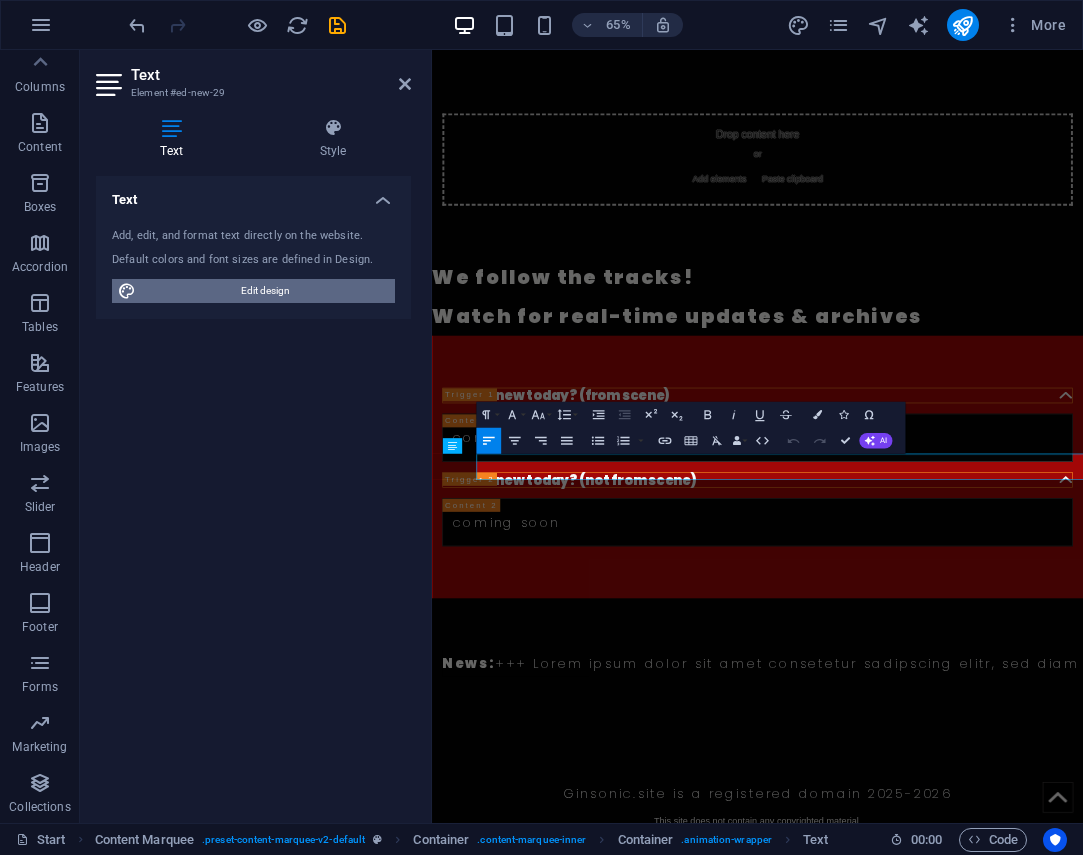 select on "px" 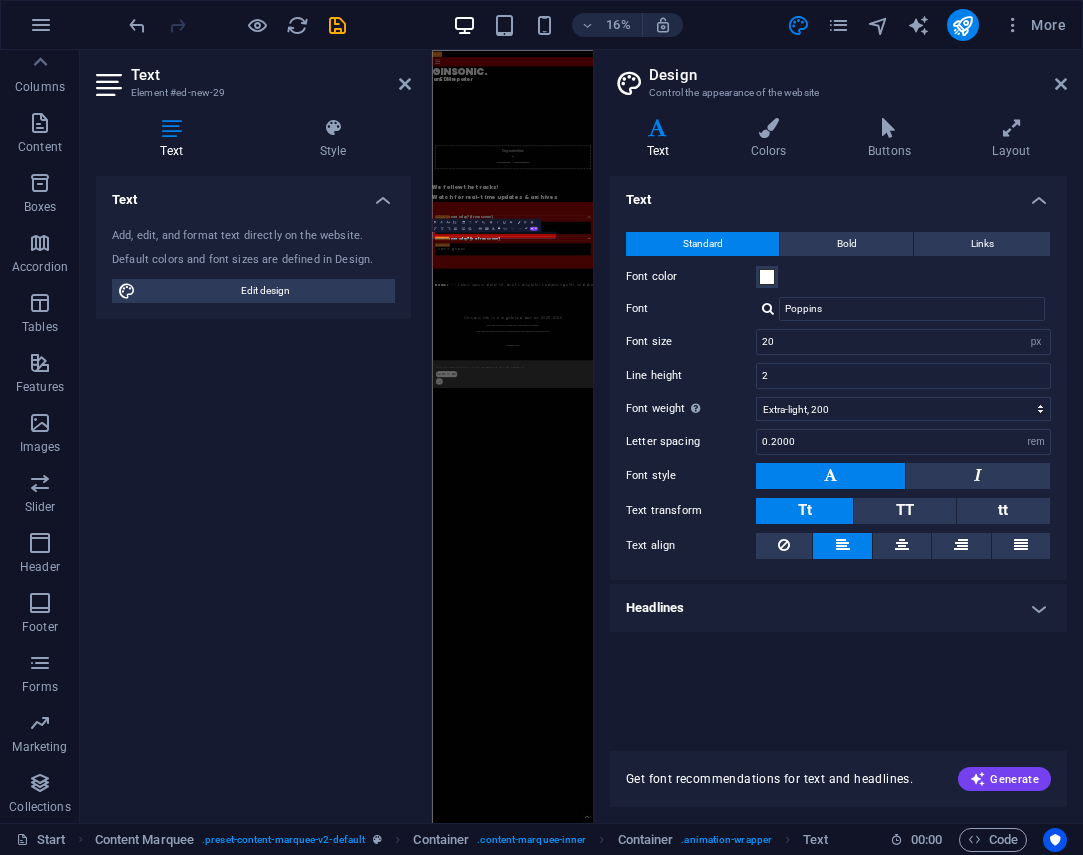 scroll, scrollTop: 0, scrollLeft: 0, axis: both 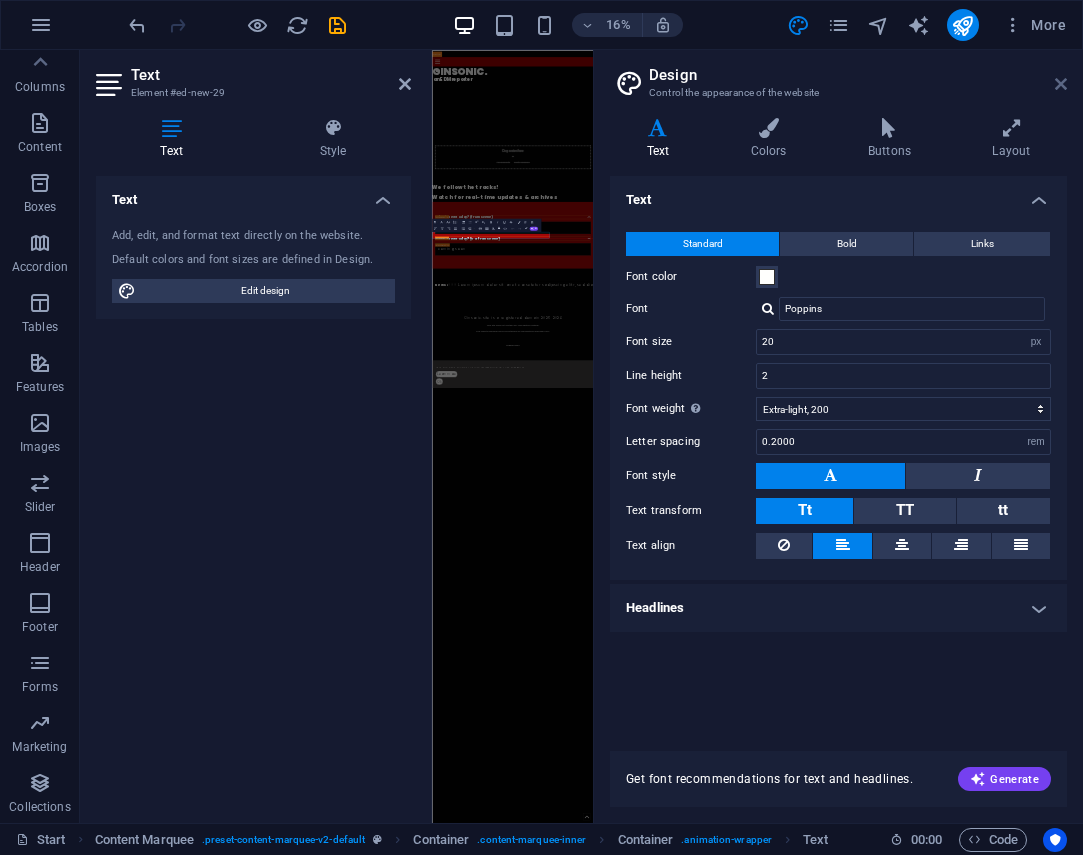 click at bounding box center [1061, 84] 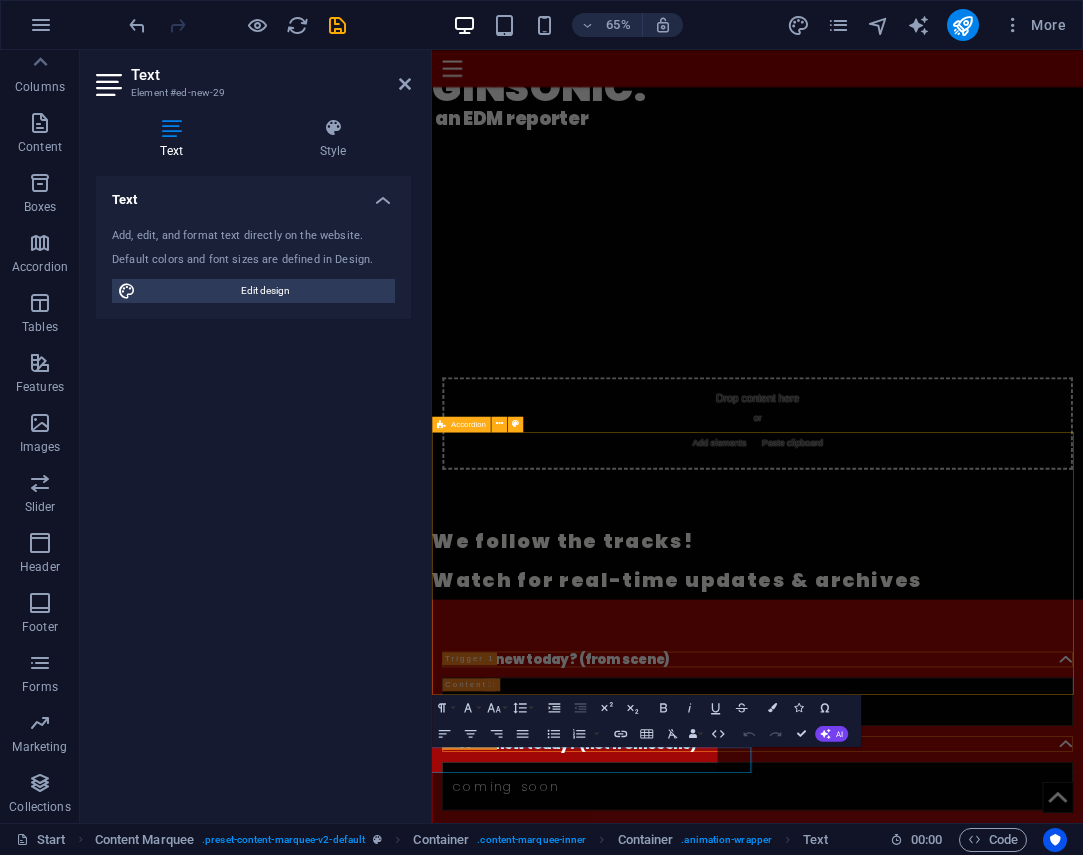scroll, scrollTop: 100, scrollLeft: 0, axis: vertical 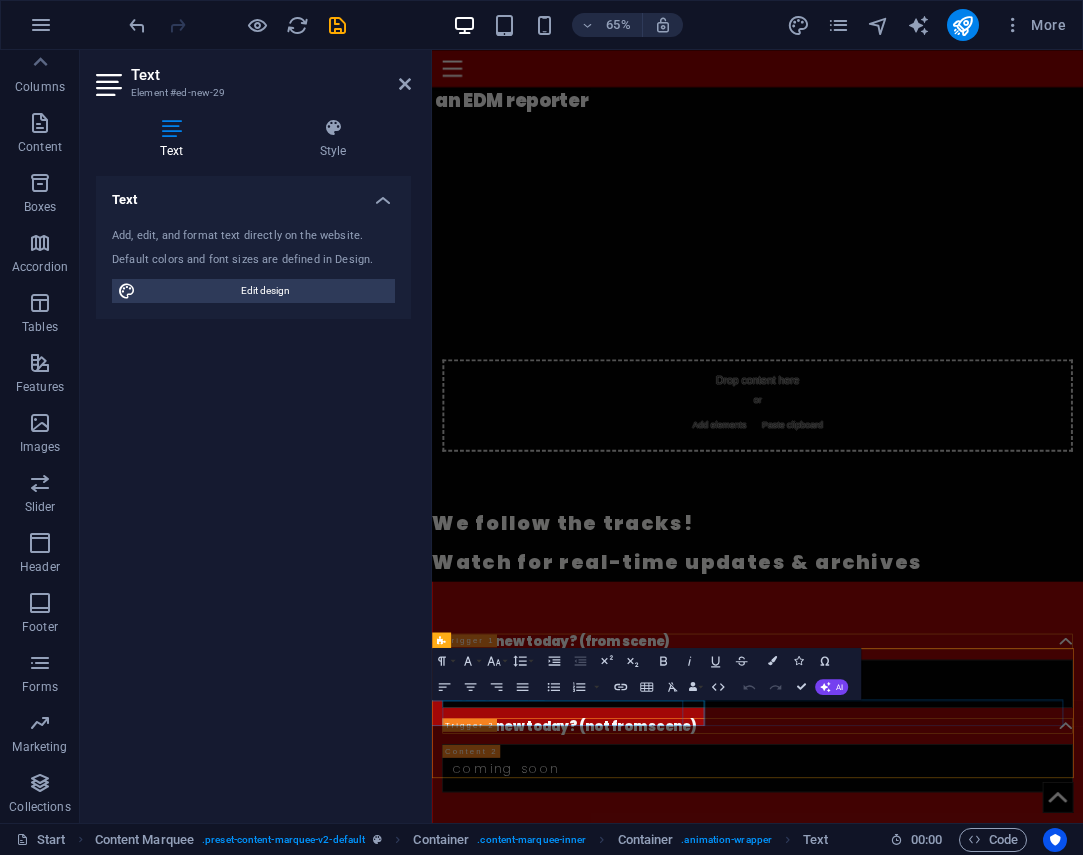 click on "News:  +++ Lorem ipsum dolor sit amet consetetur sadipscing elitr, sed diam nonumy eirmod tempor invidunt ut labore. +++" at bounding box center [1418, 1372] 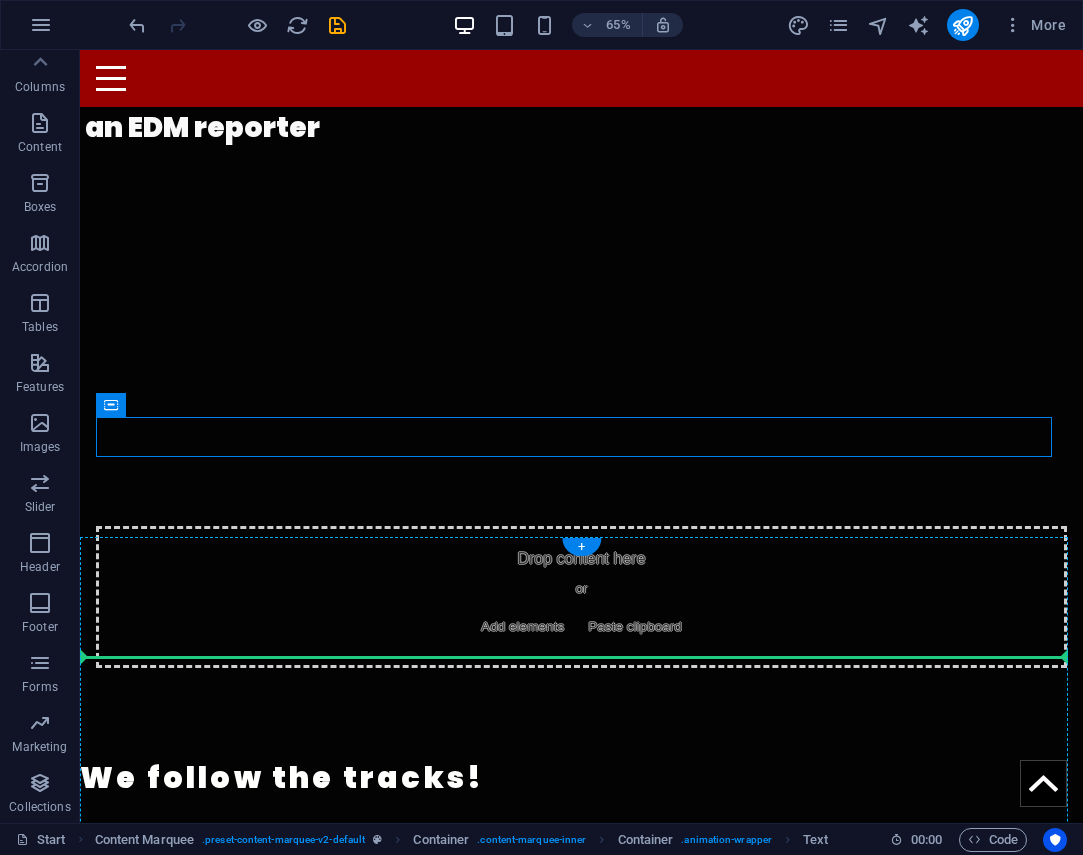 scroll, scrollTop: 733, scrollLeft: 0, axis: vertical 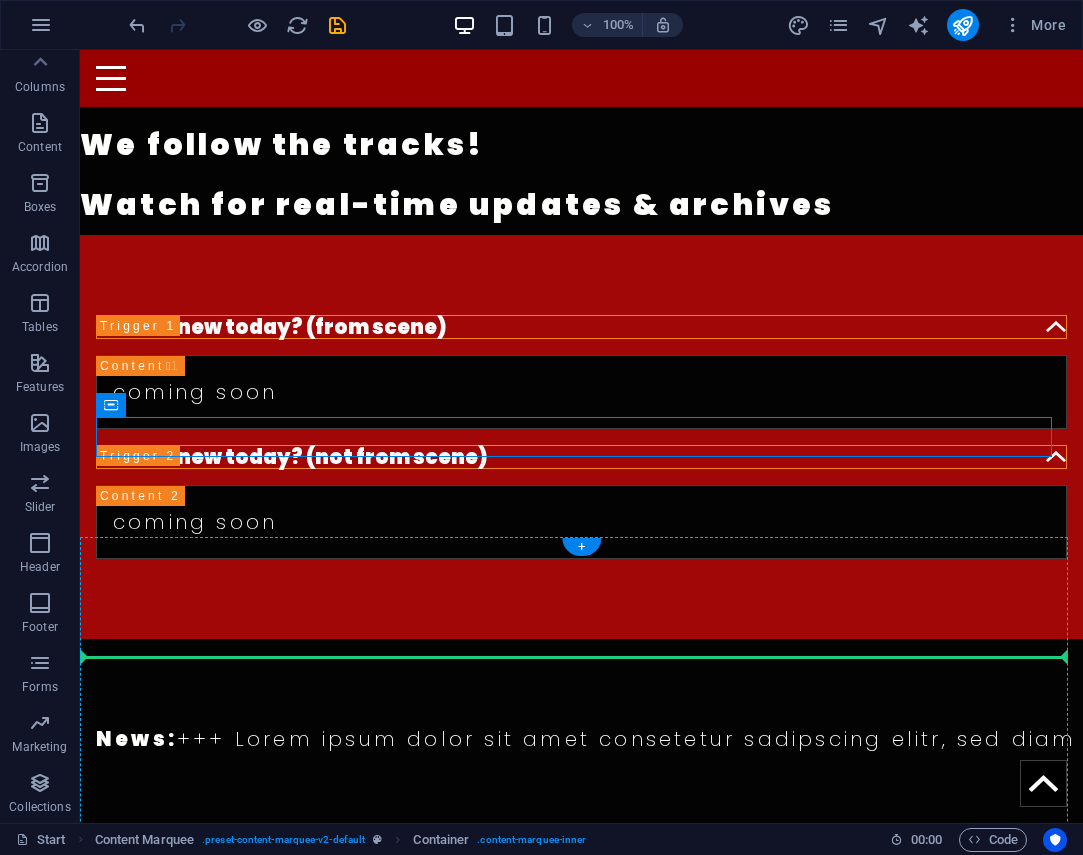 drag, startPoint x: 456, startPoint y: 1068, endPoint x: 578, endPoint y: 698, distance: 389.59467 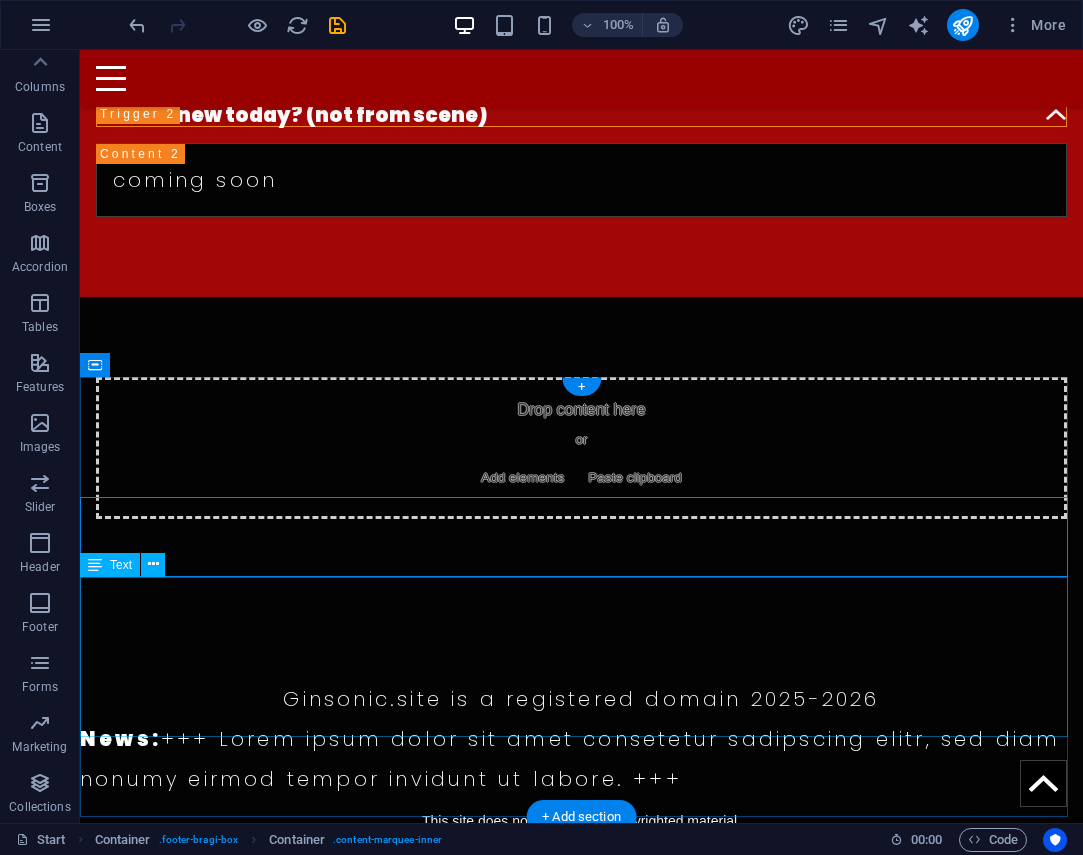 scroll, scrollTop: 1077, scrollLeft: 0, axis: vertical 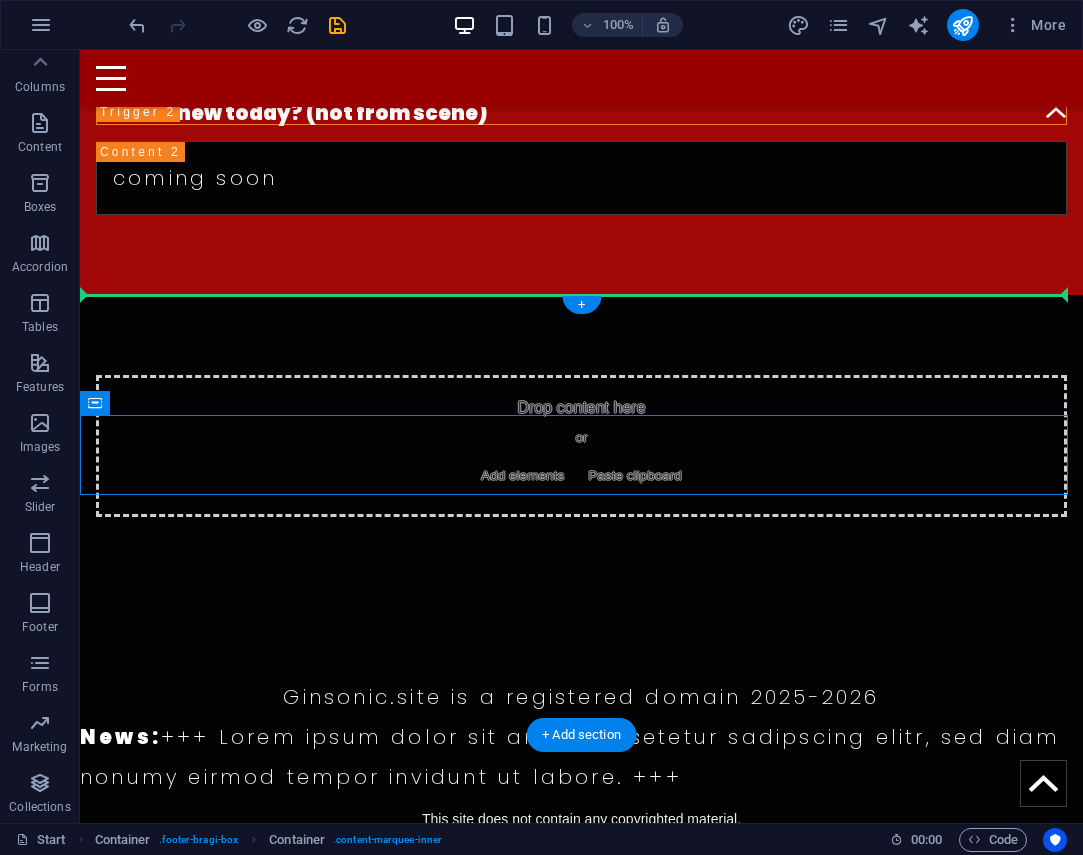 drag, startPoint x: 200, startPoint y: 454, endPoint x: 120, endPoint y: 346, distance: 134.40237 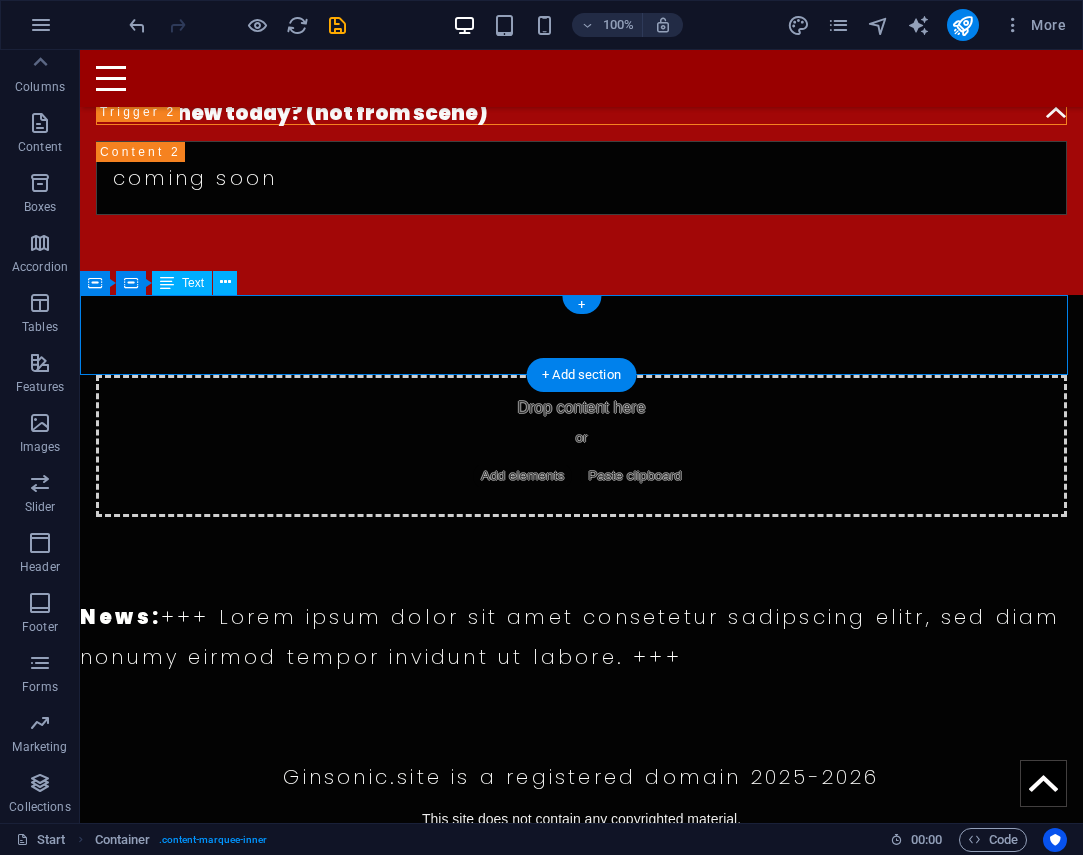 click on "News:  +++ Lorem ipsum dolor sit amet consetetur sadipscing elitr, sed diam nonumy eirmod tempor invidunt ut labore. +++" at bounding box center (581, 637) 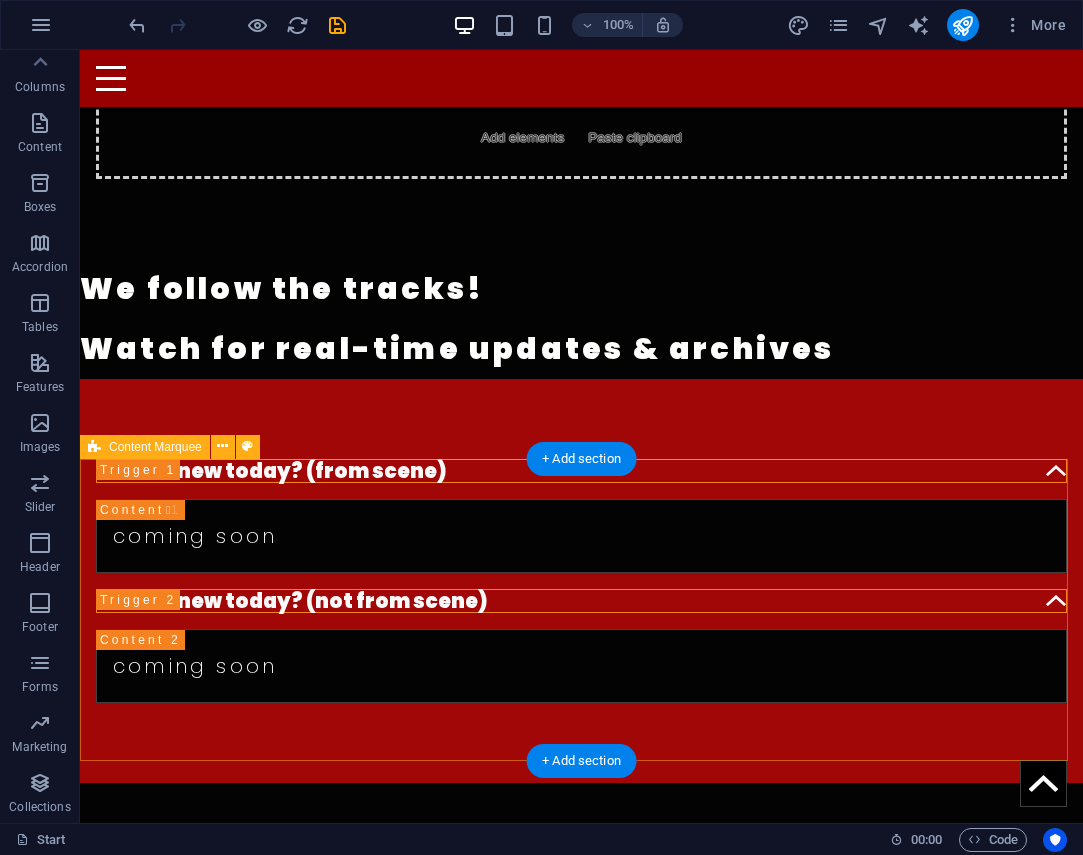 scroll, scrollTop: 677, scrollLeft: 0, axis: vertical 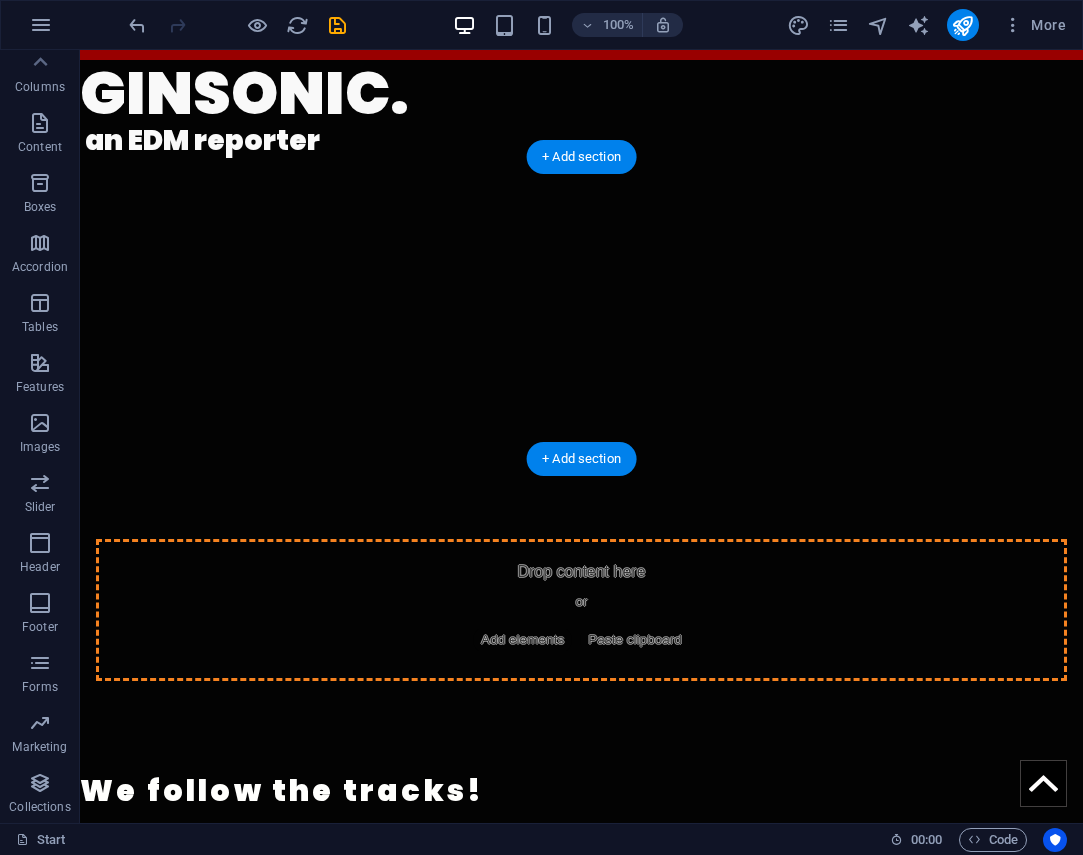 drag, startPoint x: 311, startPoint y: 728, endPoint x: 259, endPoint y: 321, distance: 410.3084 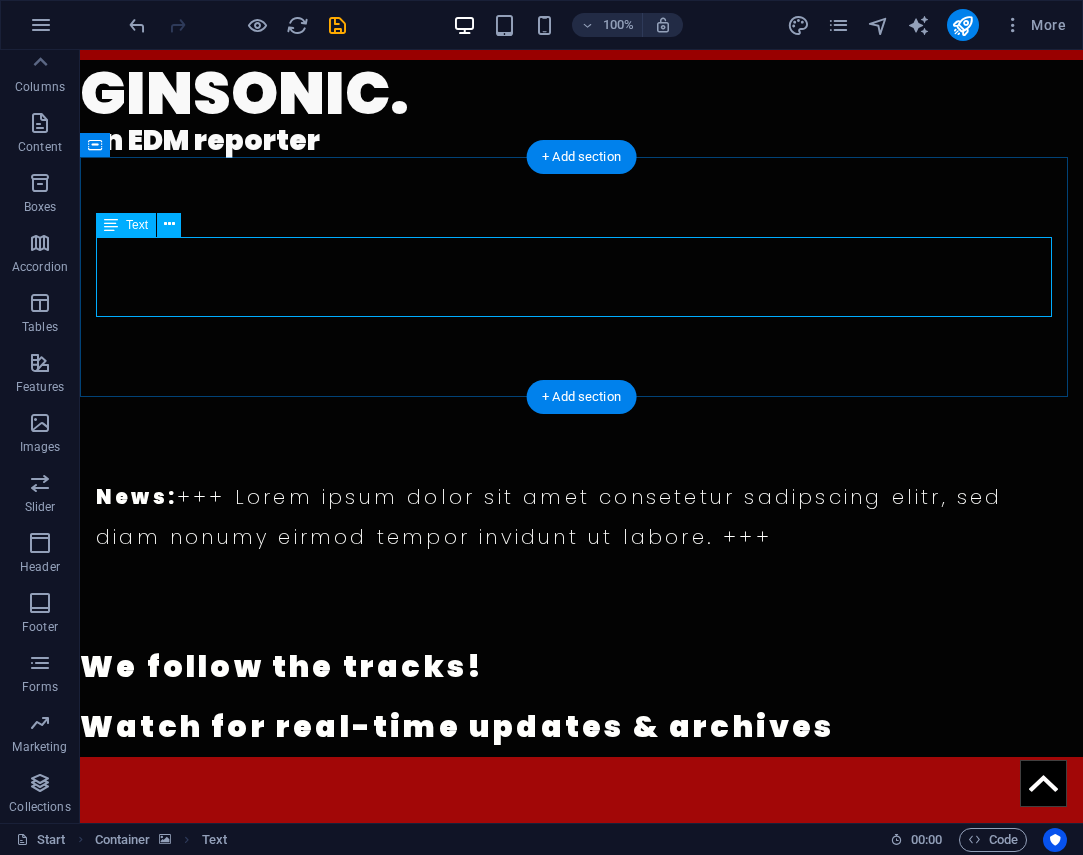 click on "News:  +++ Lorem ipsum dolor sit amet consetetur sadipscing elitr, sed diam nonumy eirmod tempor invidunt ut labore. +++" at bounding box center [581, 517] 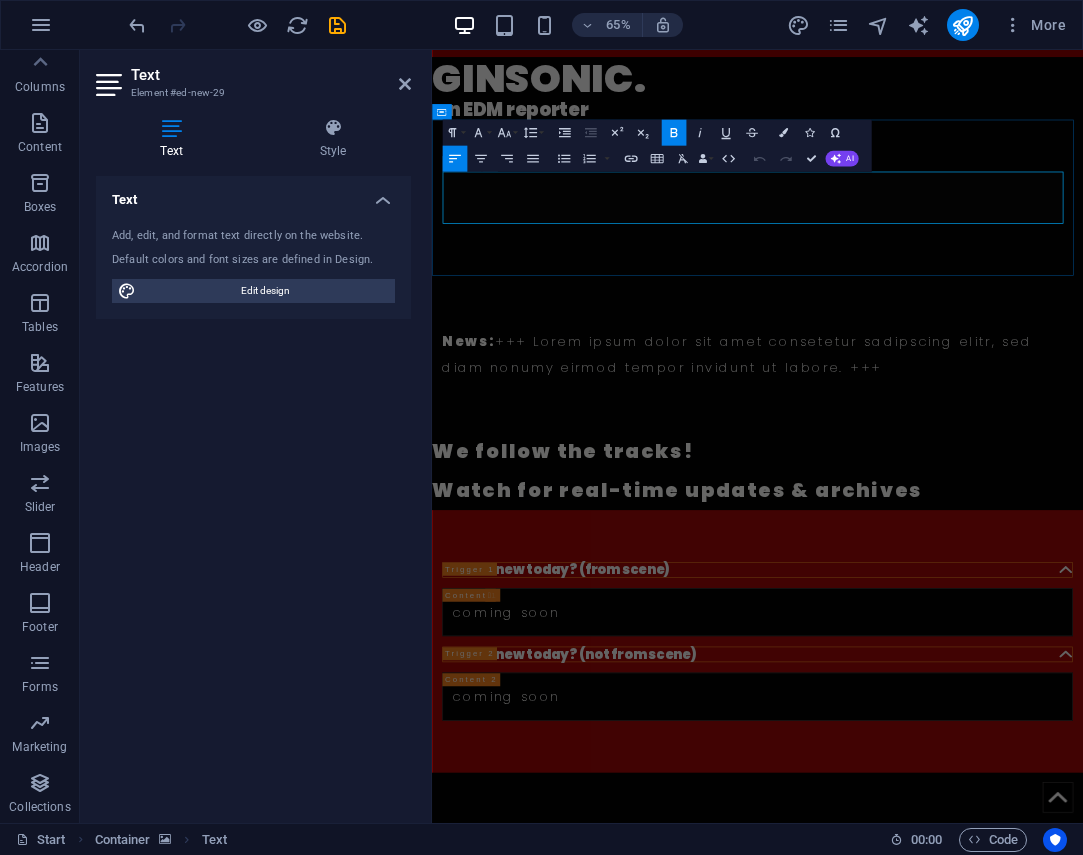 click on "News:  +++ Lorem ipsum dolor sit amet consetetur sadipscing elitr, sed diam nonumy eirmod tempor invidunt ut labore. +++" at bounding box center (933, 517) 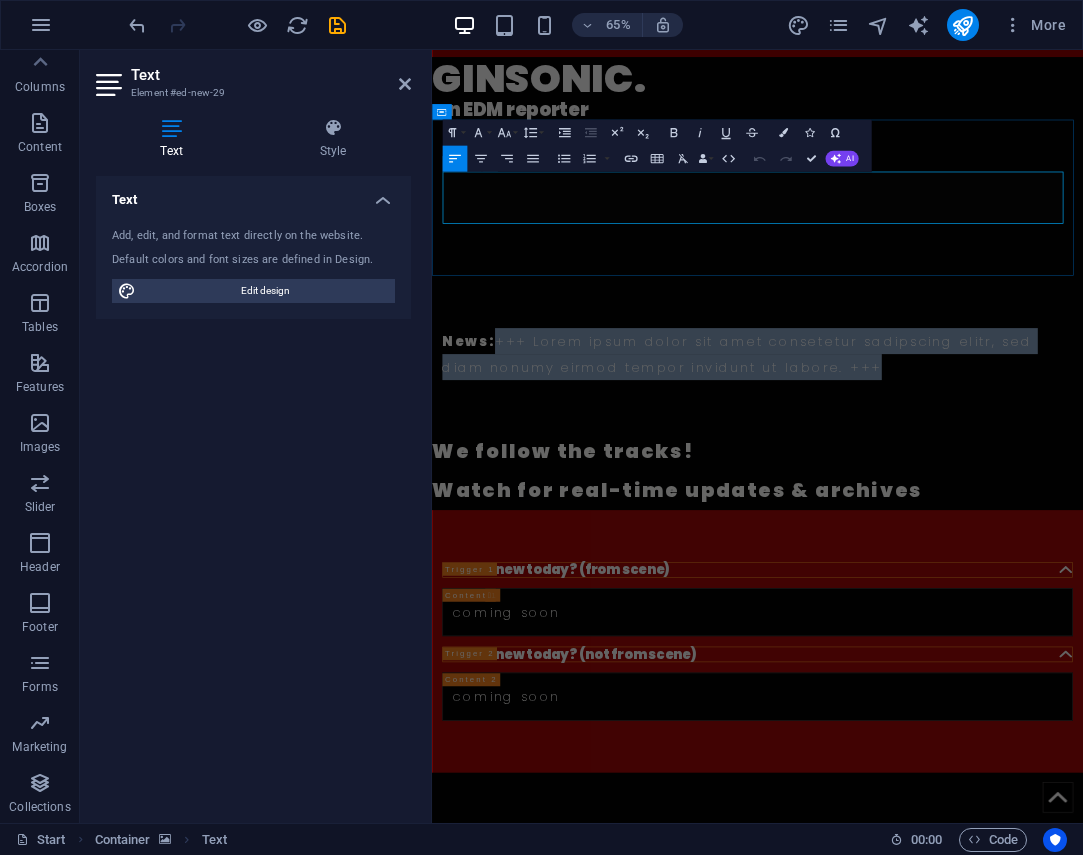 drag, startPoint x: 533, startPoint y: 263, endPoint x: 1145, endPoint y: 291, distance: 612.6402 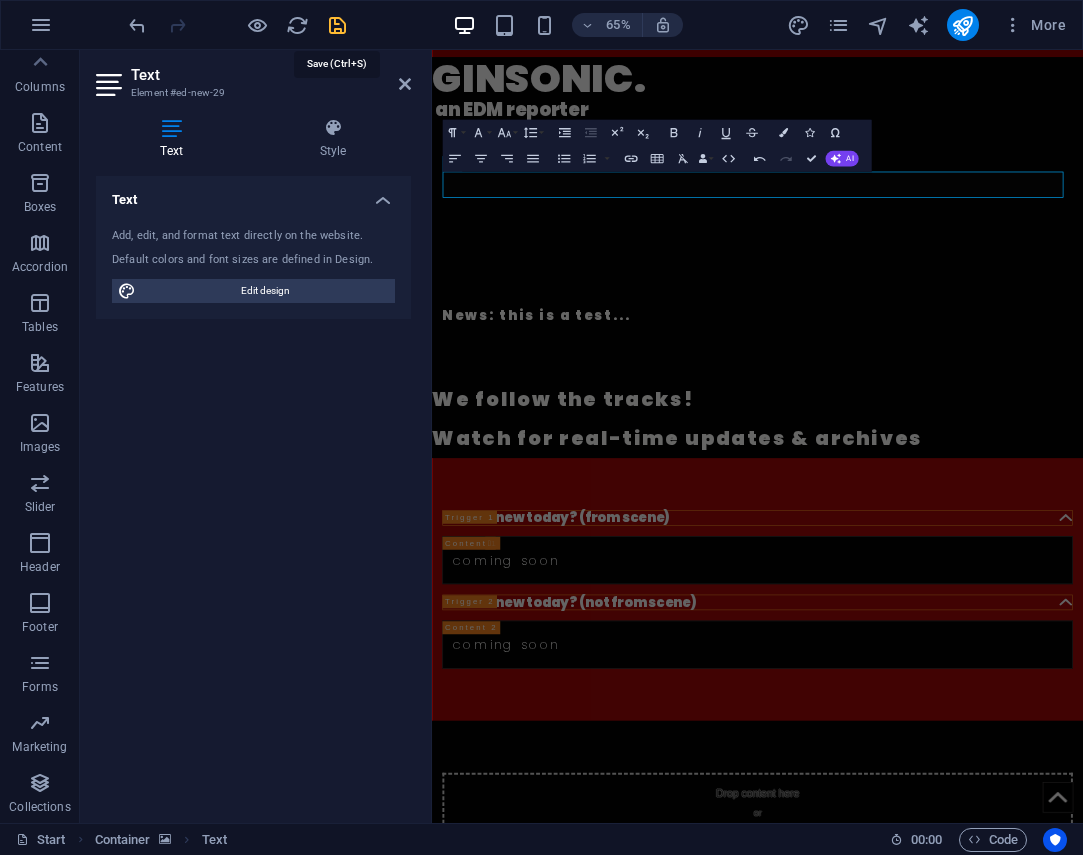 drag, startPoint x: 332, startPoint y: 24, endPoint x: 252, endPoint y: 2, distance: 82.96987 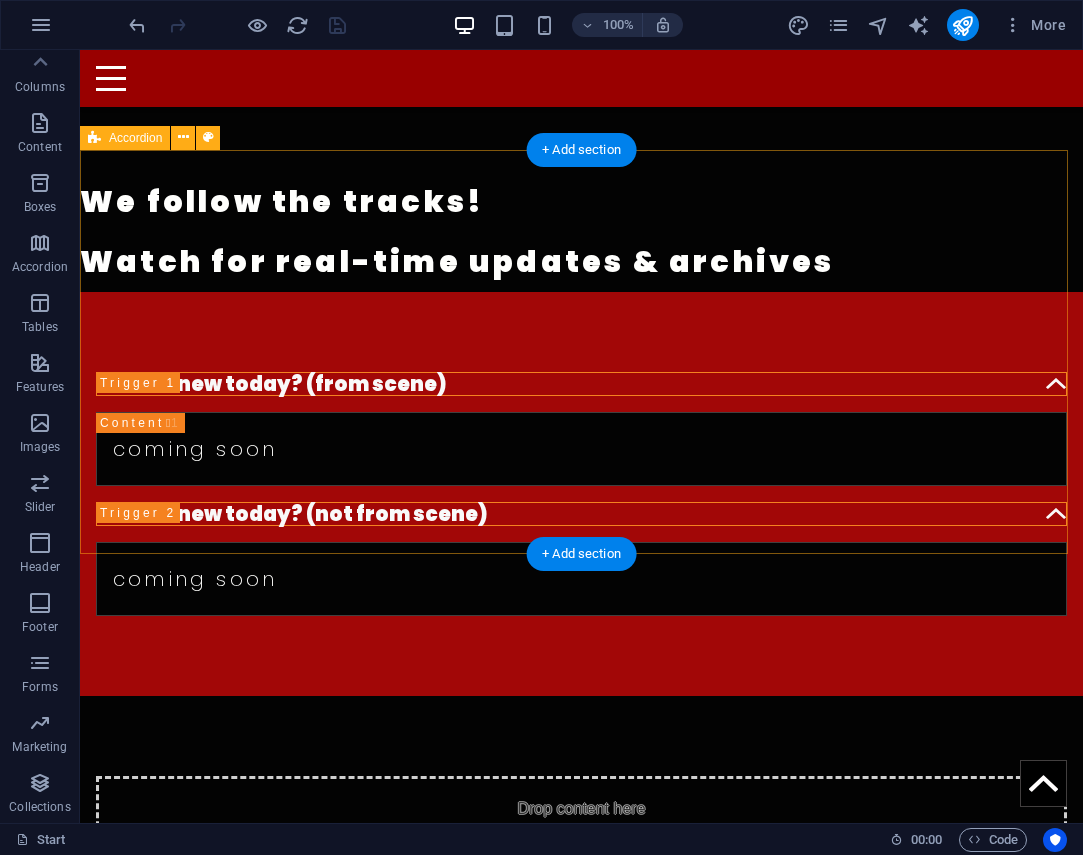 scroll, scrollTop: 900, scrollLeft: 0, axis: vertical 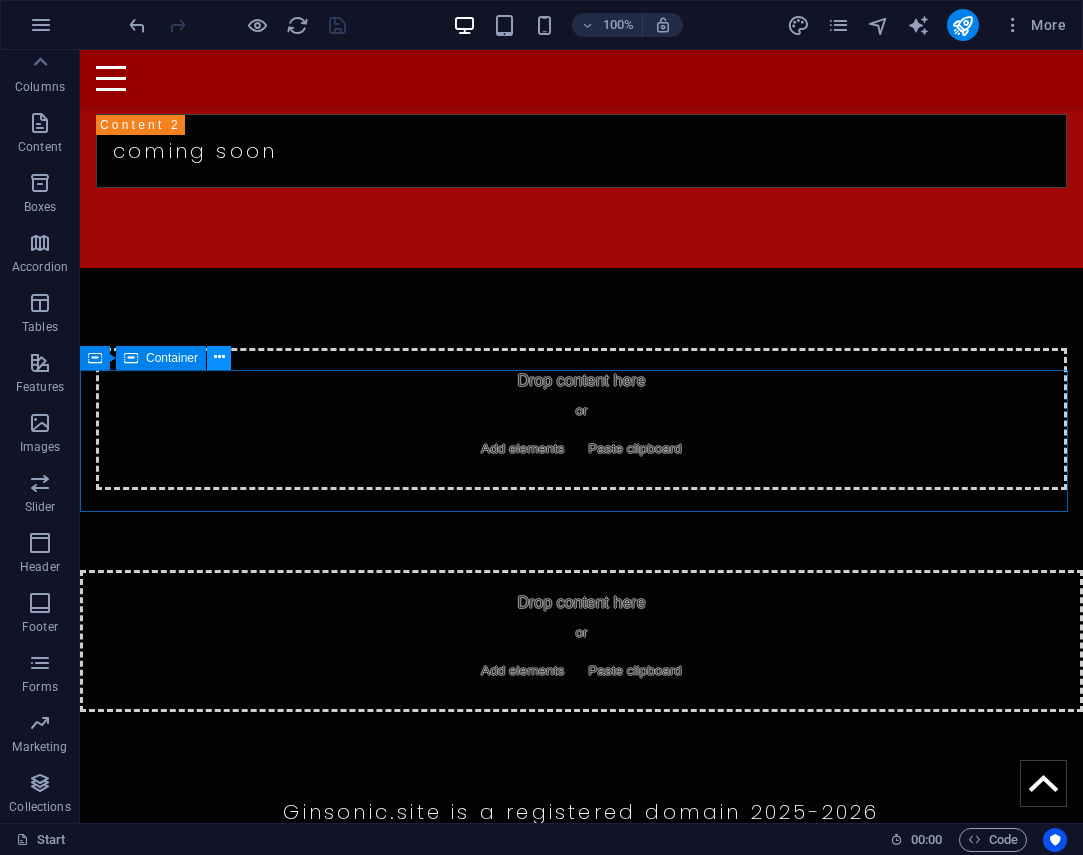 click at bounding box center (219, 357) 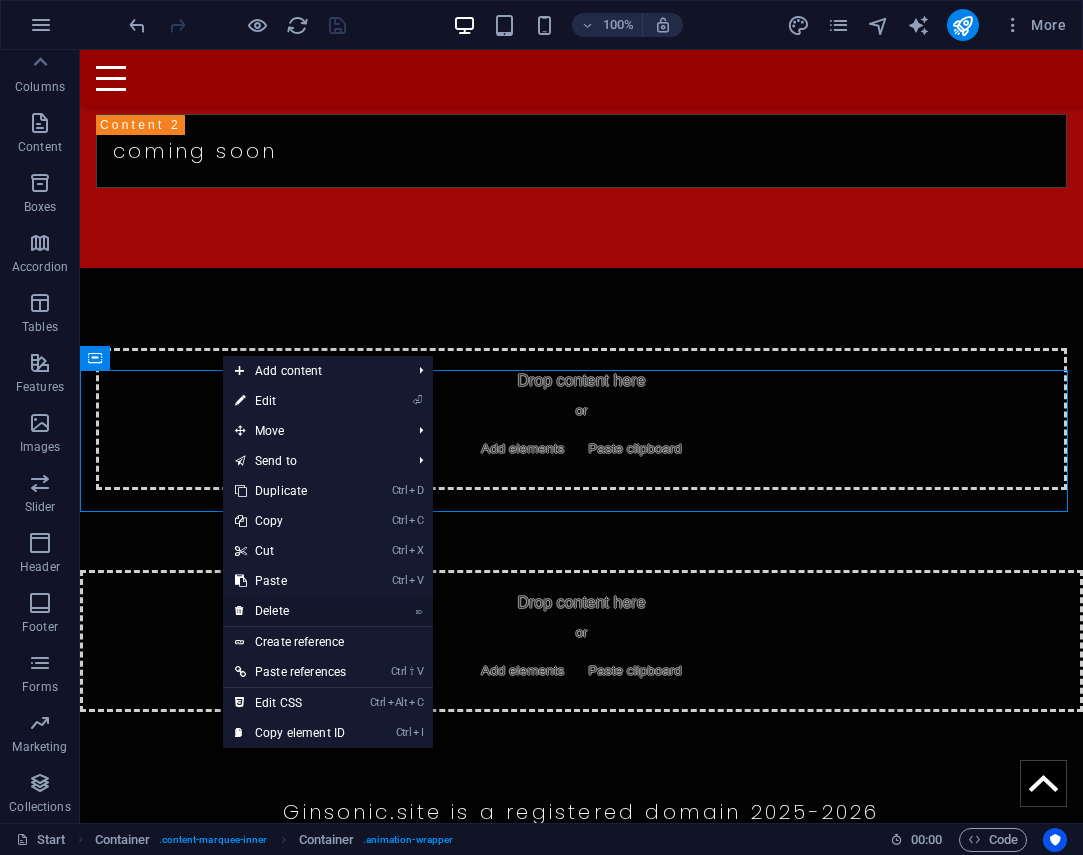 click on "⌦  Delete" at bounding box center [290, 611] 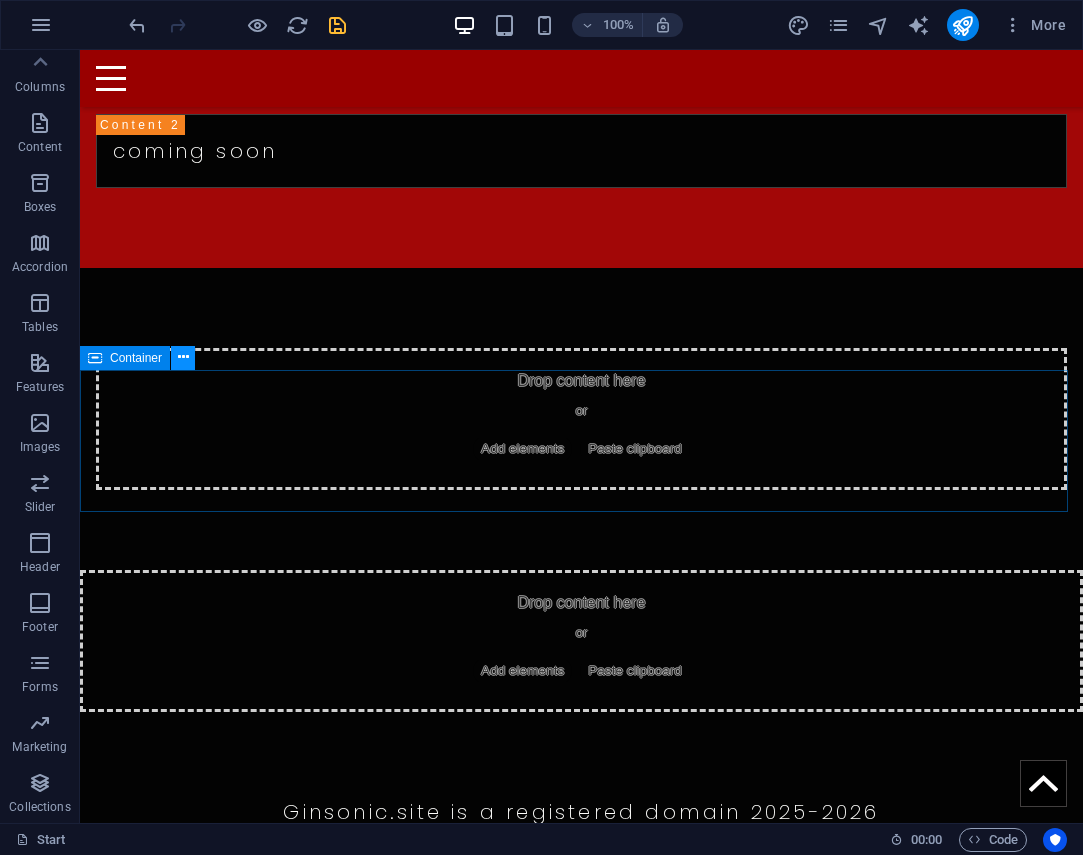 click at bounding box center (183, 357) 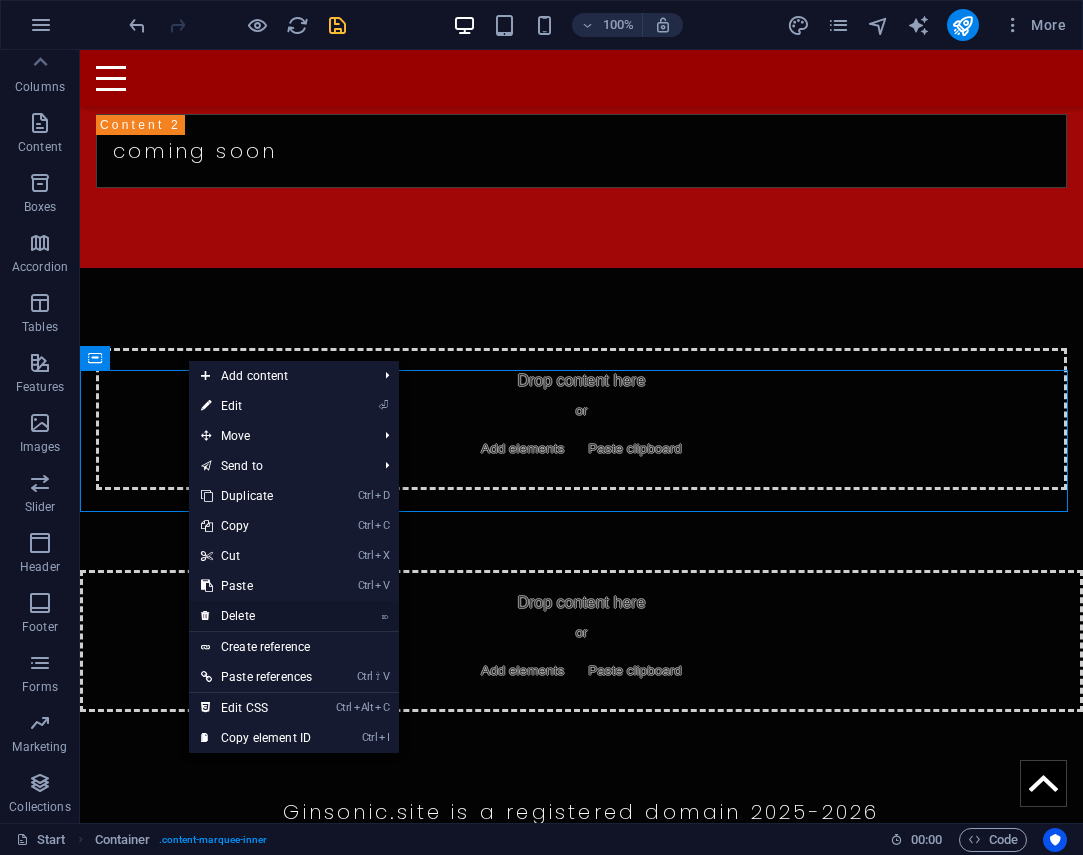click on "⌦  Delete" at bounding box center [256, 616] 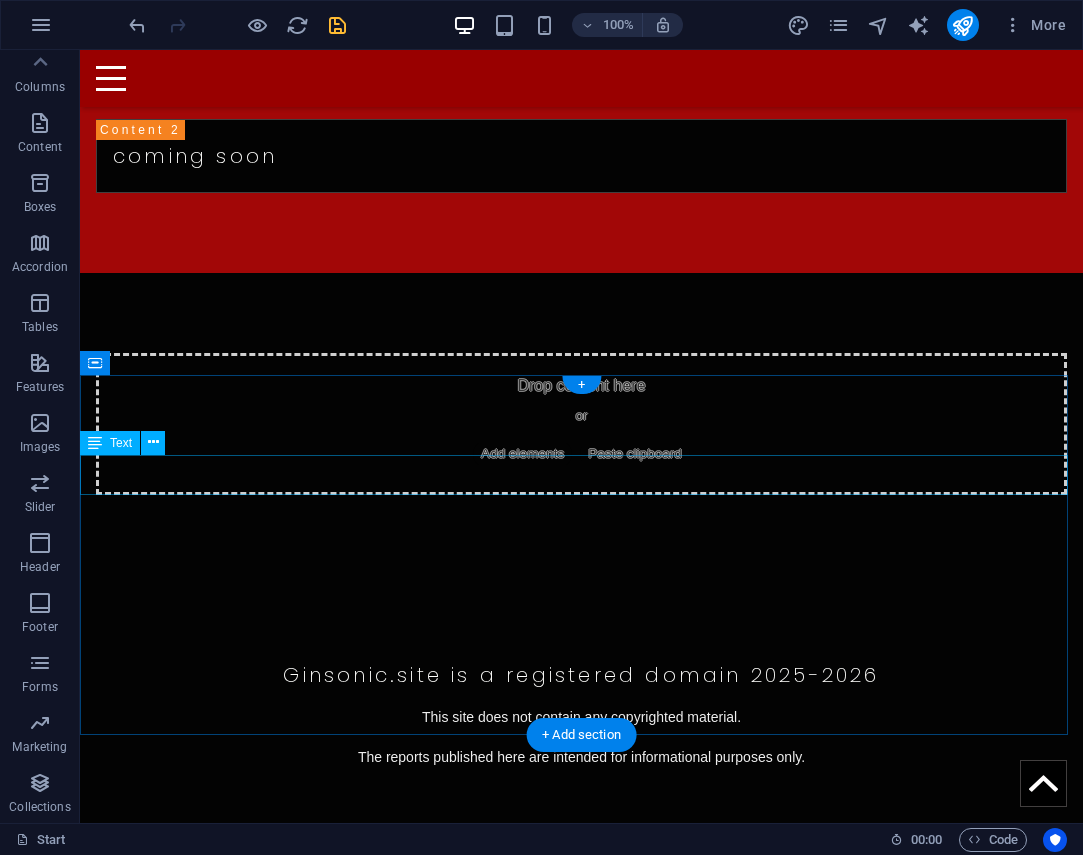 click on "Ginsonic.site is a registered domain 2025-2026" at bounding box center [581, 675] 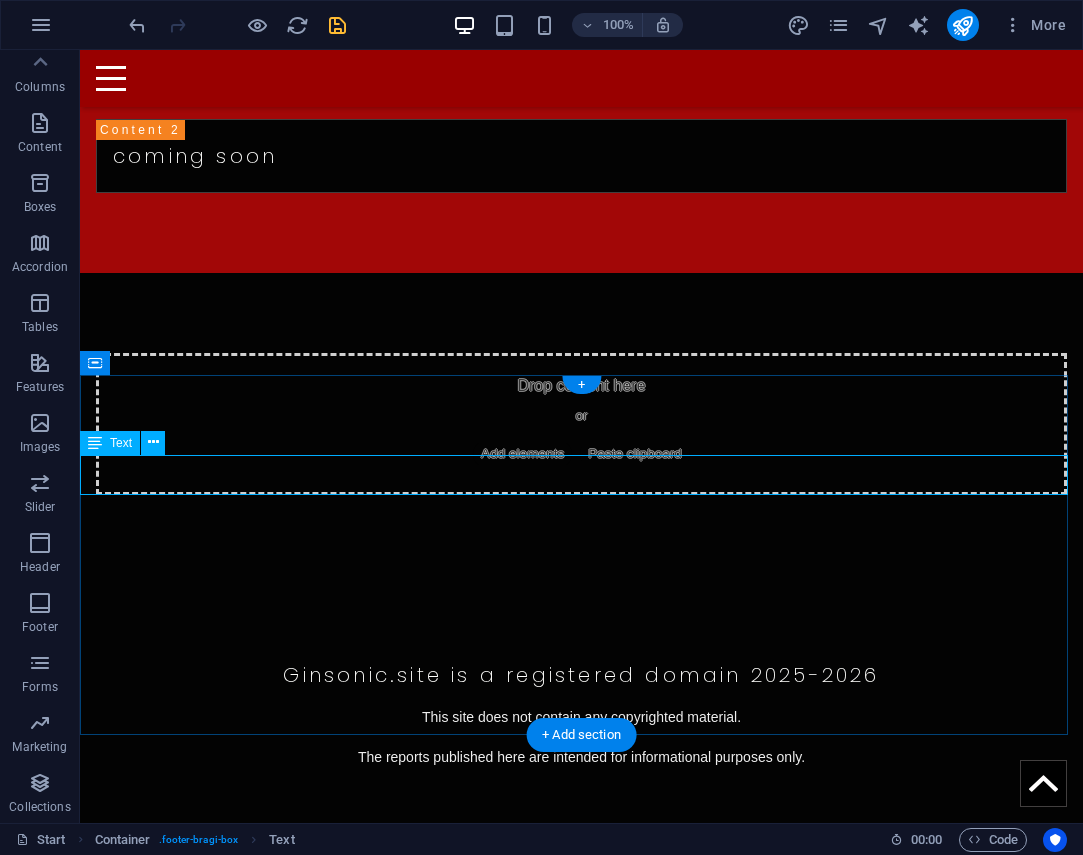 click on "Ginsonic.site is a registered domain 2025-2026" at bounding box center (581, 675) 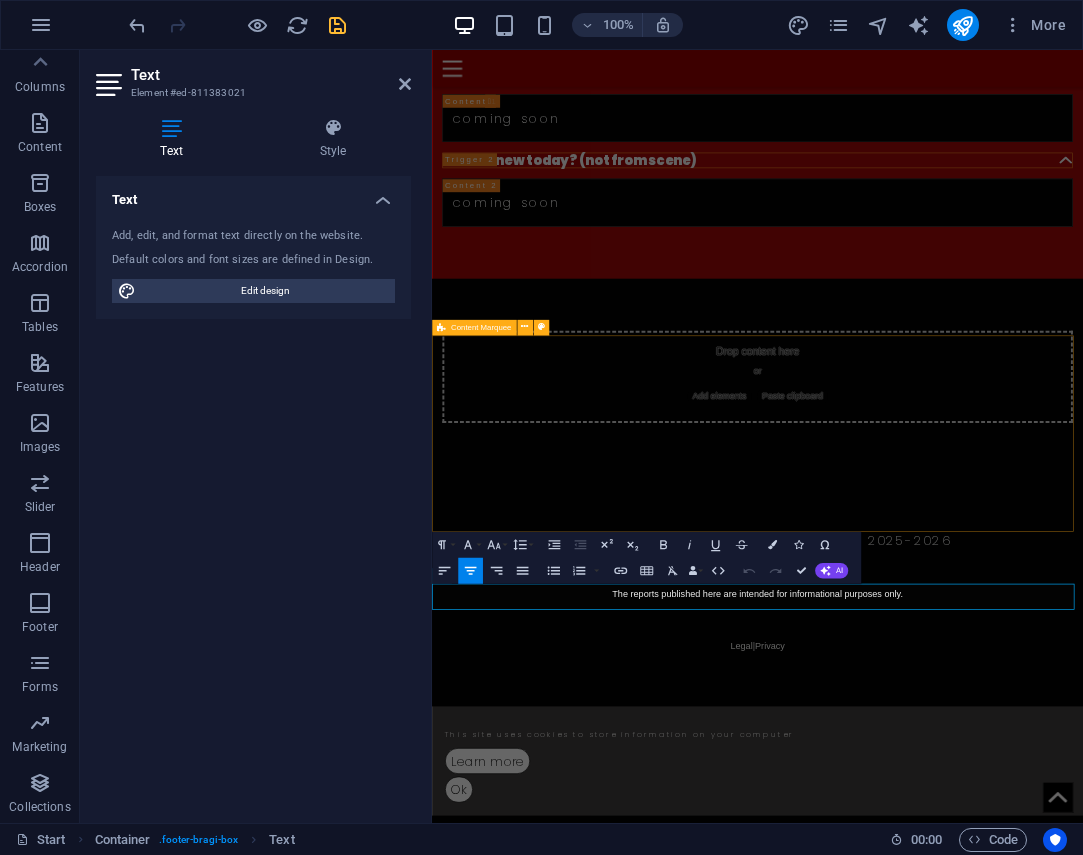 scroll, scrollTop: 479, scrollLeft: 0, axis: vertical 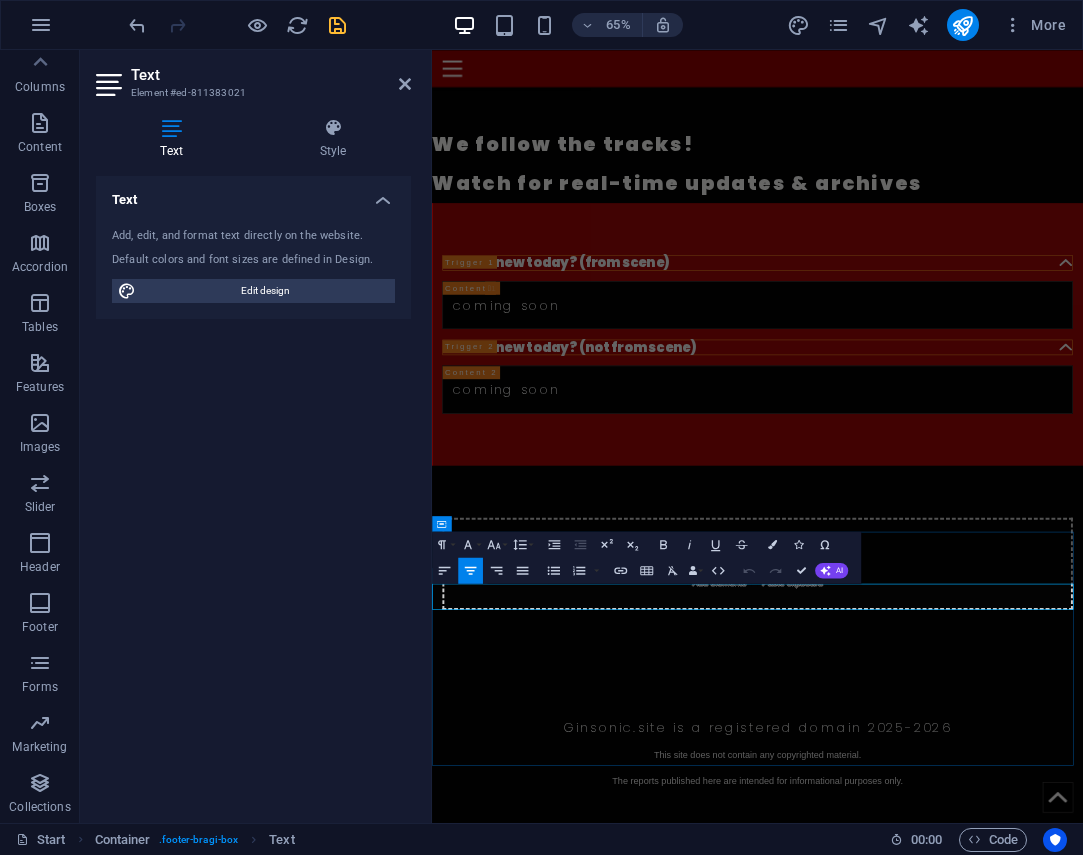 drag, startPoint x: 790, startPoint y: 891, endPoint x: 893, endPoint y: 900, distance: 103.392456 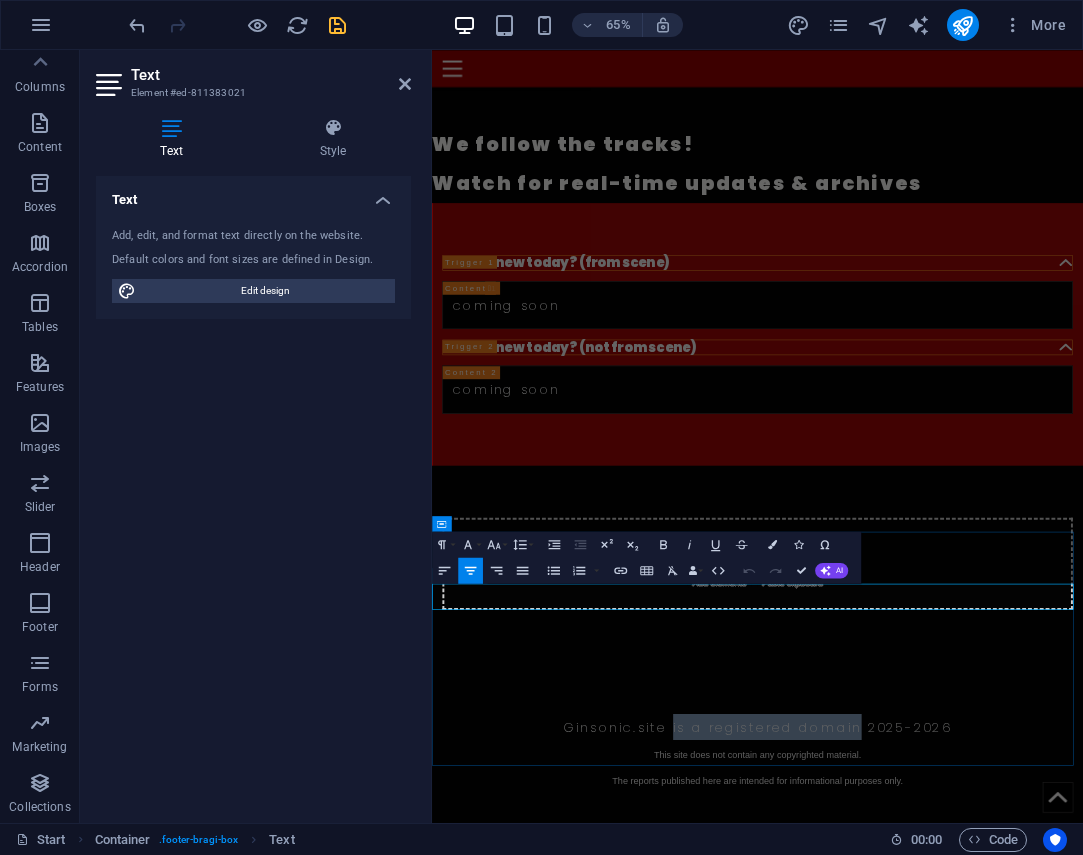 drag, startPoint x: 798, startPoint y: 891, endPoint x: 996, endPoint y: 893, distance: 198.0101 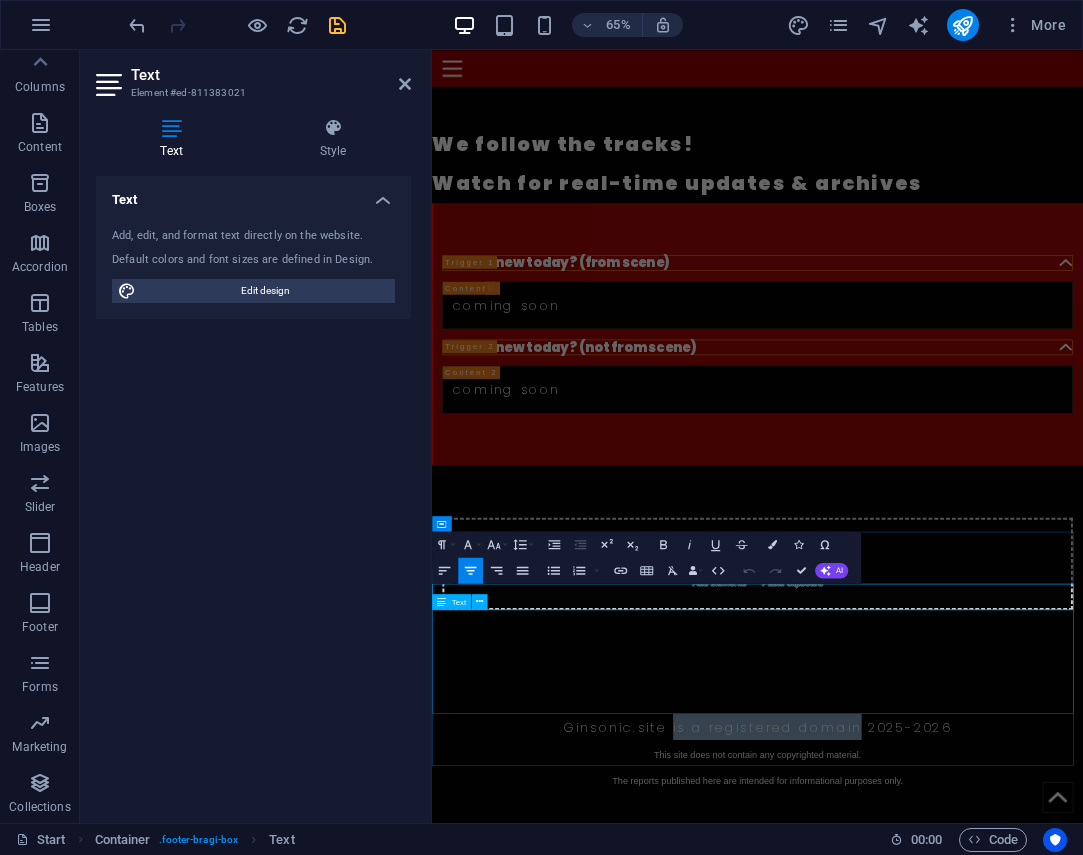 type 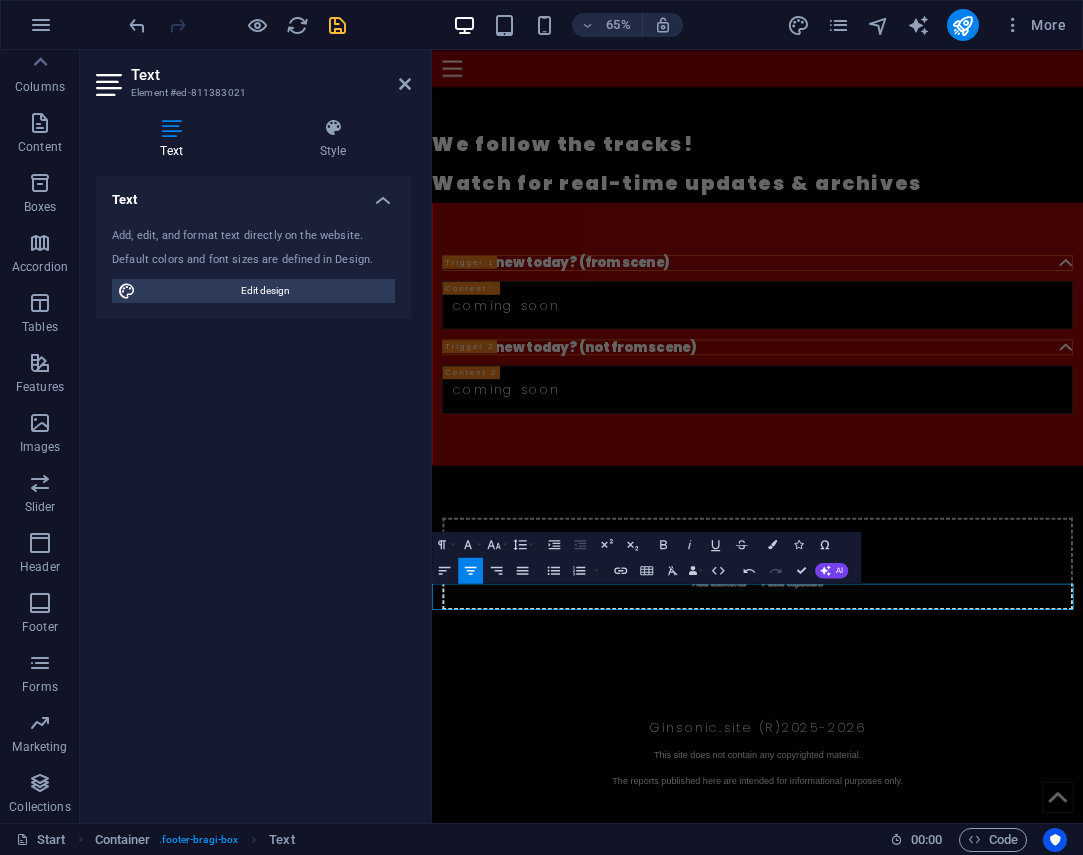click on "Text Add, edit, and format text directly on the website. Default colors and font sizes are defined in Design. Edit design Alignment Left aligned Centered Right aligned" at bounding box center [253, 491] 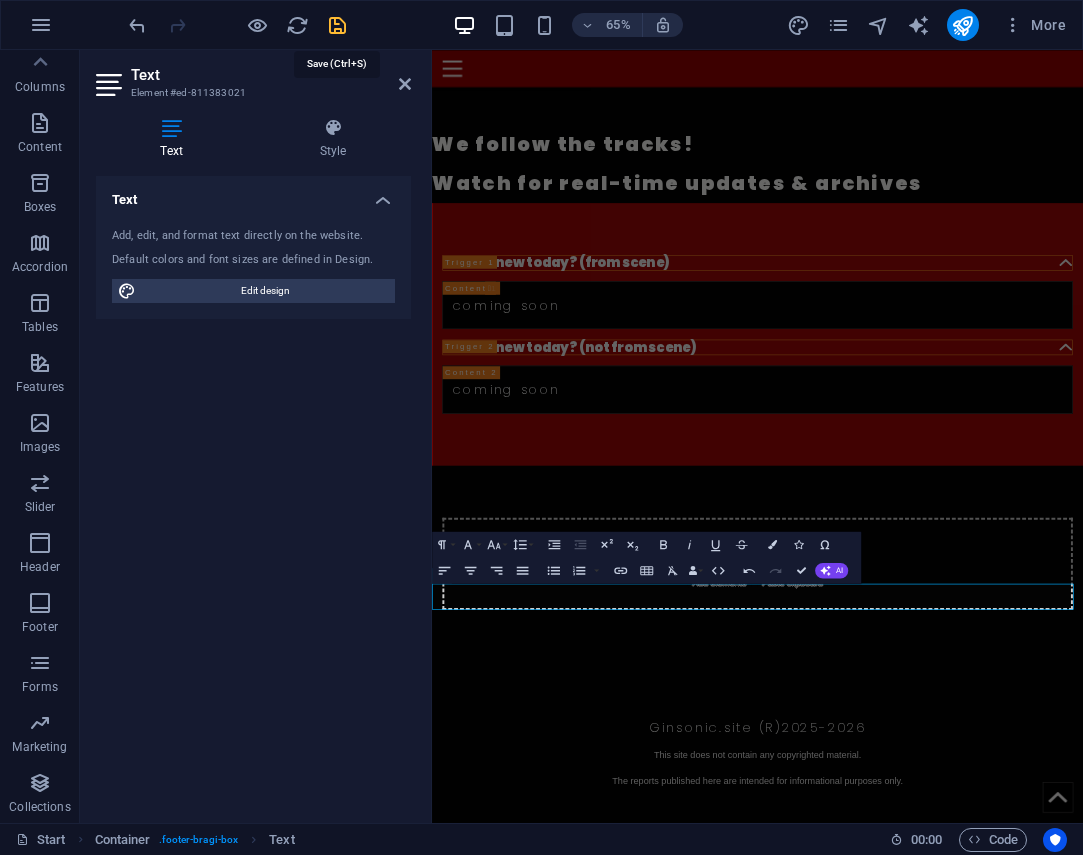 click at bounding box center (337, 25) 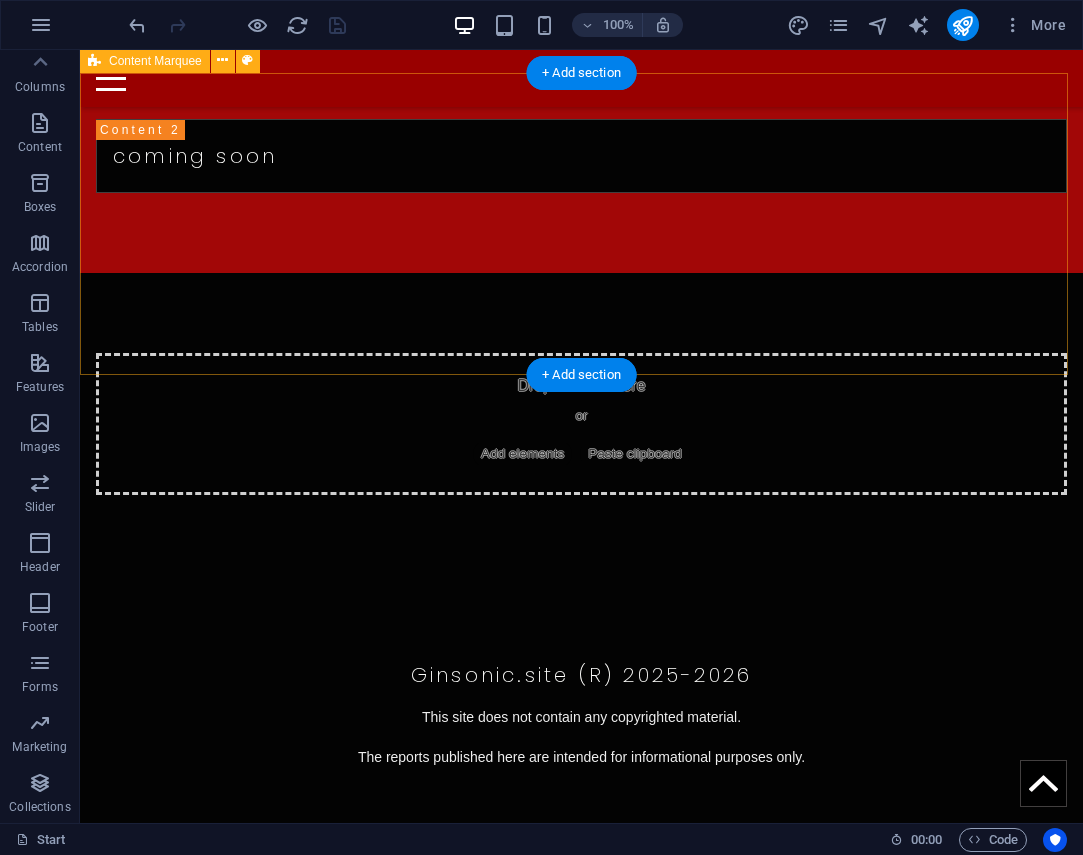click on "Drop content here or  Add elements  Paste clipboard" at bounding box center [581, 424] 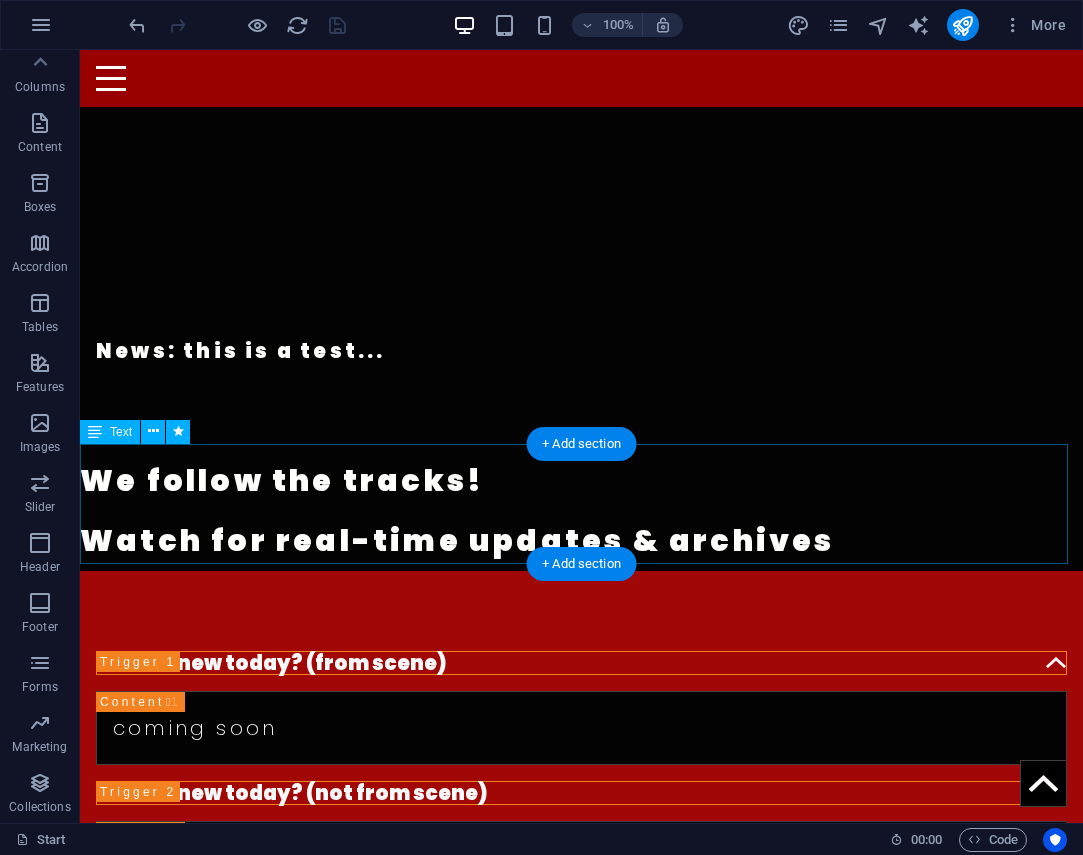 scroll, scrollTop: 400, scrollLeft: 0, axis: vertical 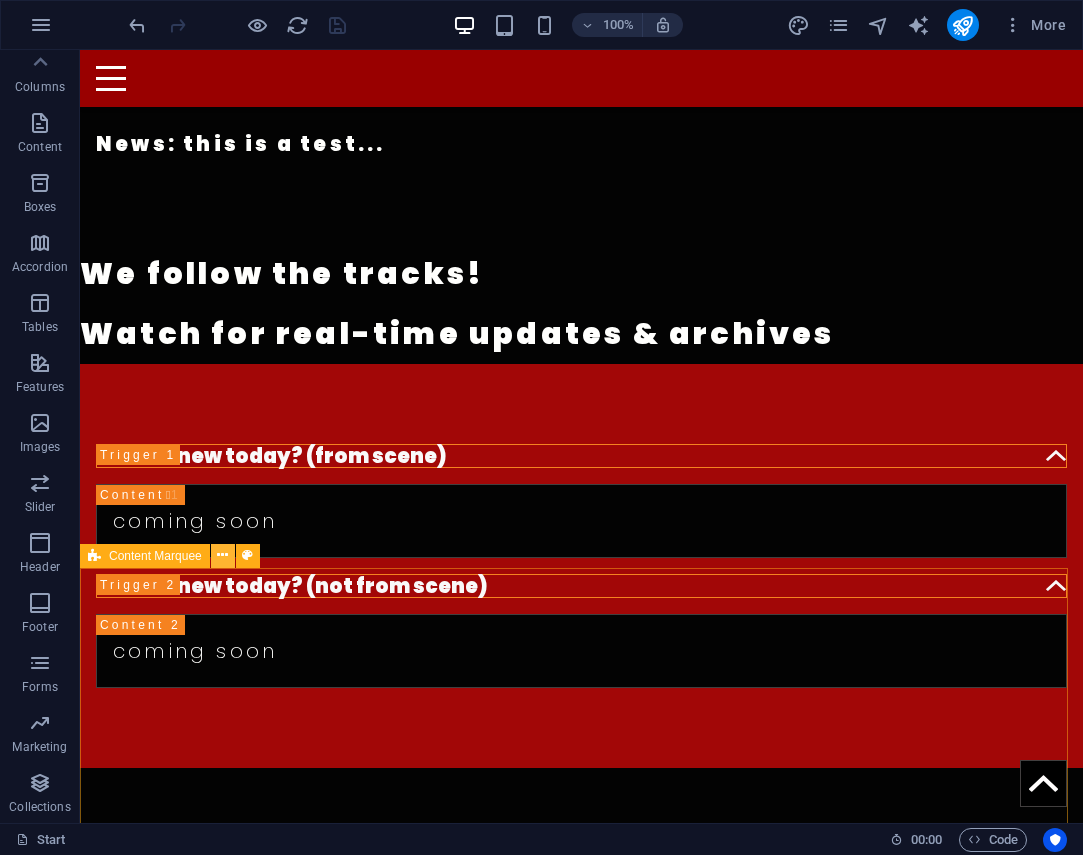 click at bounding box center [222, 555] 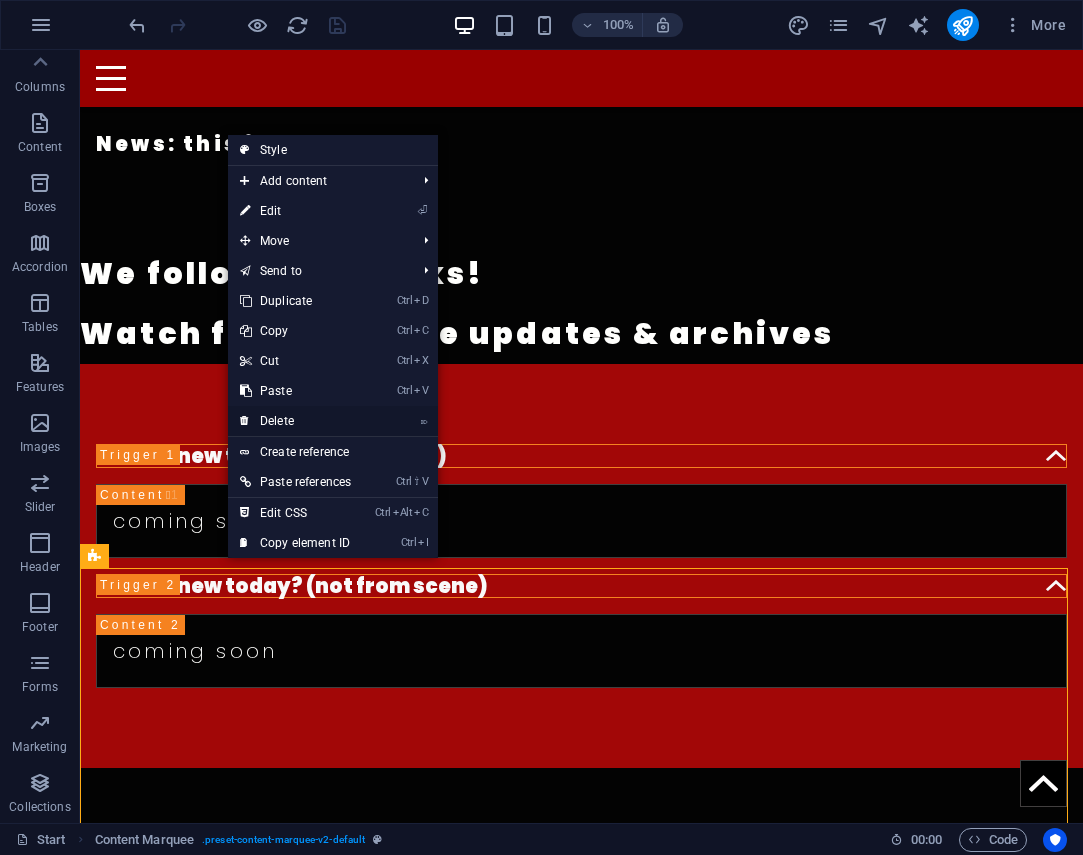 click on "⌦  Delete" at bounding box center [295, 421] 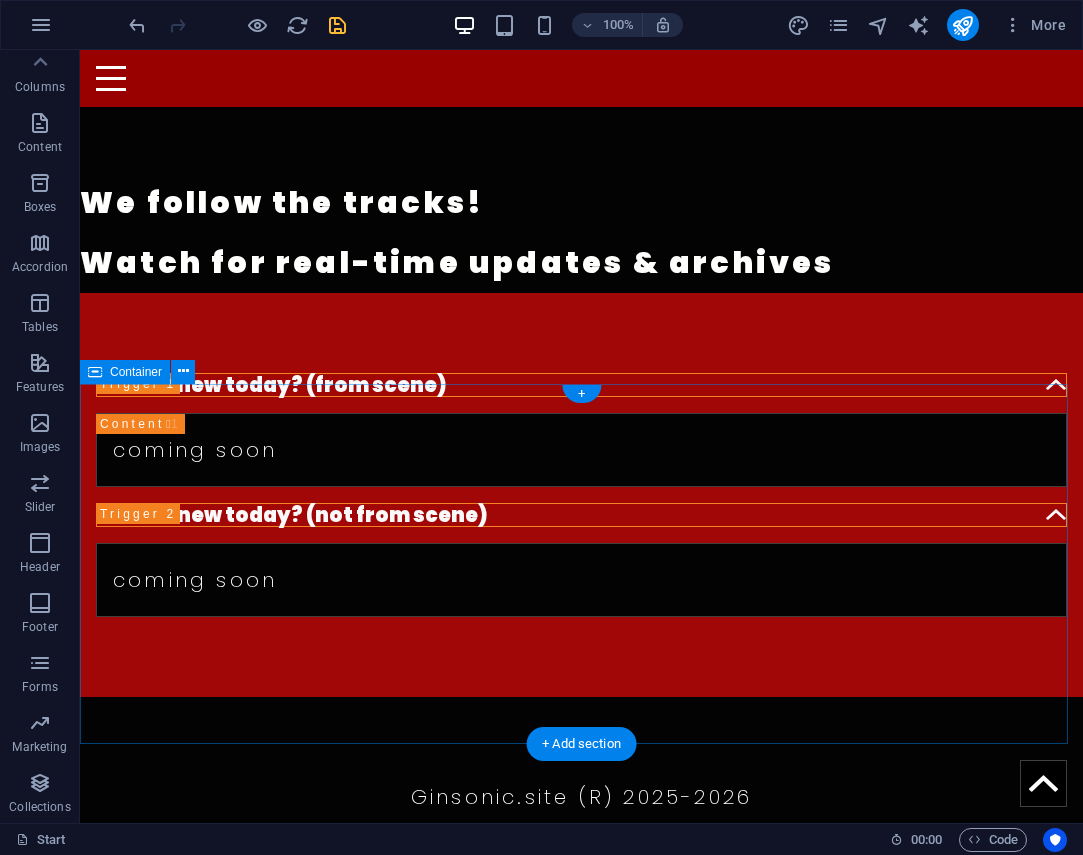 scroll, scrollTop: 593, scrollLeft: 0, axis: vertical 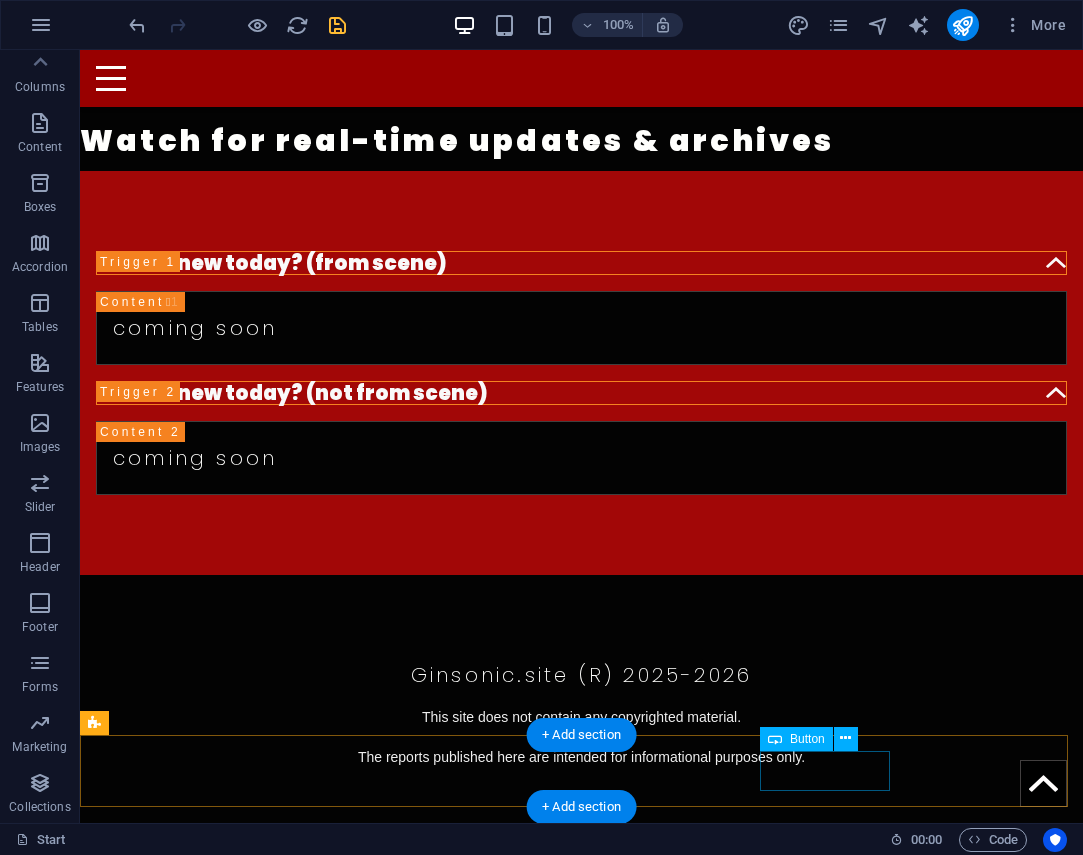 click on "Learn more" at bounding box center (581, 1015) 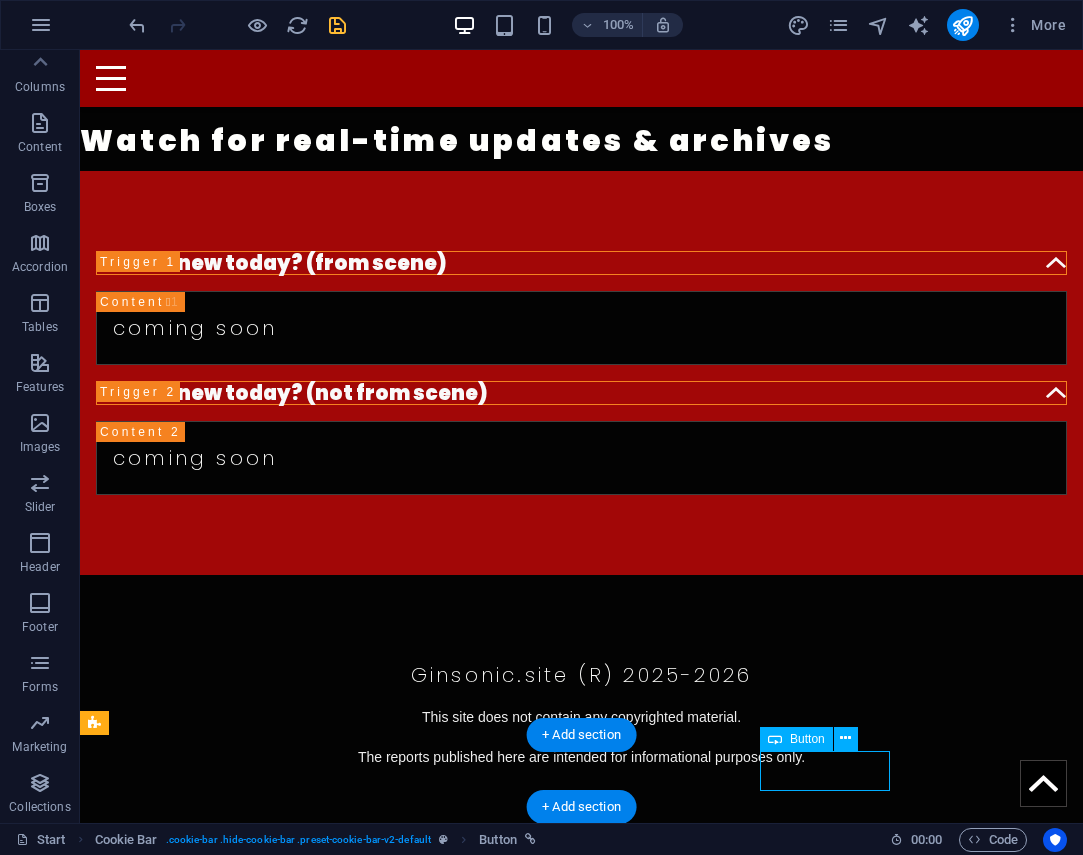 click on "Learn more" at bounding box center [581, 1015] 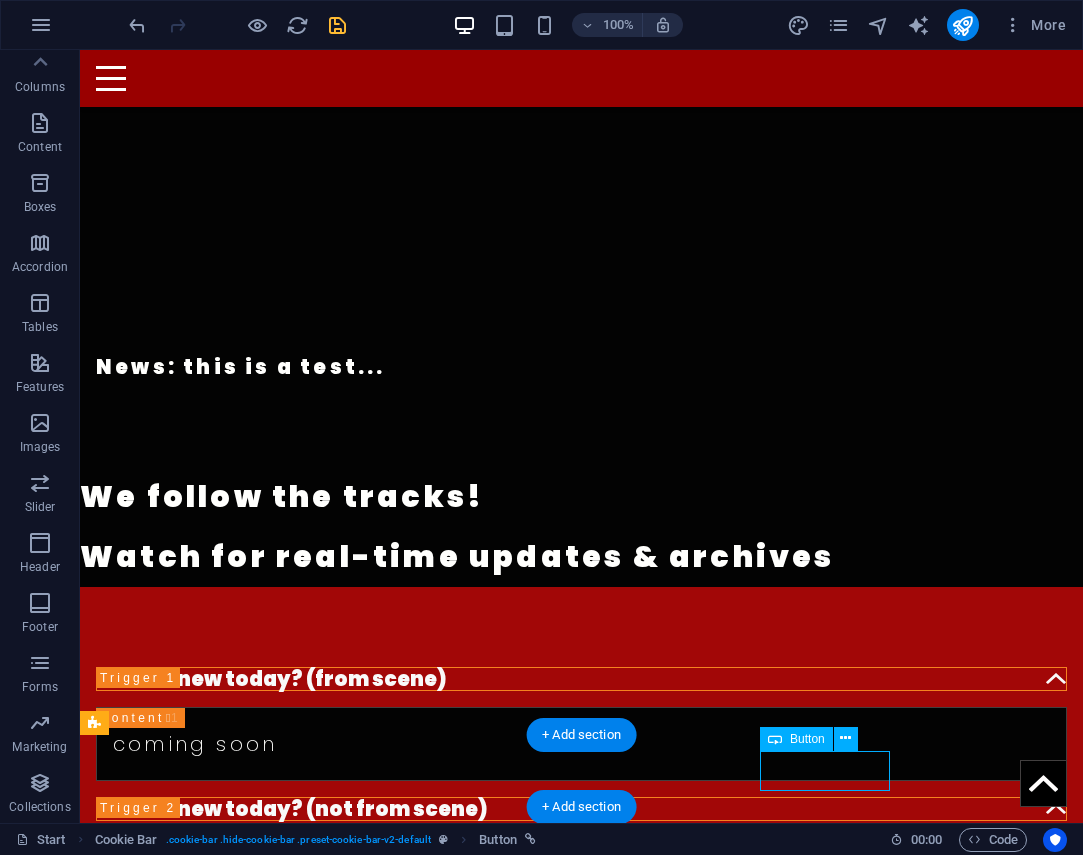 select on "2" 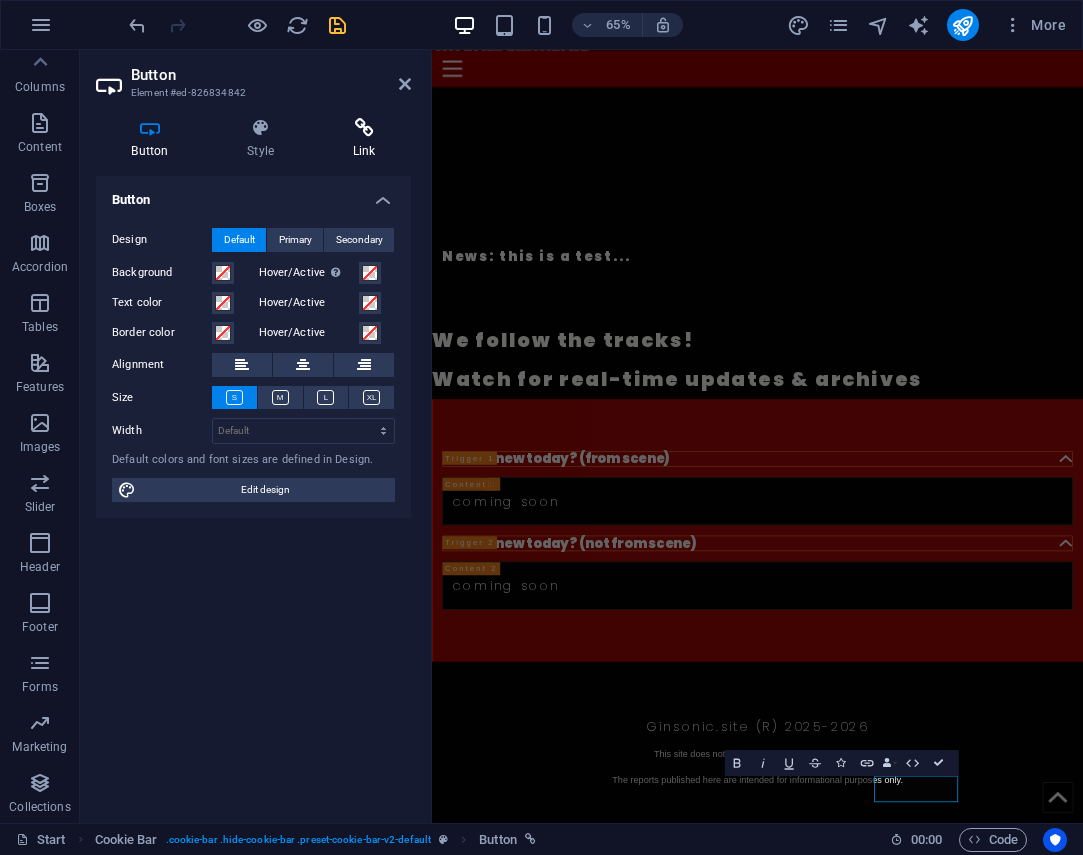click at bounding box center (364, 128) 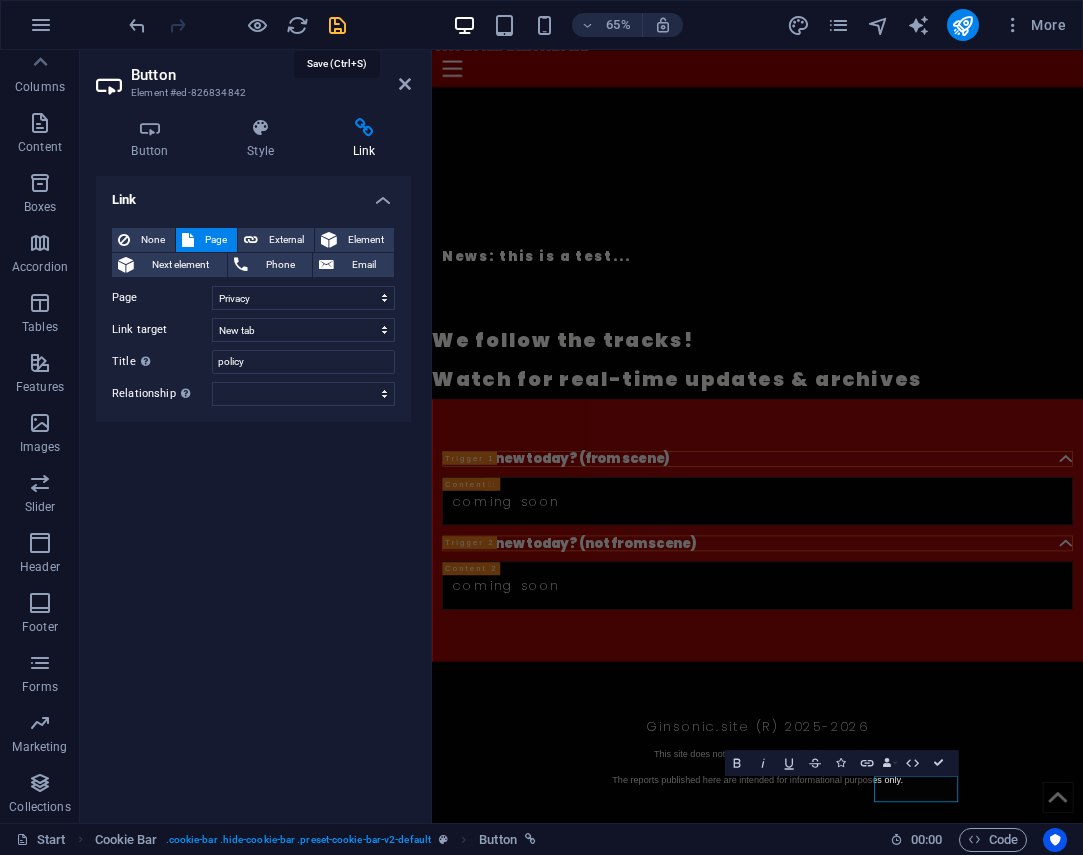 click at bounding box center [337, 25] 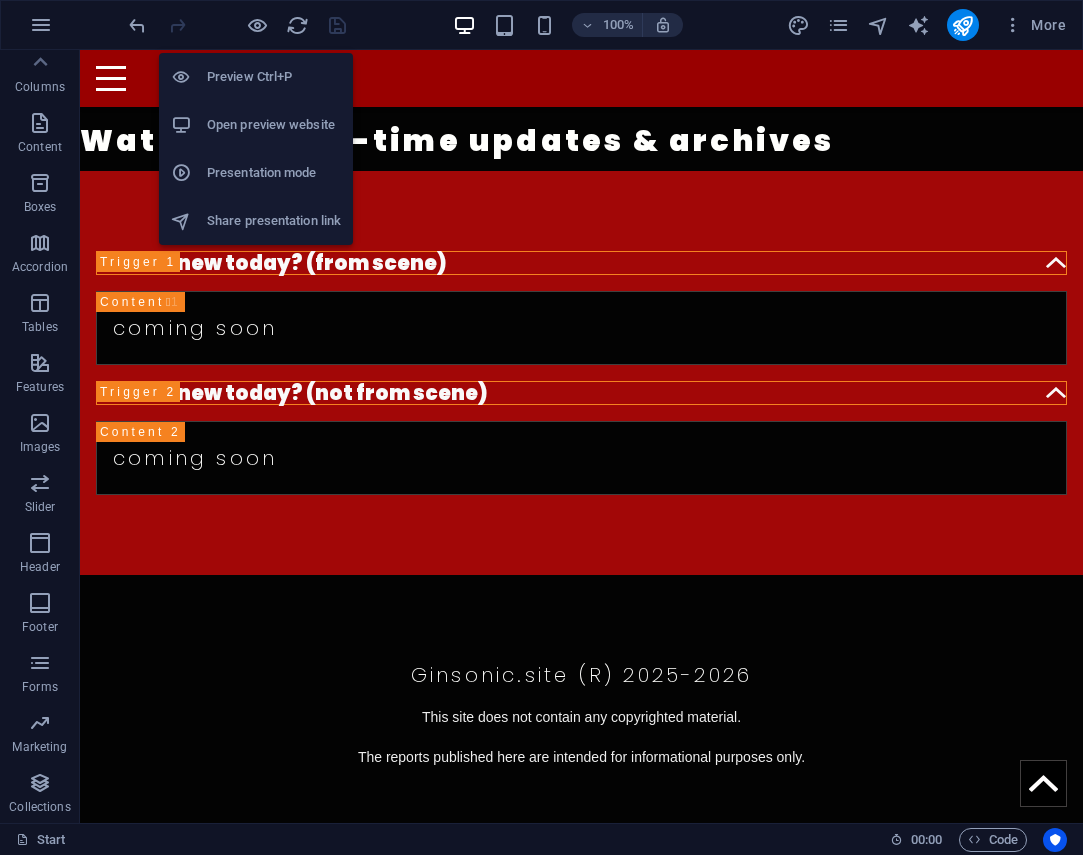 click on "Open preview website" at bounding box center (274, 125) 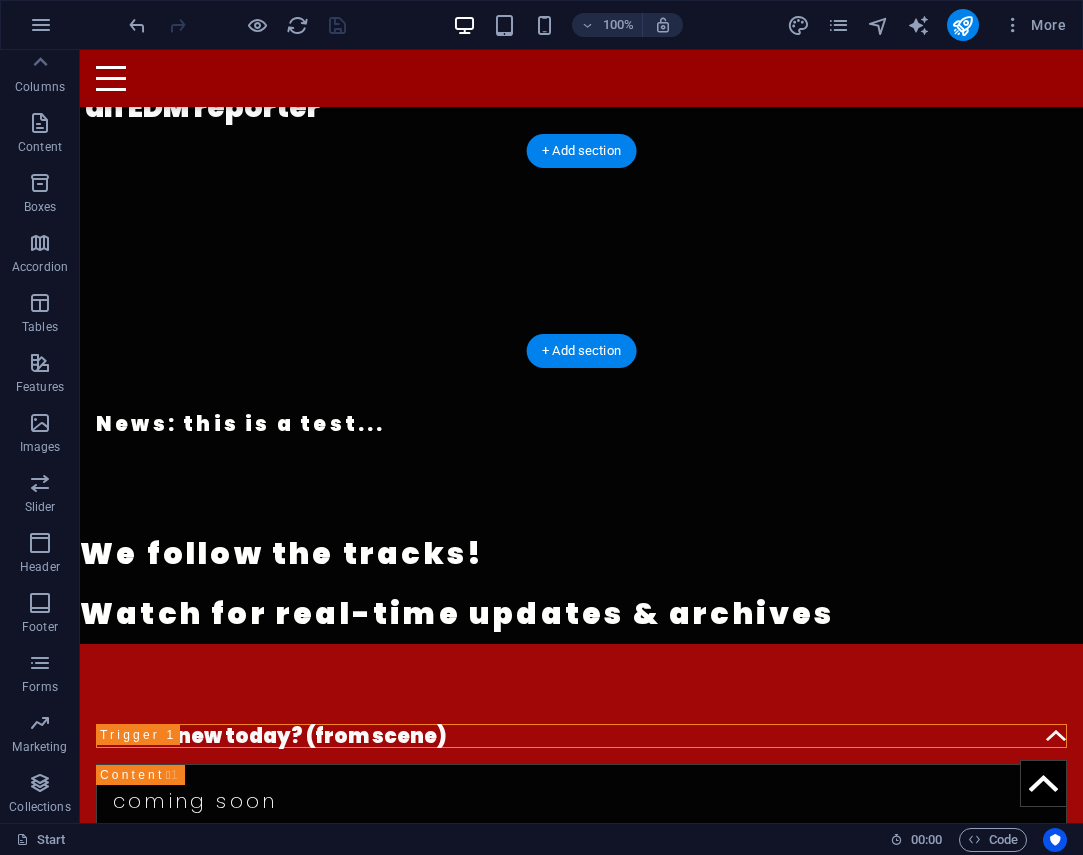 scroll, scrollTop: 93, scrollLeft: 0, axis: vertical 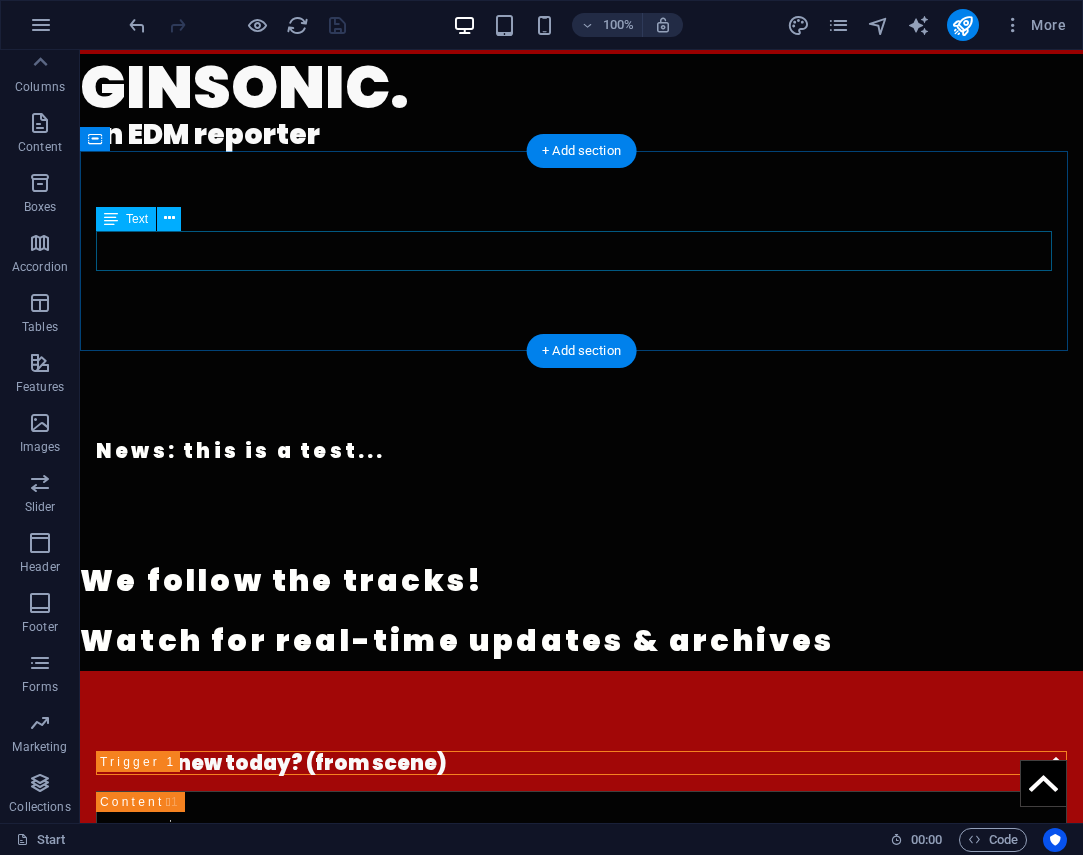 click on "News: this is a test..." at bounding box center (581, 451) 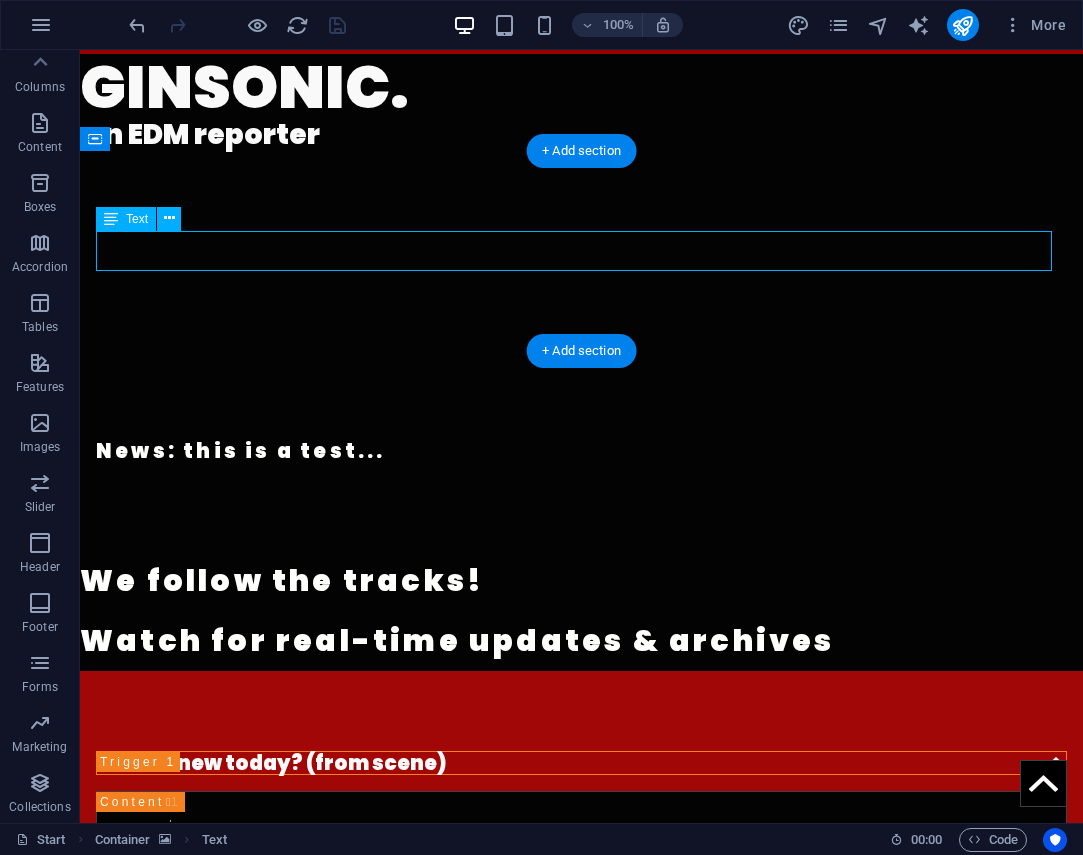 click on "News: this is a test..." at bounding box center [581, 451] 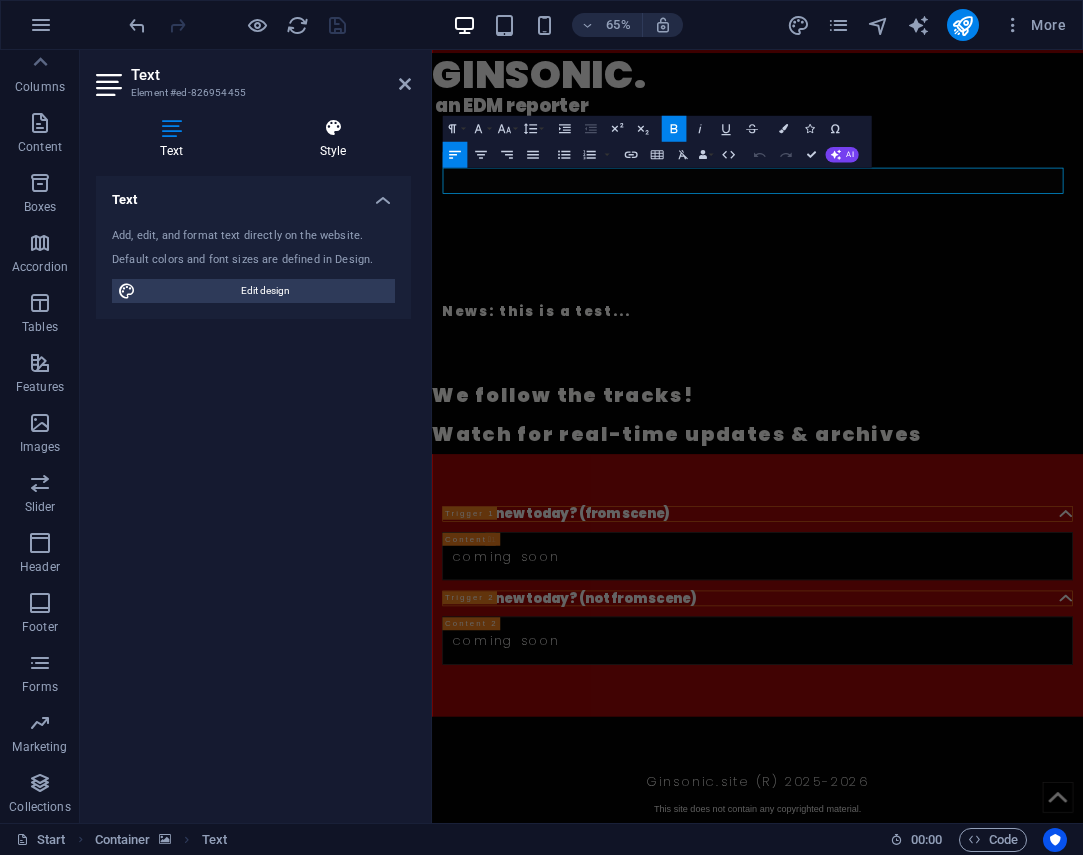 click at bounding box center [333, 128] 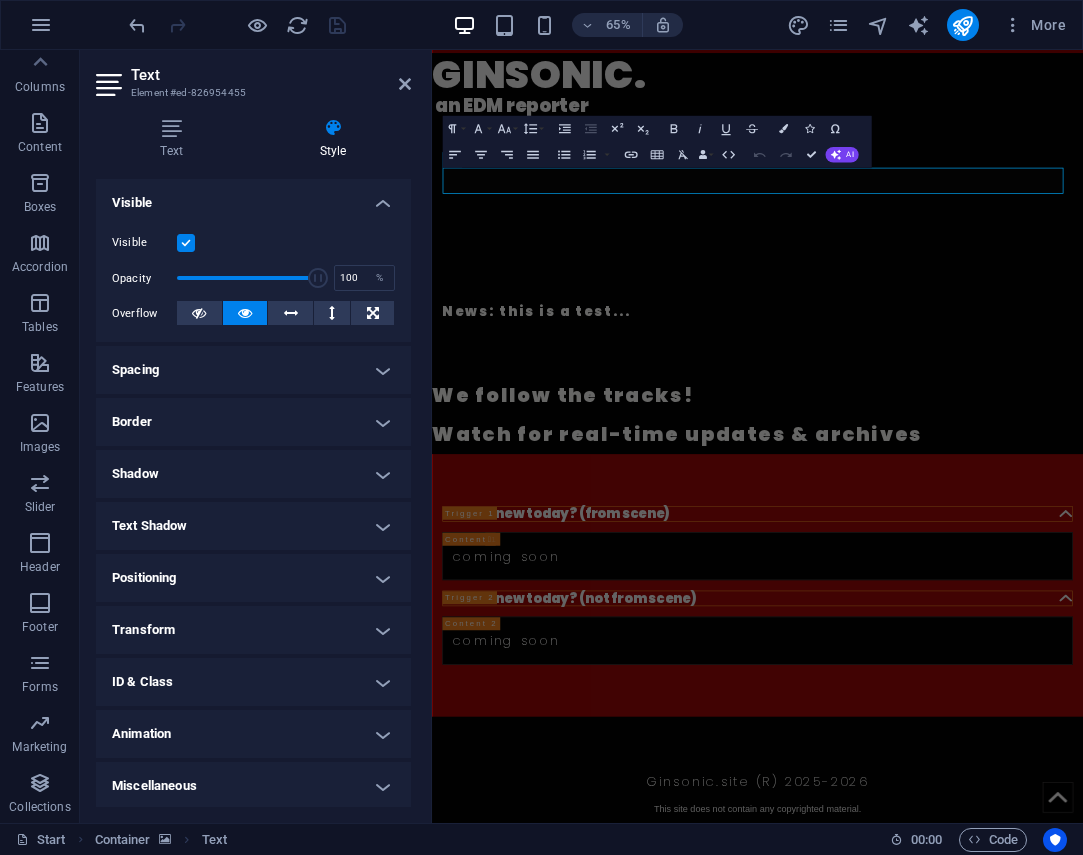 scroll, scrollTop: 214, scrollLeft: 0, axis: vertical 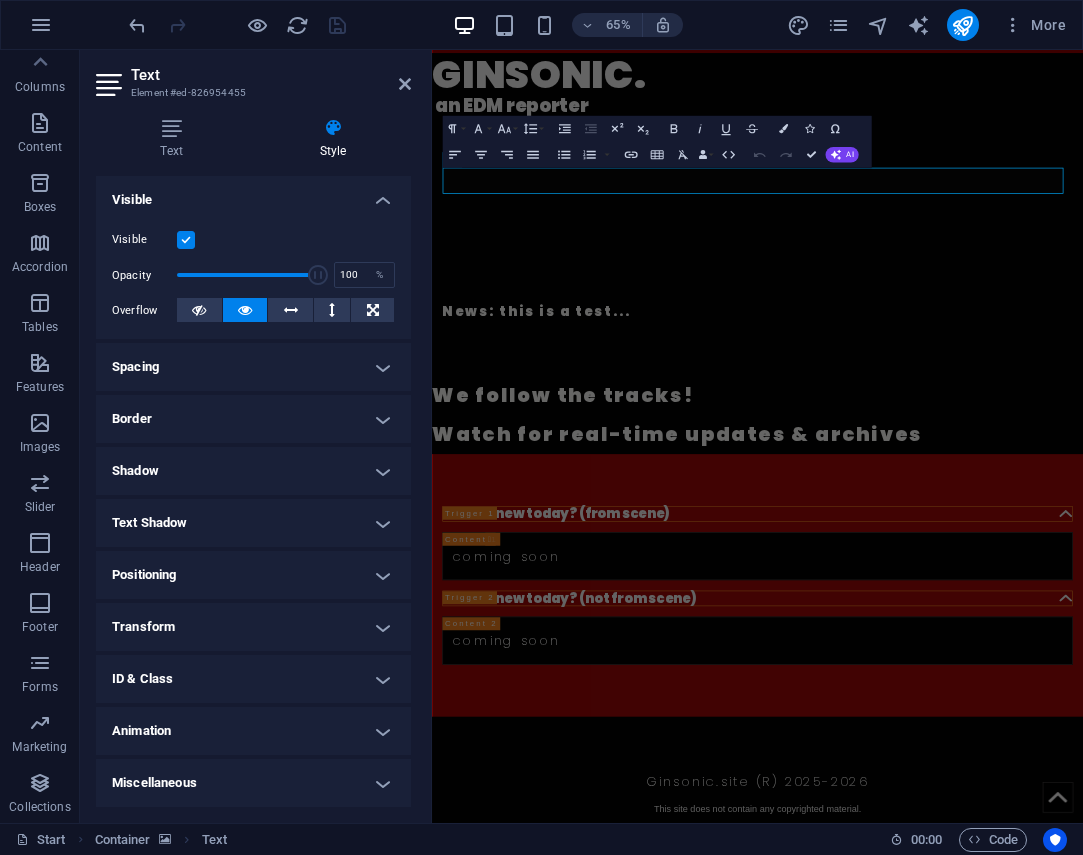 click on "Animation" at bounding box center (253, 731) 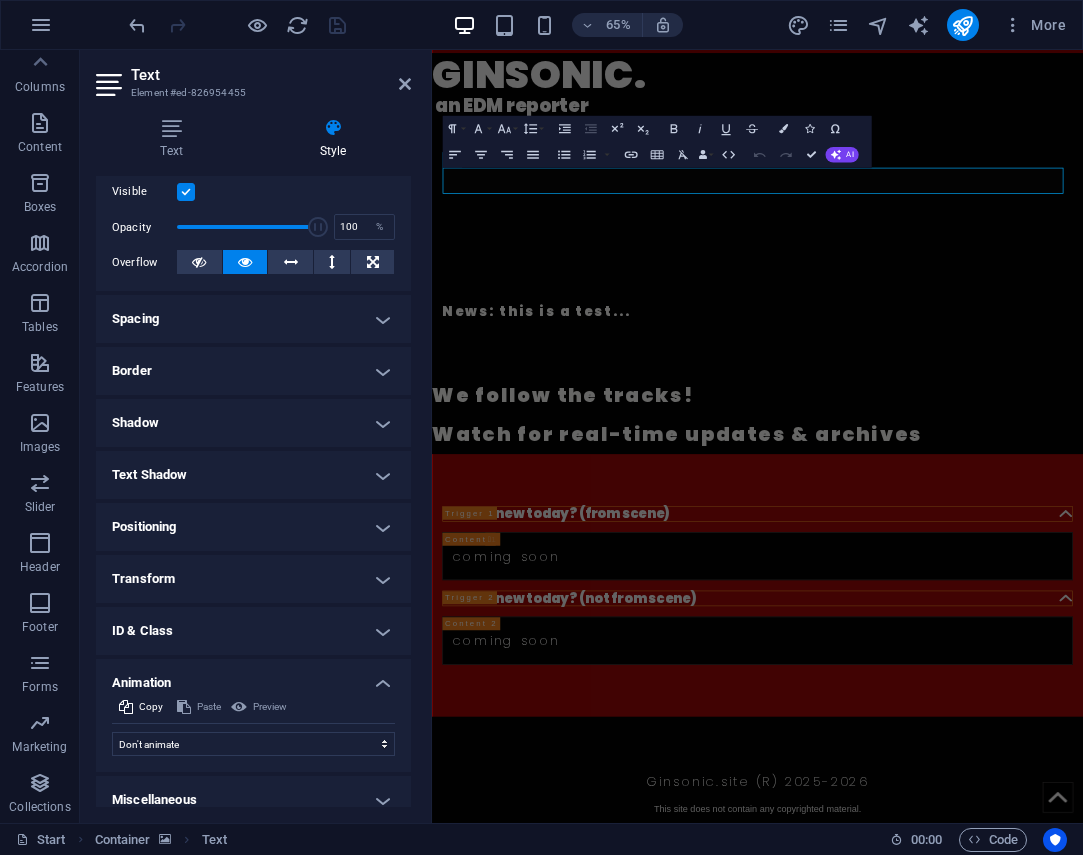 scroll, scrollTop: 279, scrollLeft: 0, axis: vertical 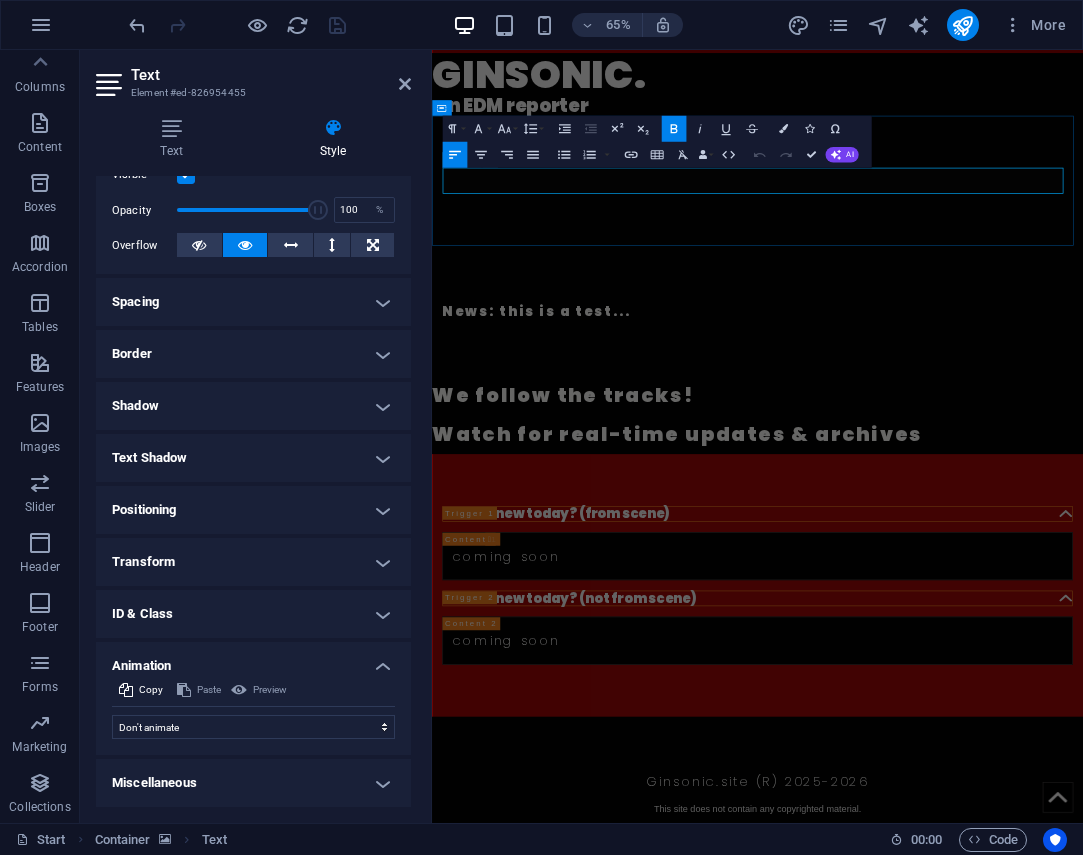 click on "News: this is a test..." at bounding box center (593, 451) 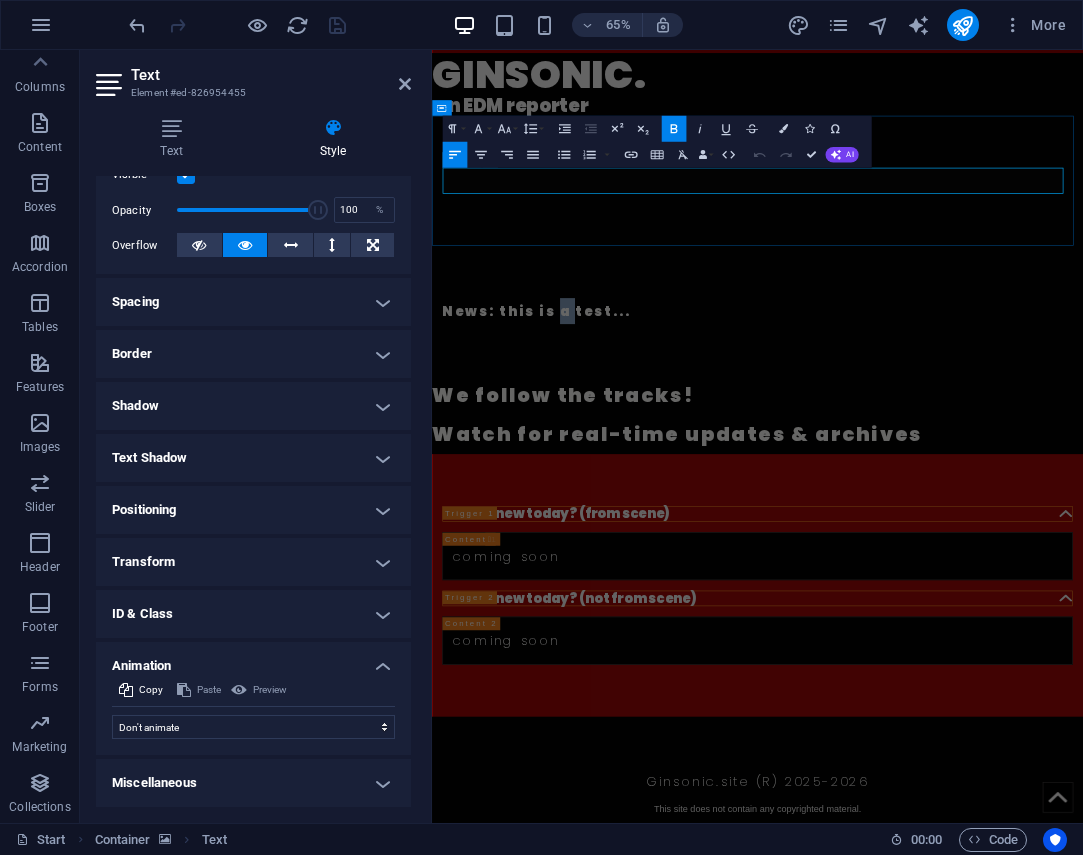 click on "News: this is a test..." at bounding box center (593, 451) 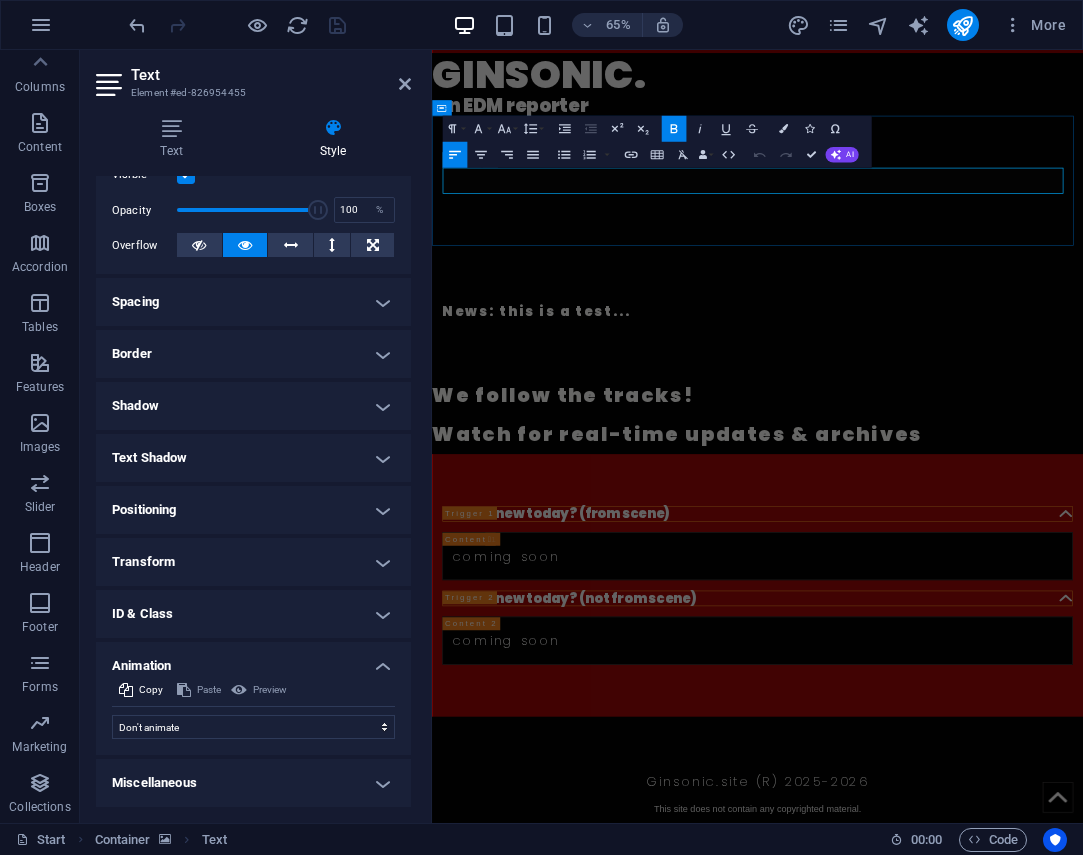 click on "News: this is a test..." at bounding box center (933, 451) 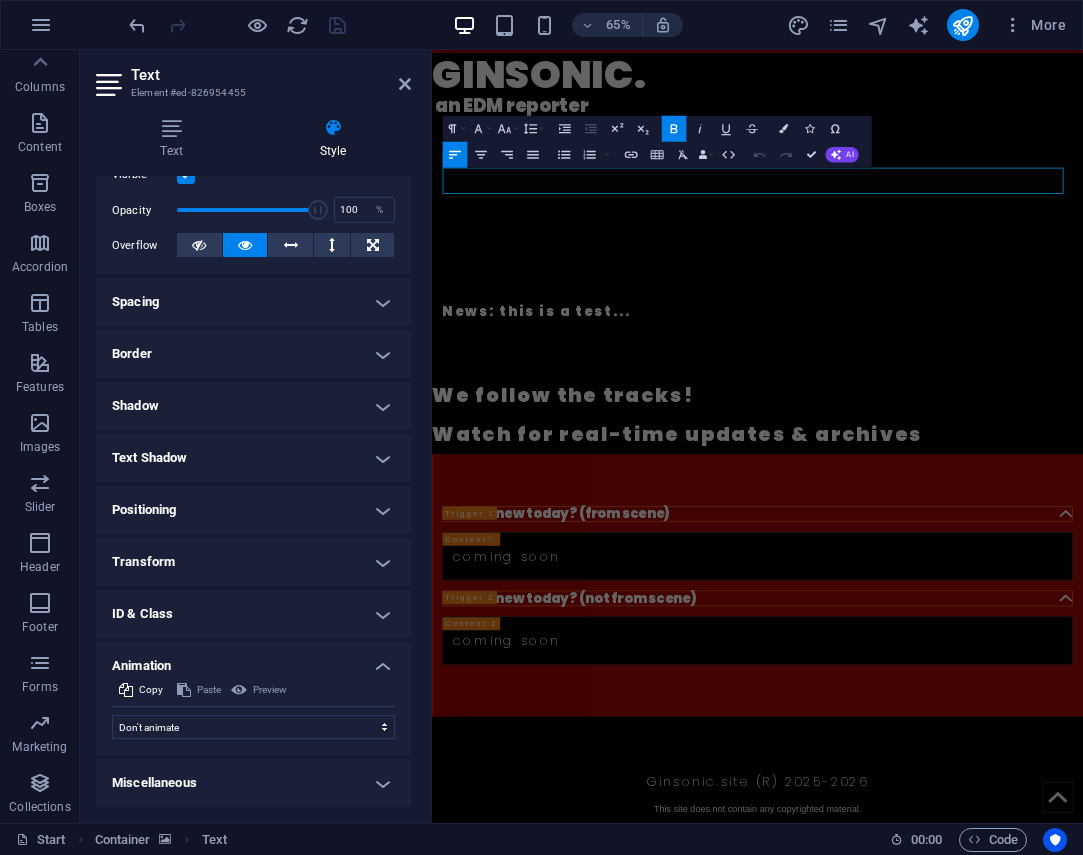 type 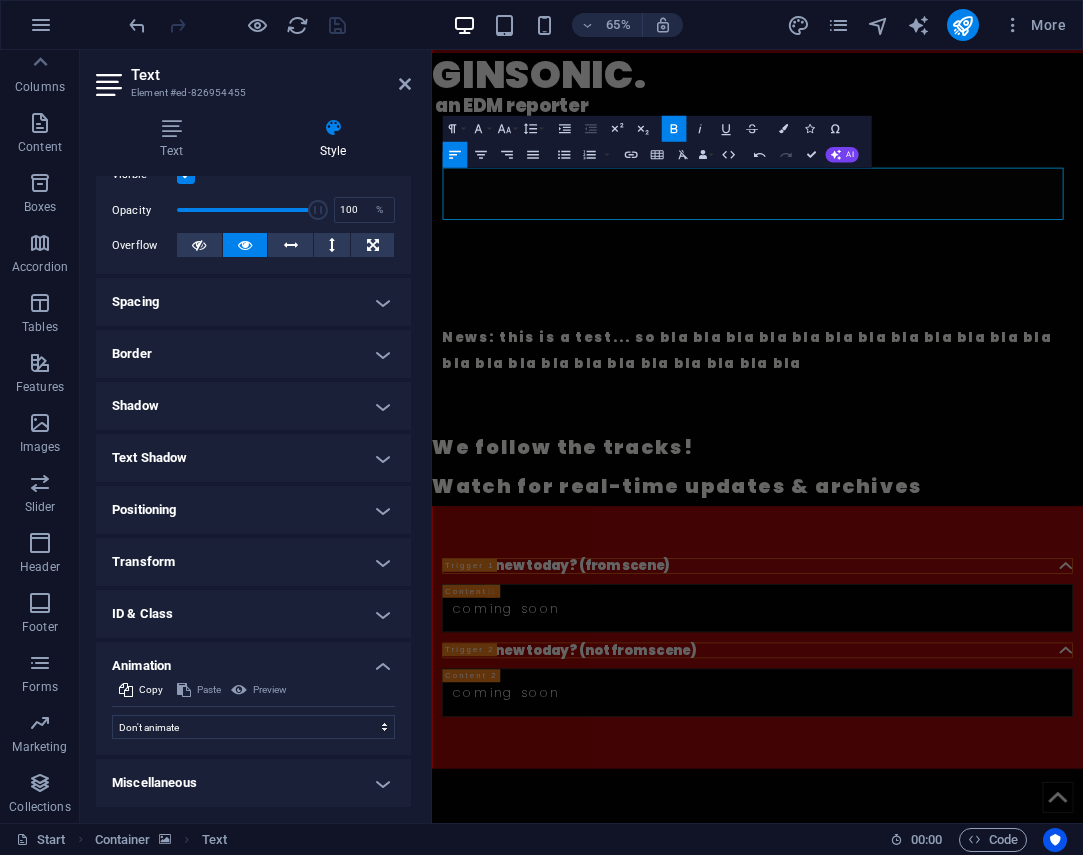 click on "Text Element #ed-826954455 Text Style Text Add, edit, and format text directly on the website. Default colors and font sizes are defined in Design. Edit design Alignment Left aligned Centered Right aligned Content Marquee Element Layout How this element expands within the layout (Flexbox). Size Default auto px % 1/1 1/2 1/3 1/4 1/5 1/6 1/7 1/8 1/9 1/10 Grow Shrink Order Container layout Visible Visible Opacity 100 % Overflow Spacing Margin Default auto px % rem vw vh Custom Custom auto px % rem vw vh auto px % rem vw vh auto px % rem vw vh auto px % rem vw vh Padding Default px rem % vh vw Custom Custom px rem % vh vw px rem % vh vw px rem % vh vw px rem % vh vw Border Style              - Width 1 auto px rem % vh vw Custom Custom 1 auto px rem % vh vw 1 auto px rem % vh vw 1 auto px rem % vh vw 1 auto px rem % vh vw  - Color Round corners Default px rem % vh vw Custom Custom px rem % vh vw px rem % vh vw px rem % vh vw px rem % vh vw Shadow Default None Outside Inside Color X offset 0 px rem vh vw" at bounding box center [256, 436] 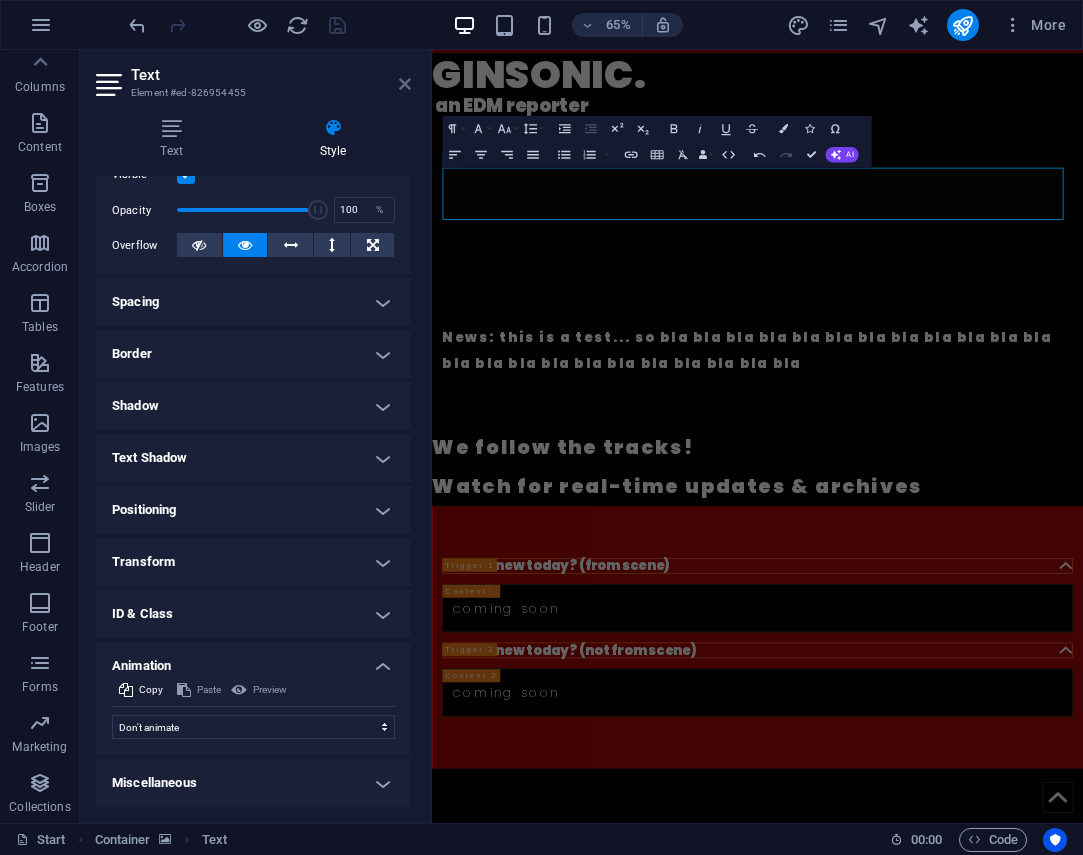 click at bounding box center [405, 84] 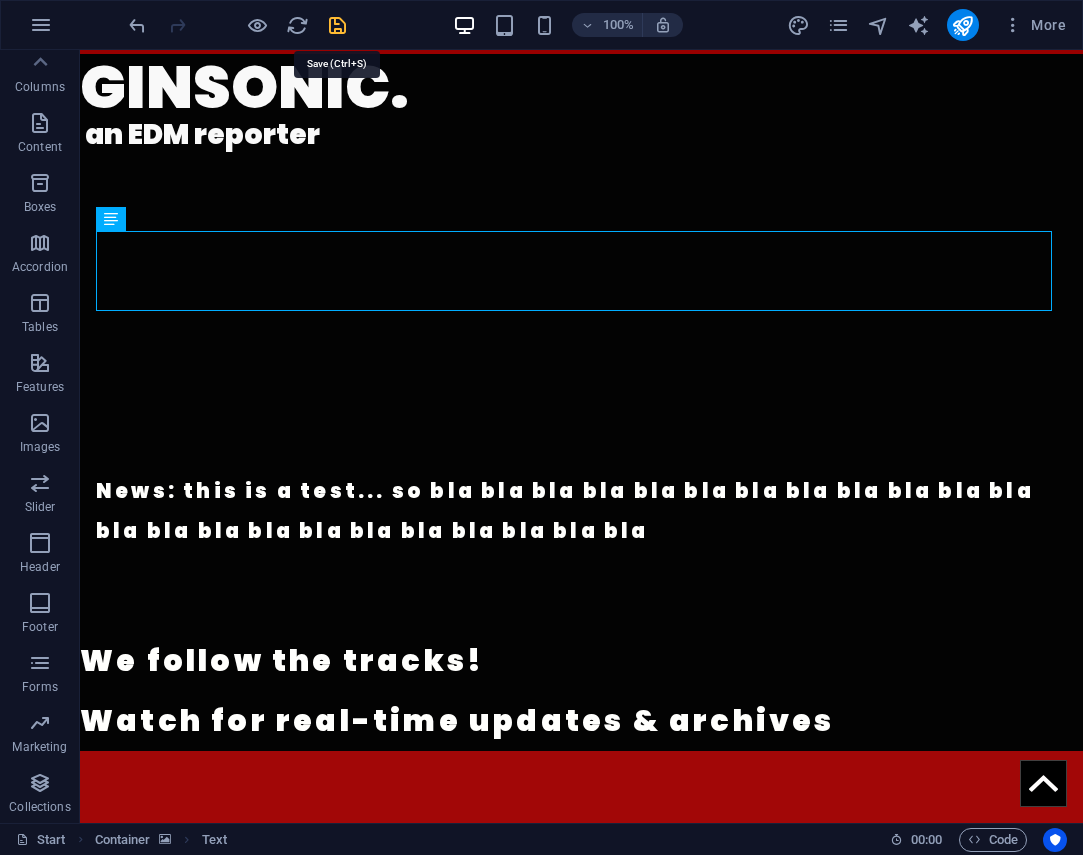 click at bounding box center [337, 25] 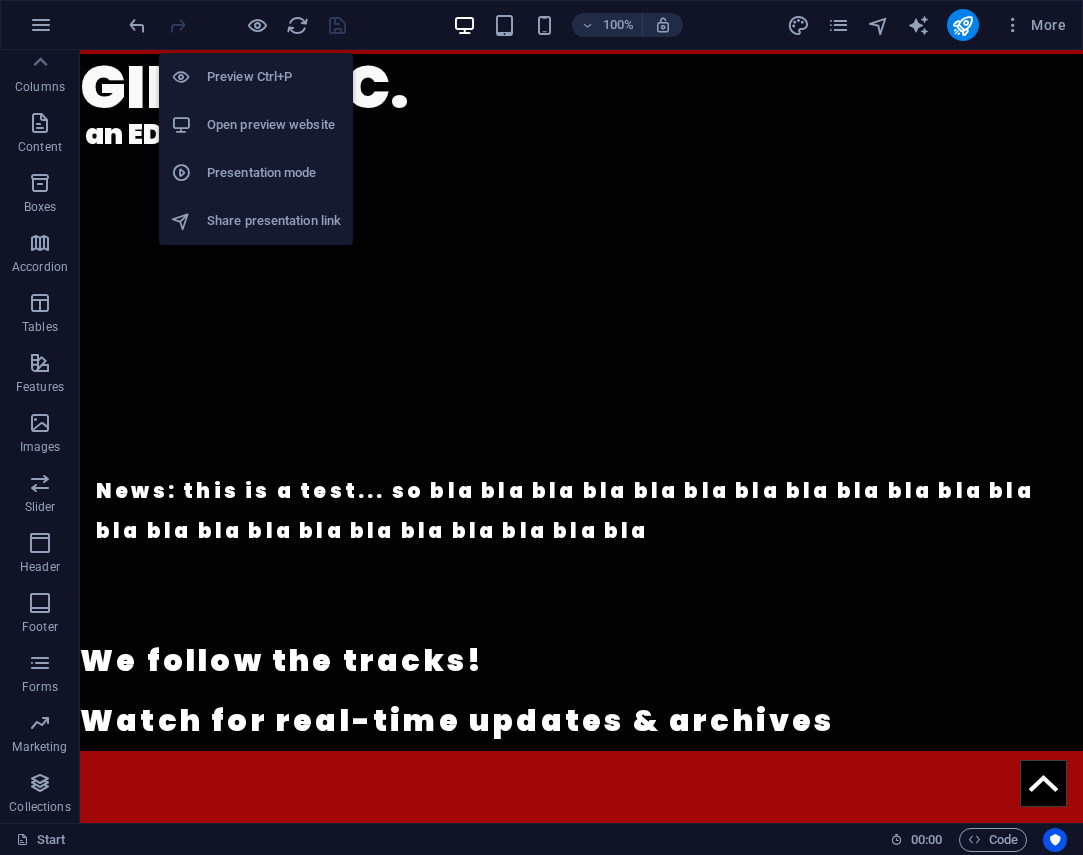 click on "Open preview website" at bounding box center (274, 125) 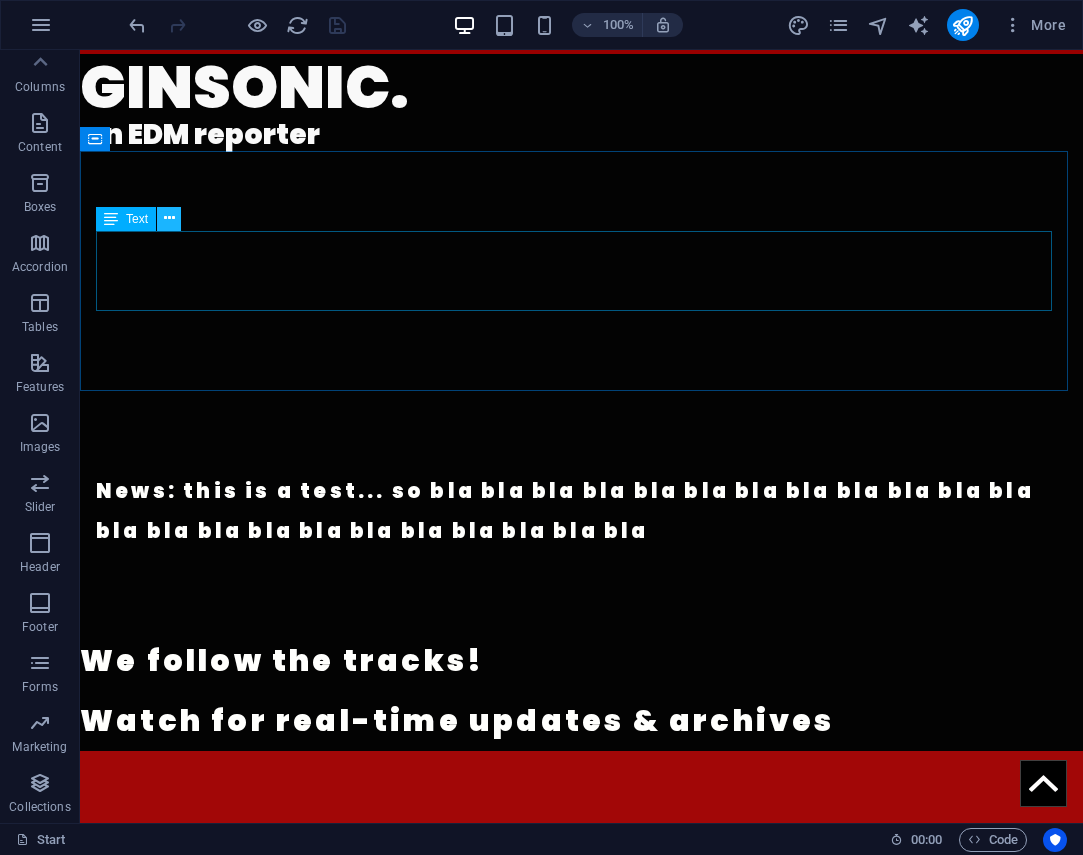 click at bounding box center [169, 218] 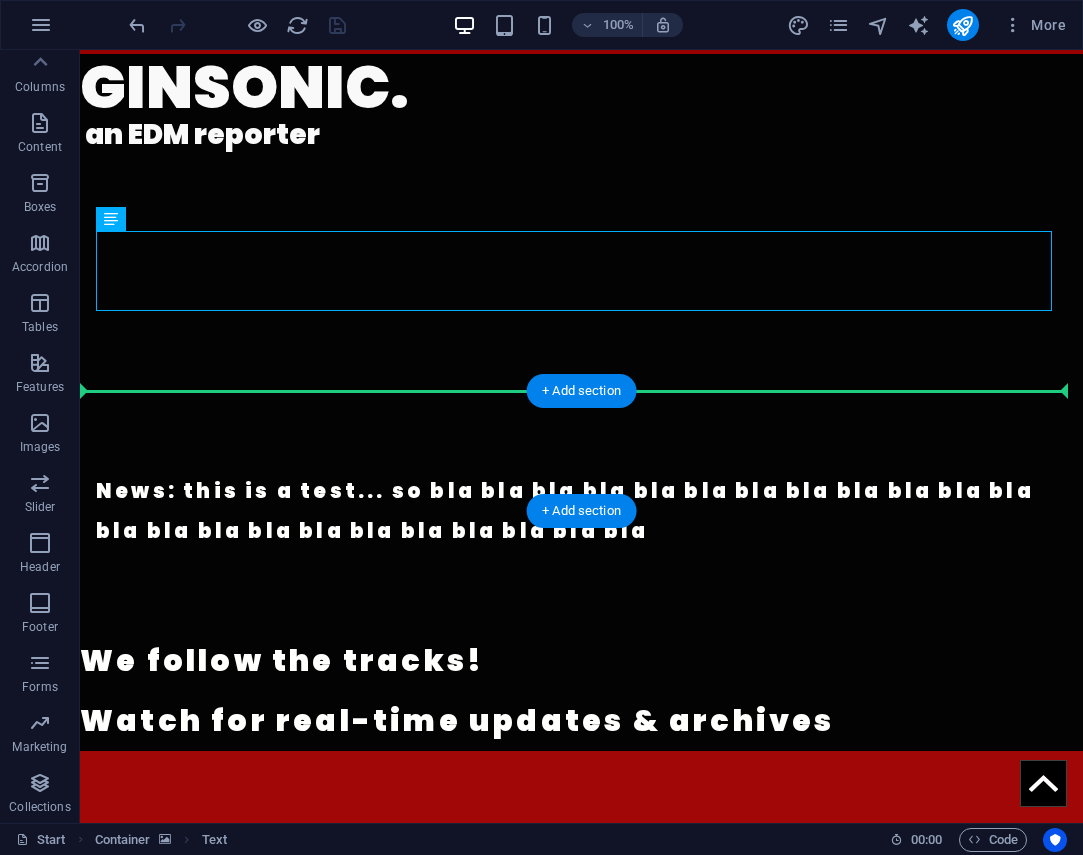 drag, startPoint x: 191, startPoint y: 270, endPoint x: 119, endPoint y: 411, distance: 158.31929 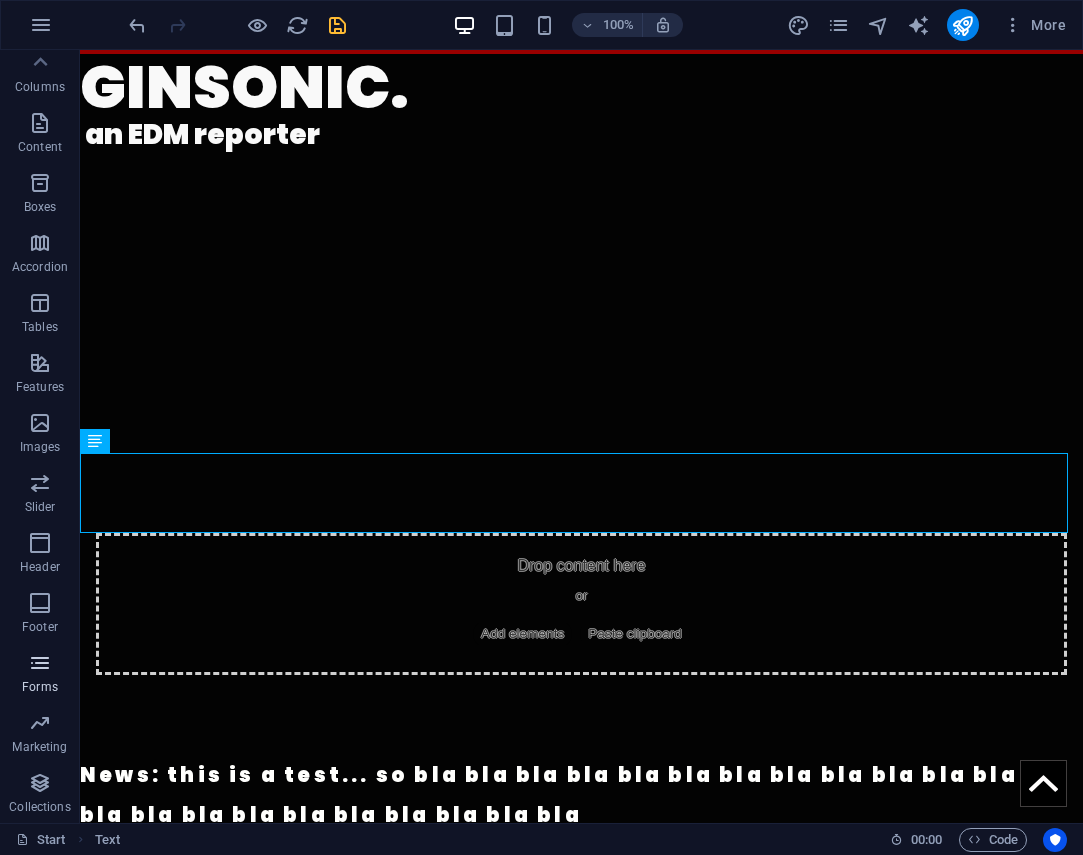 scroll, scrollTop: 27, scrollLeft: 0, axis: vertical 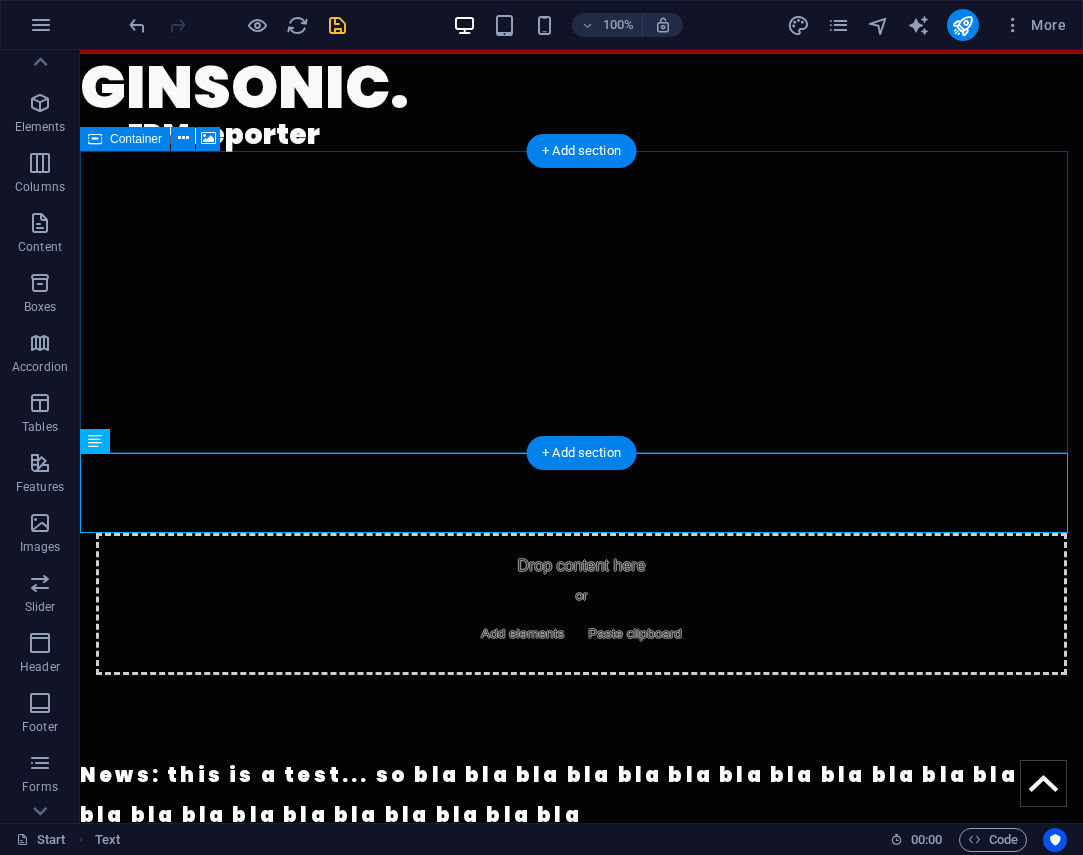 click on "Add elements" at bounding box center (522, 634) 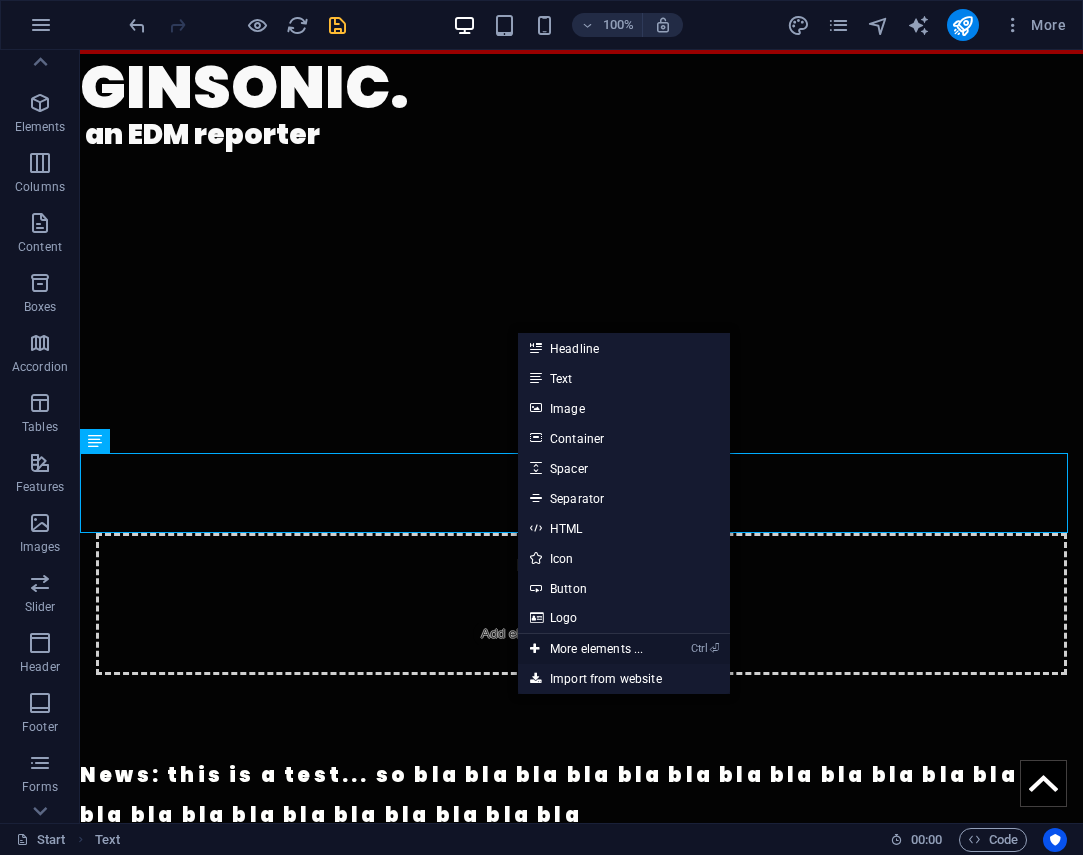 drag, startPoint x: 644, startPoint y: 641, endPoint x: 332, endPoint y: 919, distance: 417.88516 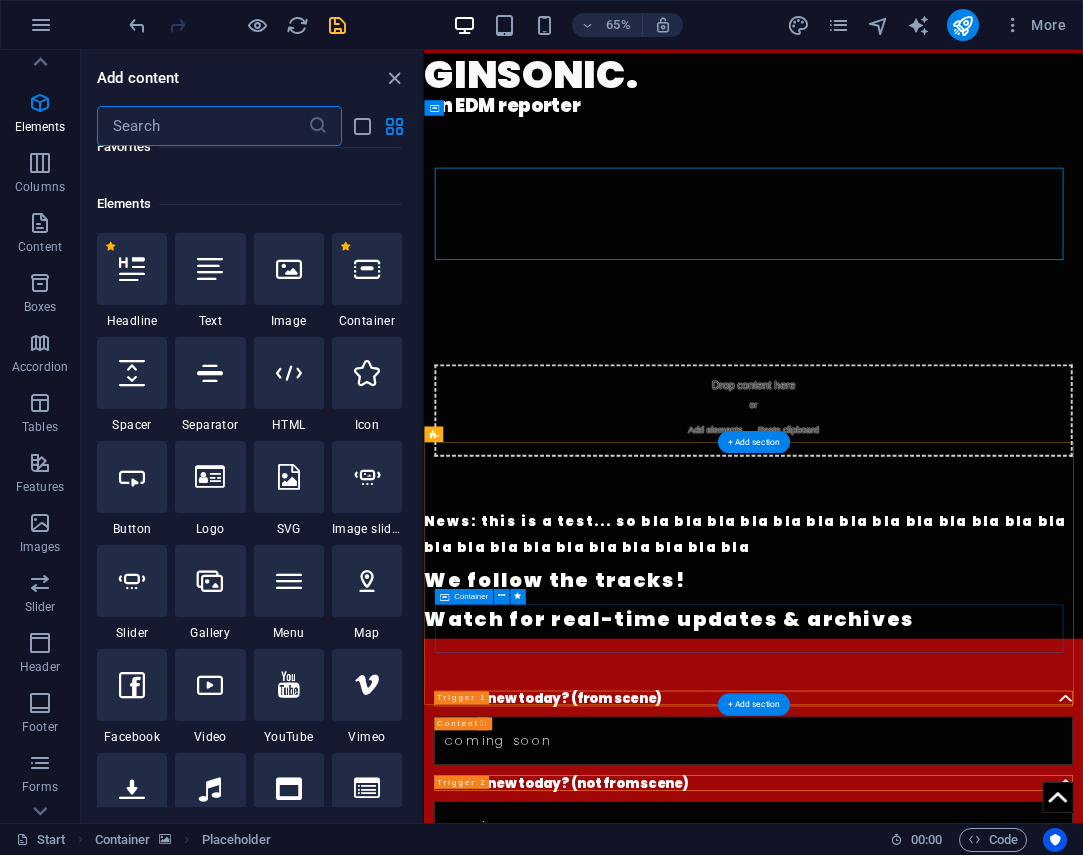 scroll, scrollTop: 213, scrollLeft: 0, axis: vertical 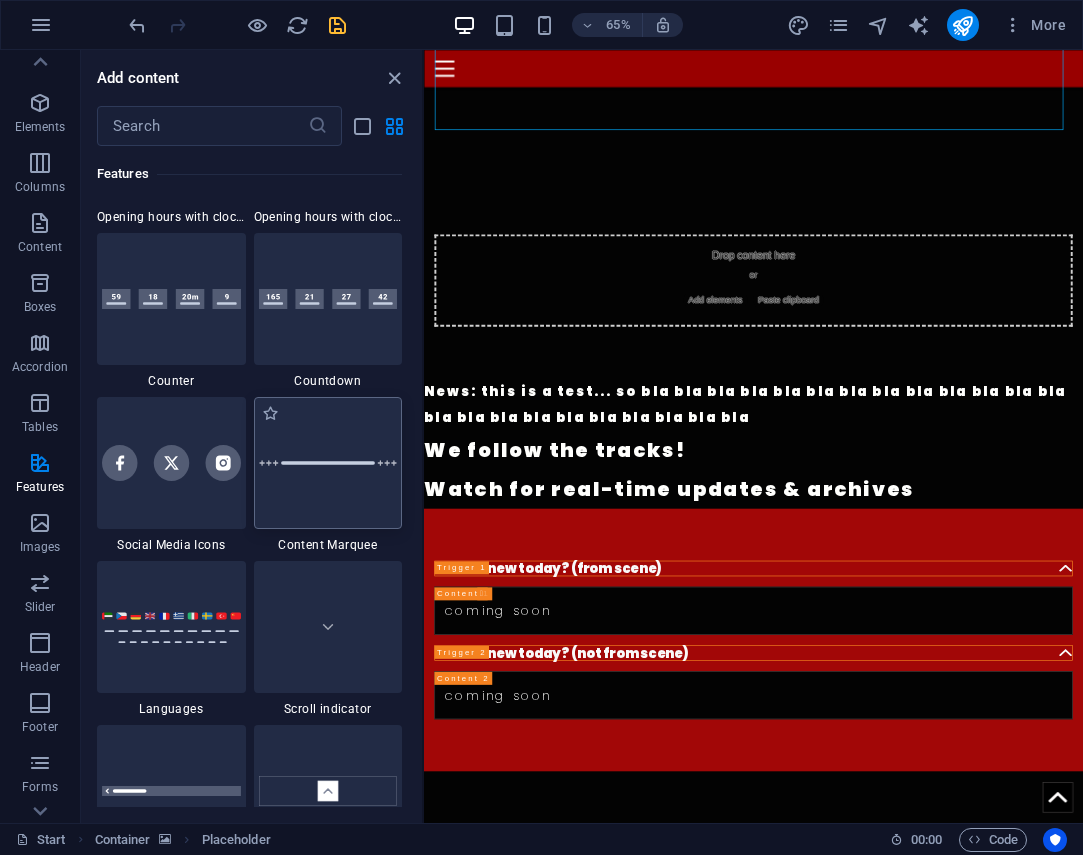 drag, startPoint x: 359, startPoint y: 507, endPoint x: 230, endPoint y: 573, distance: 144.90341 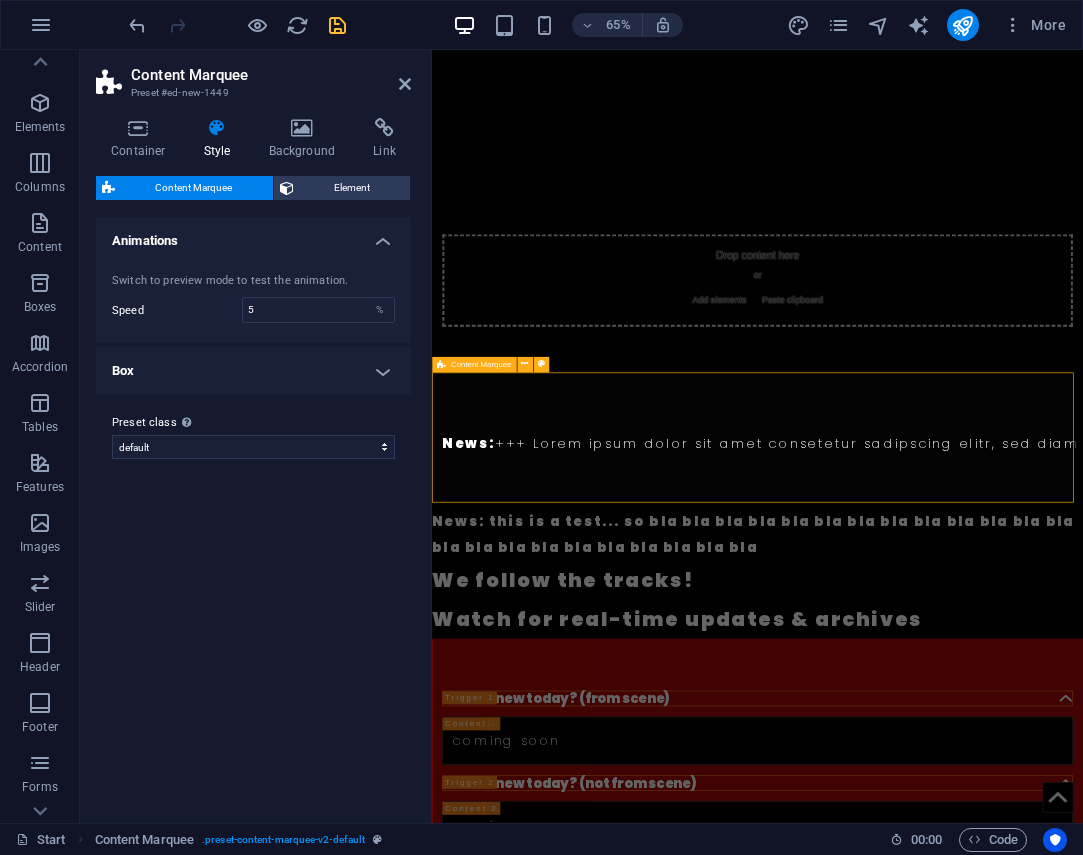scroll, scrollTop: 0, scrollLeft: 0, axis: both 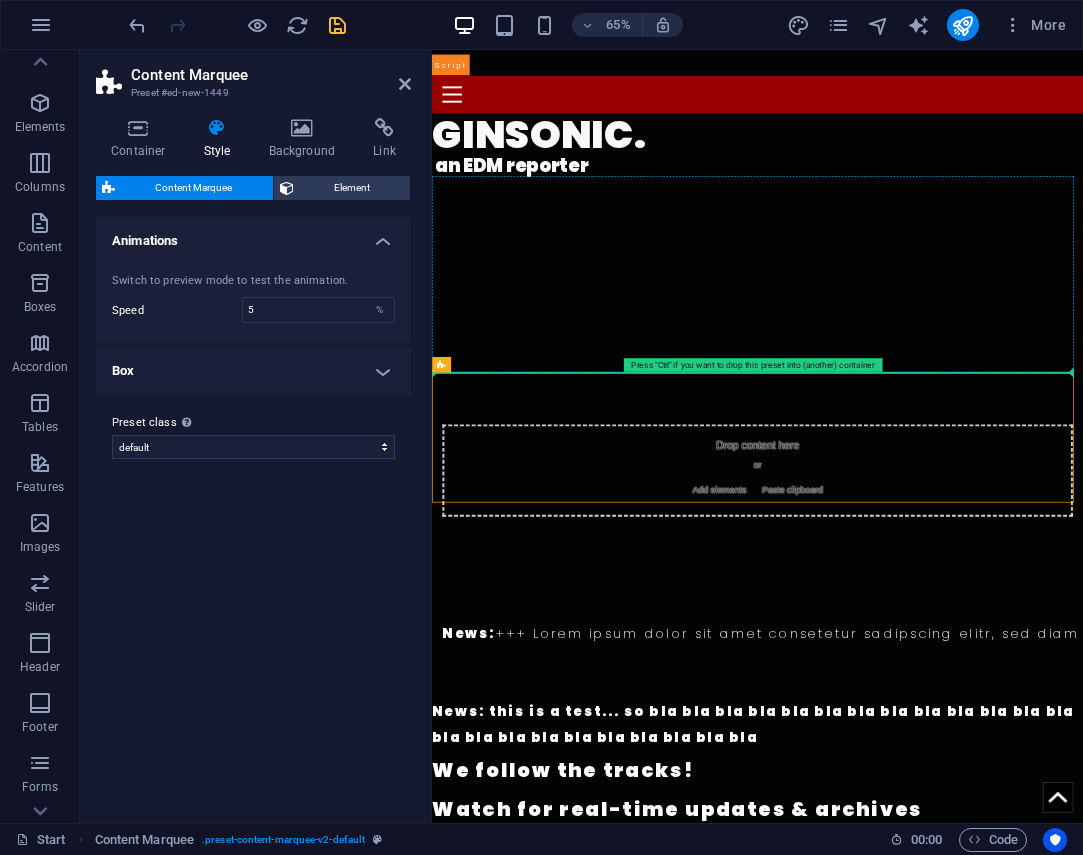 drag, startPoint x: 914, startPoint y: 420, endPoint x: 593, endPoint y: 413, distance: 321.07632 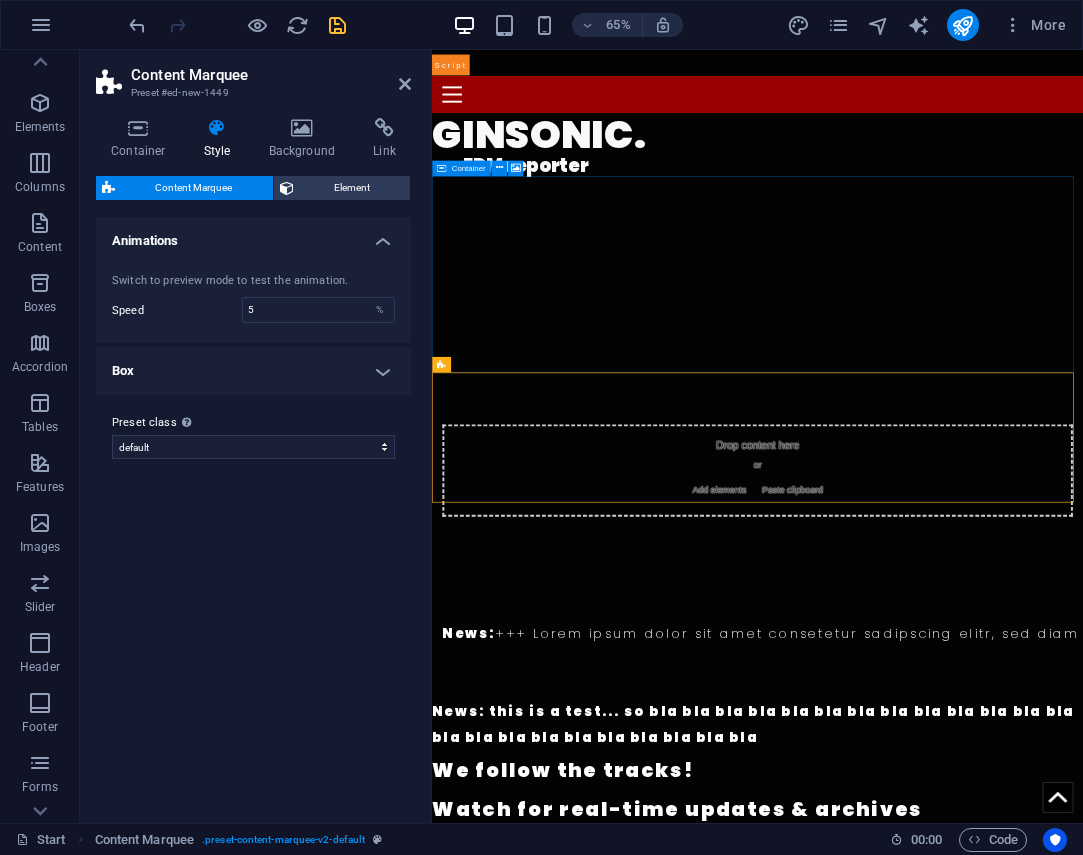click on "Drop content here or  Add elements  Paste clipboard" at bounding box center (933, 697) 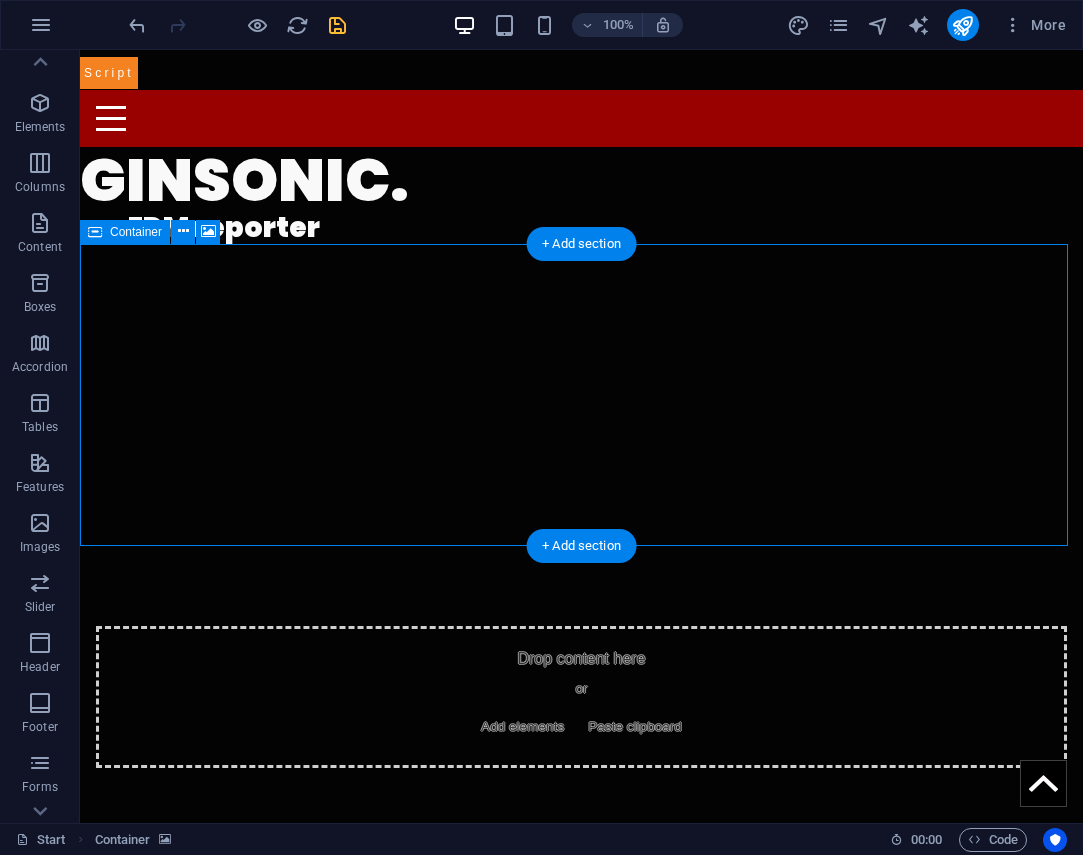 click on "Drop content here or  Add elements  Paste clipboard" at bounding box center [581, 697] 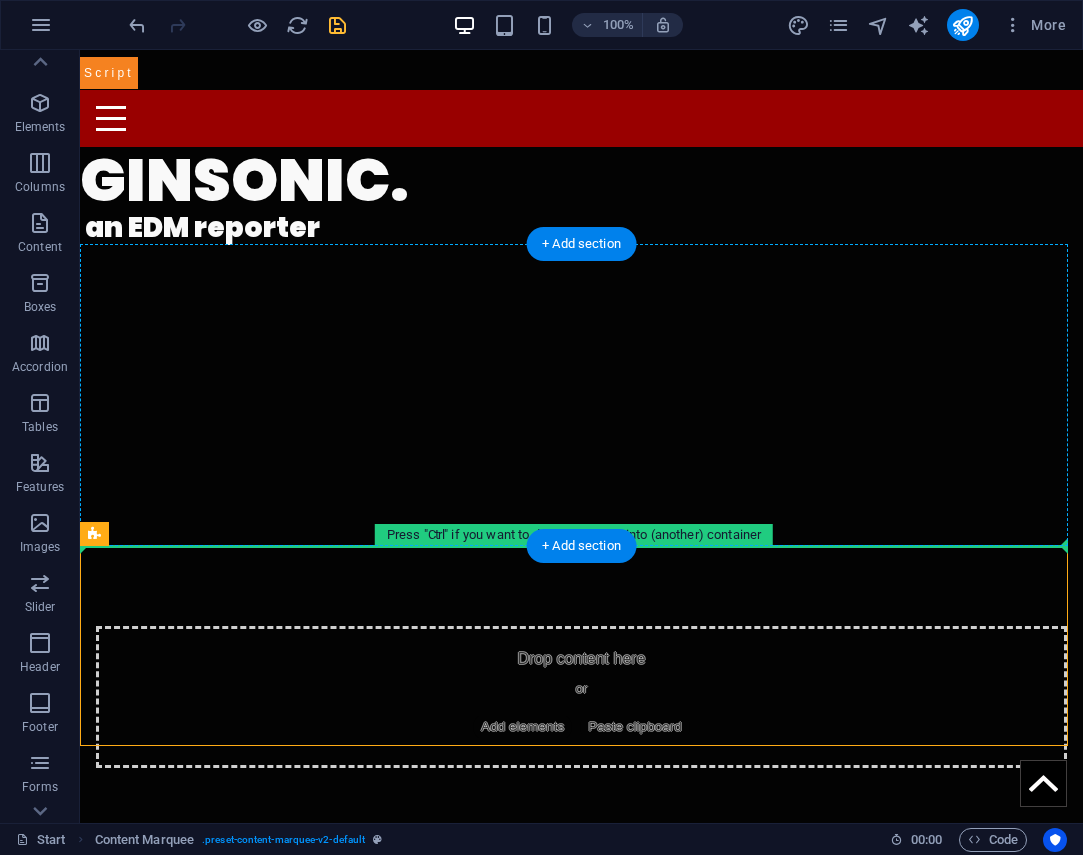 drag, startPoint x: 182, startPoint y: 591, endPoint x: 382, endPoint y: 408, distance: 271.08853 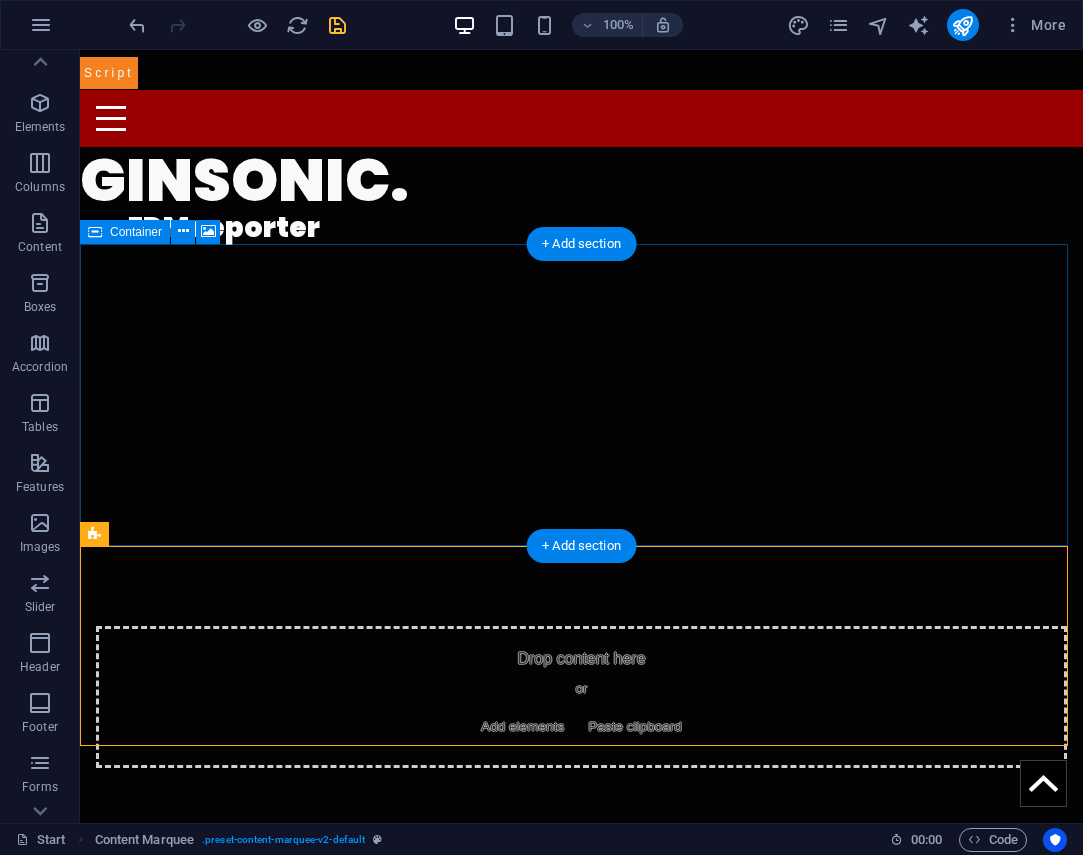 click on "Drop content here or  Add elements  Paste clipboard" at bounding box center [581, 697] 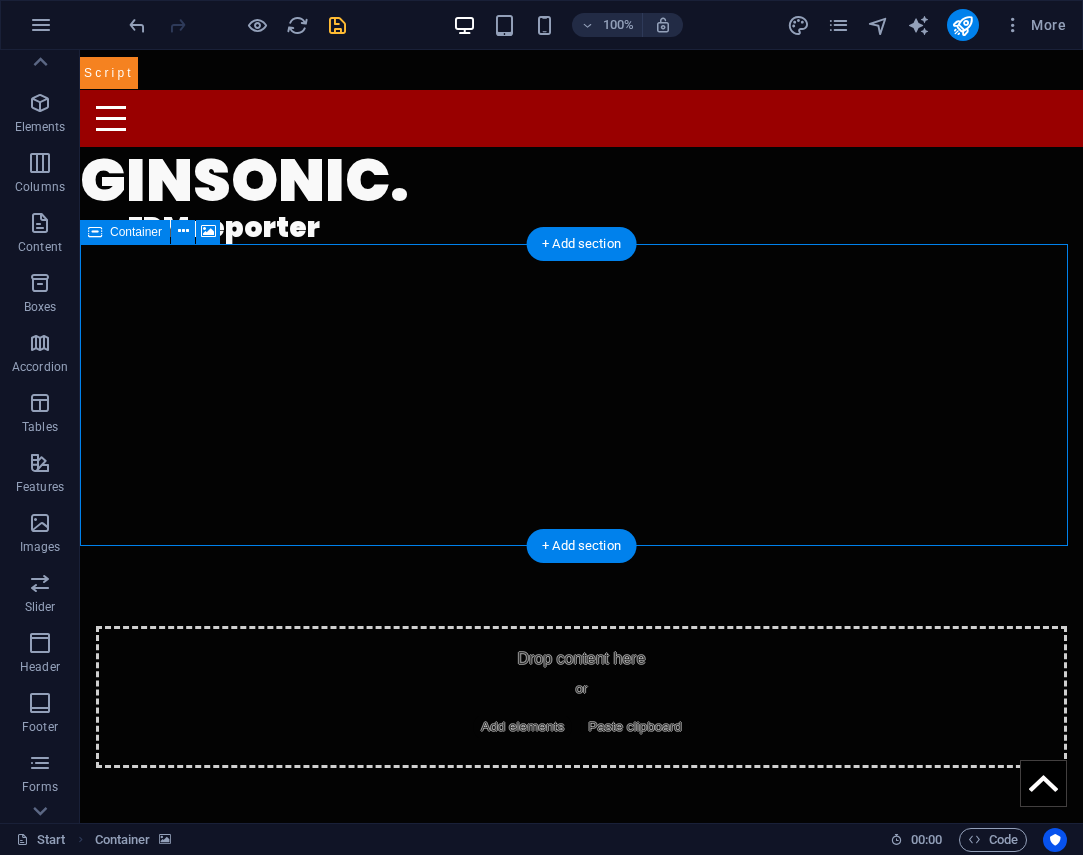 click on "Drop content here or  Add elements  Paste clipboard" at bounding box center (581, 697) 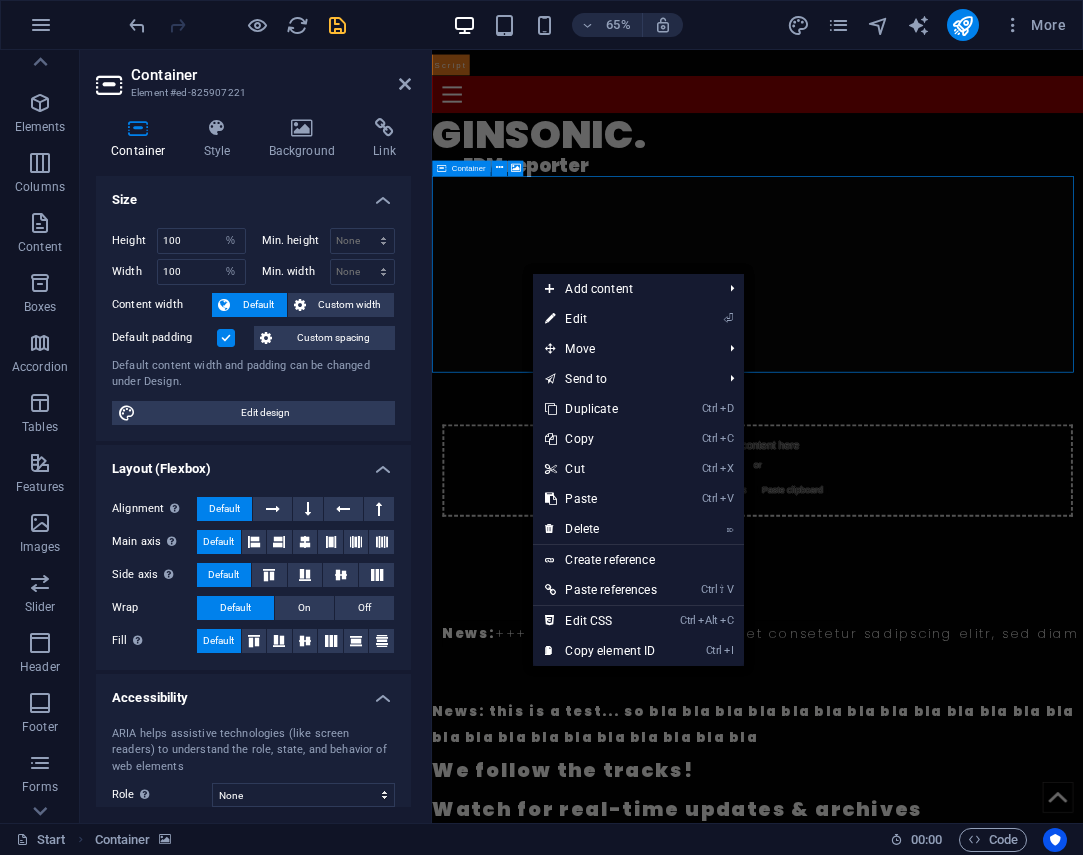 click on "Drop content here or  Add elements  Paste clipboard" at bounding box center [933, 697] 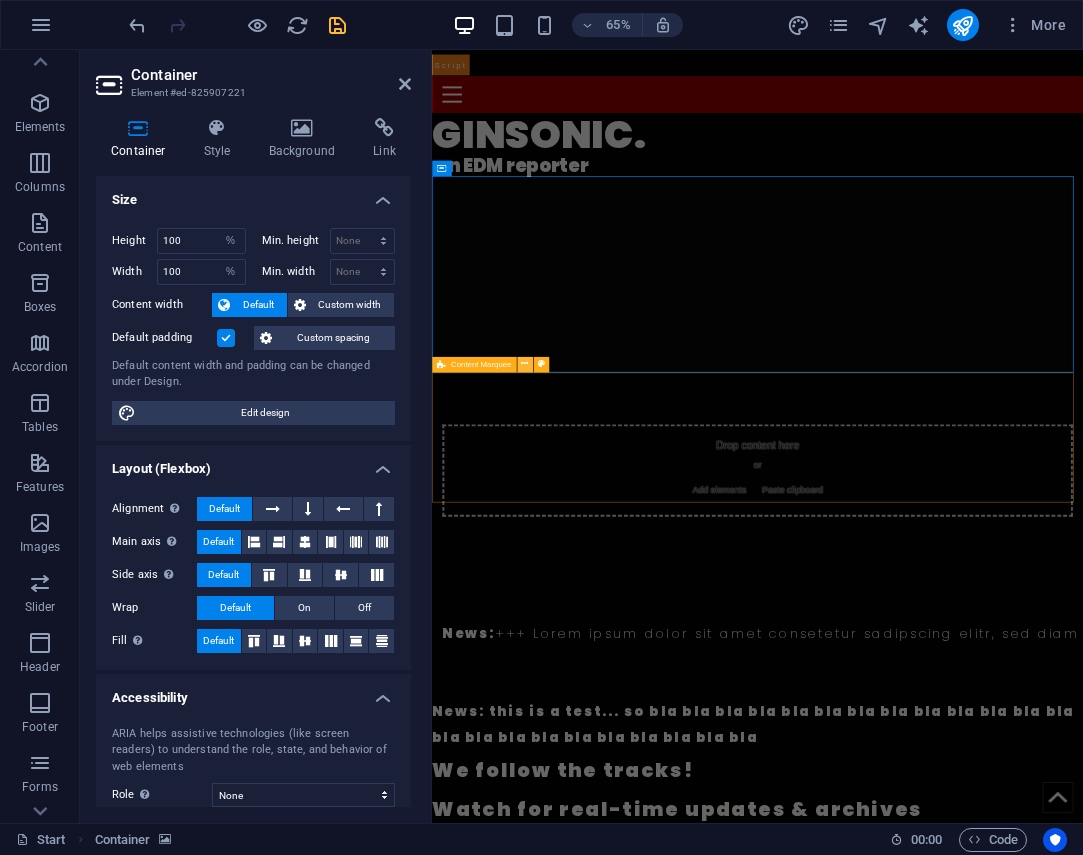 click at bounding box center (524, 365) 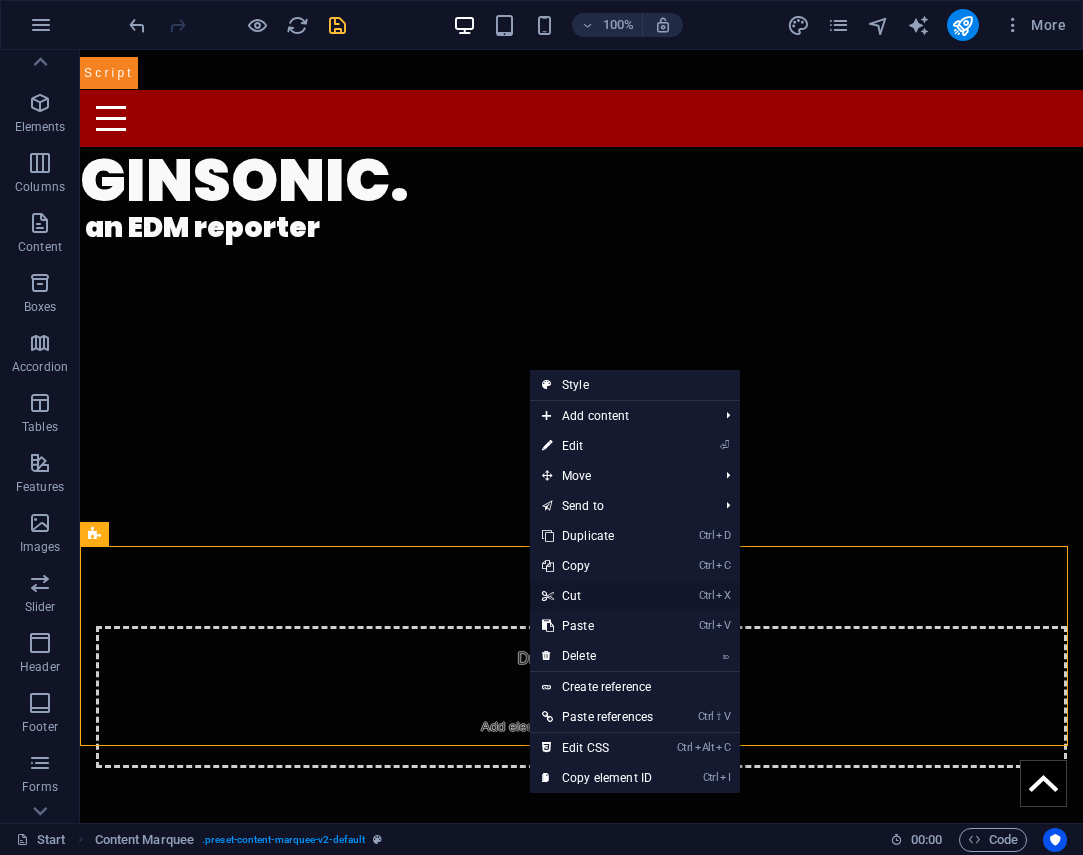 click on "Ctrl X  Cut" at bounding box center [597, 596] 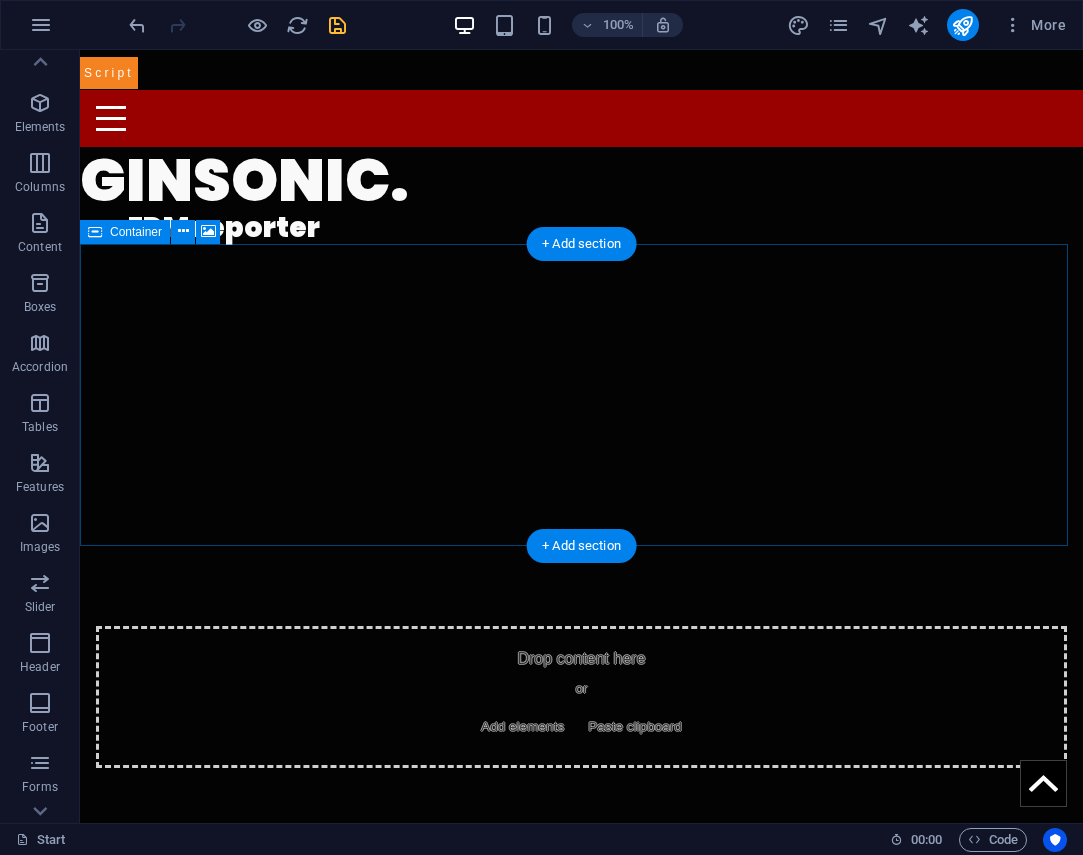 click on "Paste clipboard" at bounding box center [635, 727] 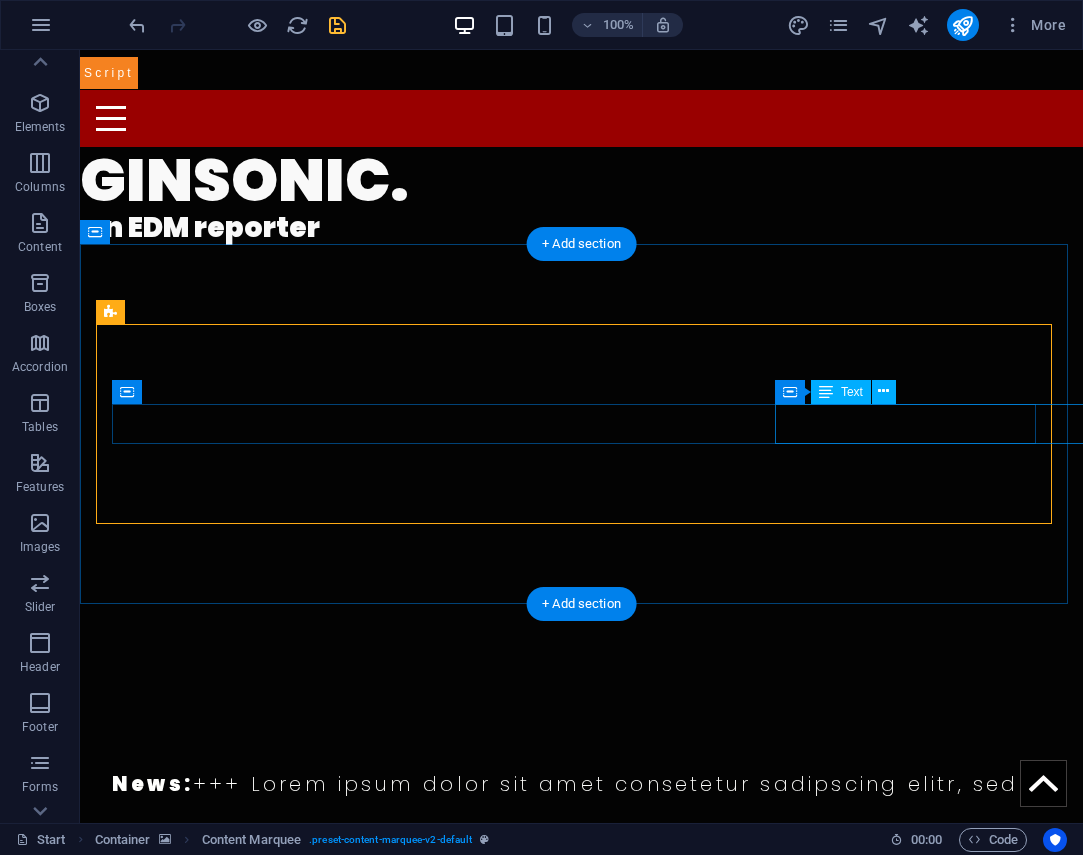 click on "News:  +++ Lorem ipsum dolor sit amet consetetur sadipscing elitr, sed diam nonumy eirmod tempor invidunt ut labore. +++" at bounding box center [1051, 784] 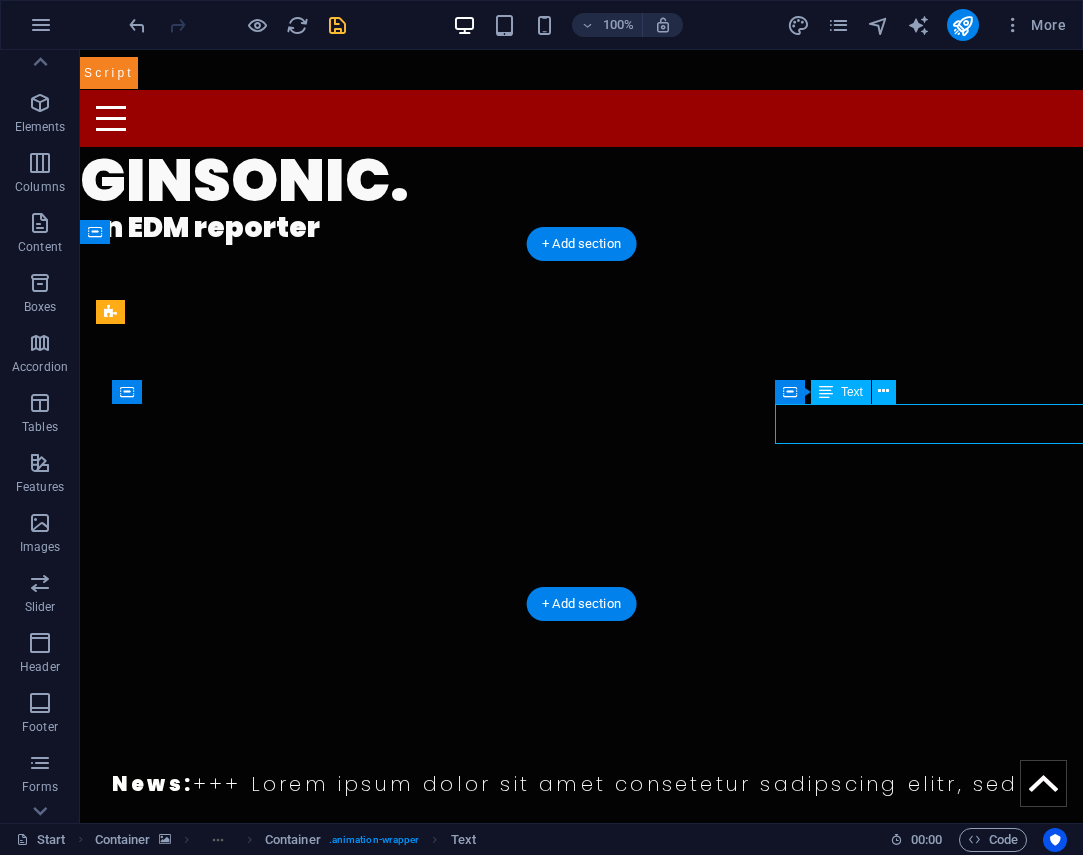 click on "News:  +++ Lorem ipsum dolor sit amet consetetur sadipscing elitr, sed diam nonumy eirmod tempor invidunt ut labore. +++" at bounding box center (1051, 784) 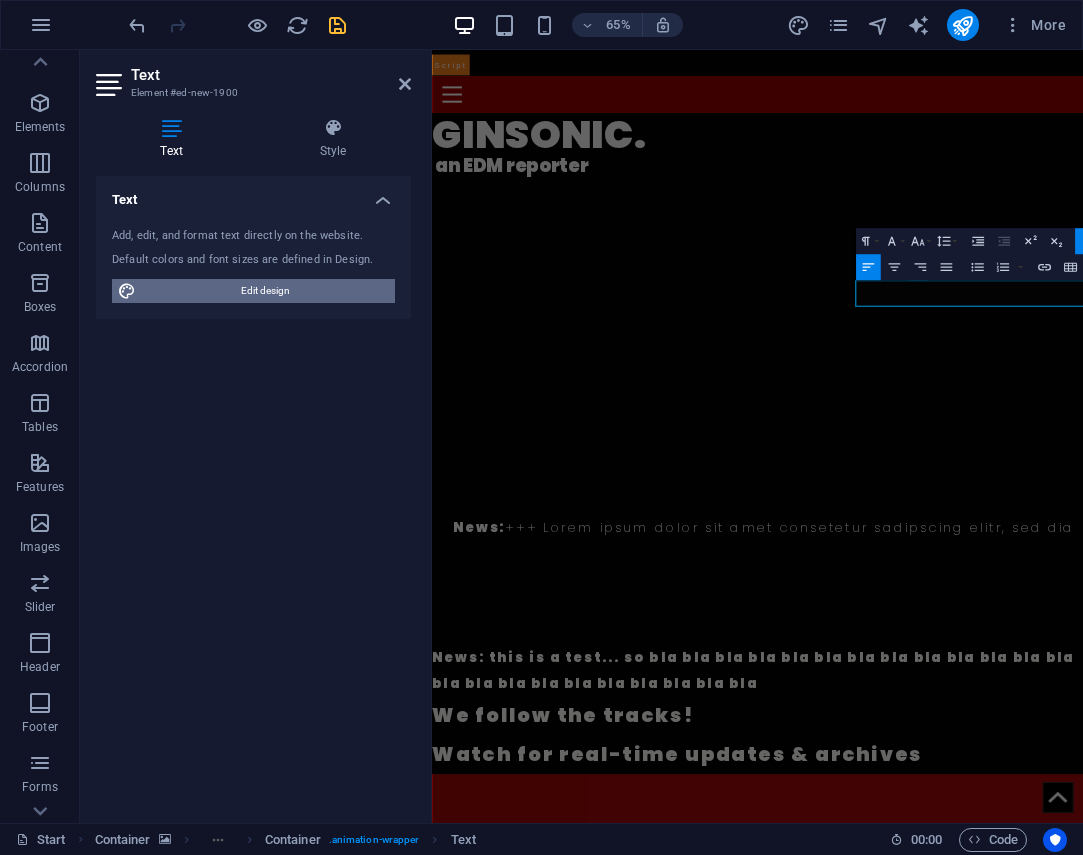 click on "Edit design" at bounding box center [265, 291] 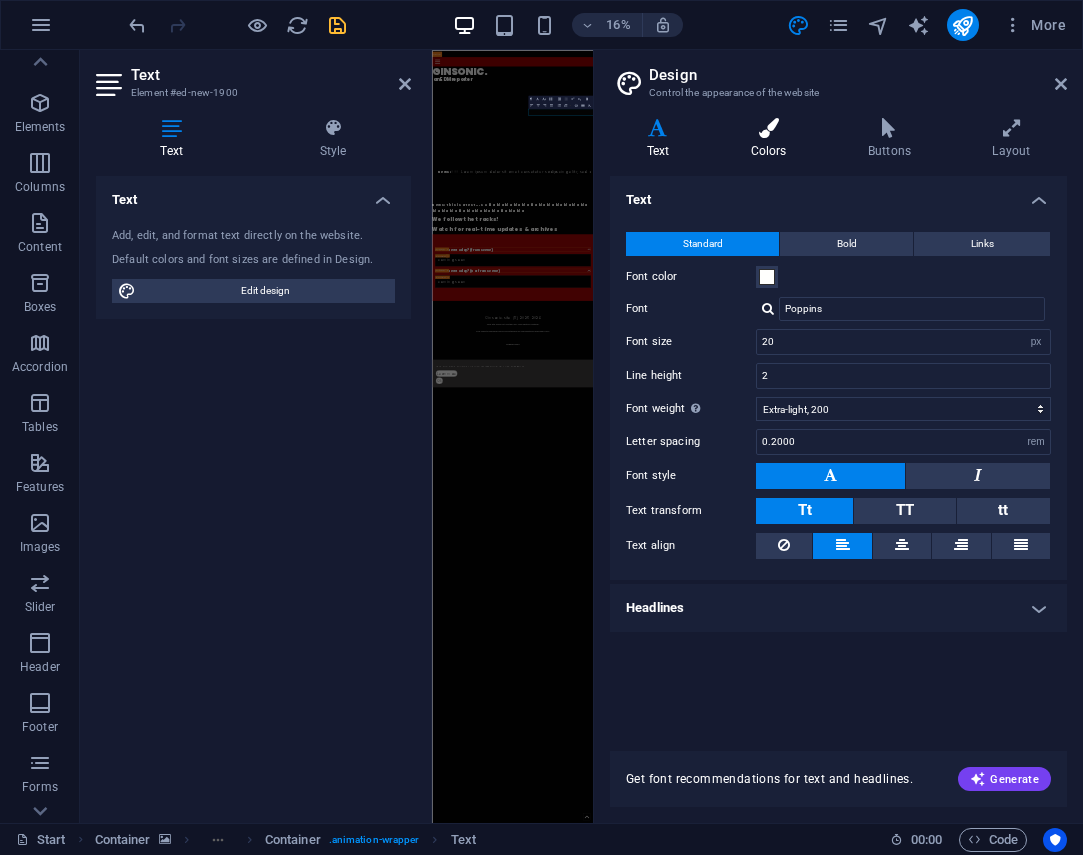 click at bounding box center (768, 128) 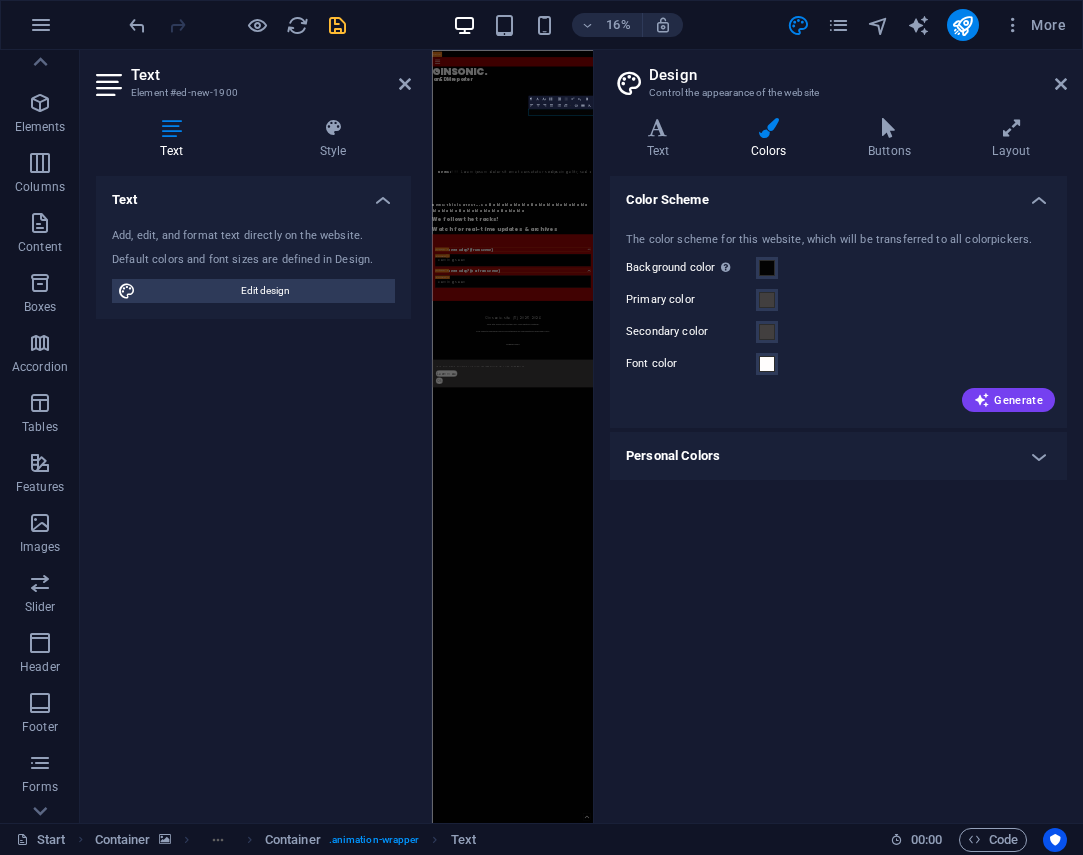 click on "Personal Colors" at bounding box center [838, 456] 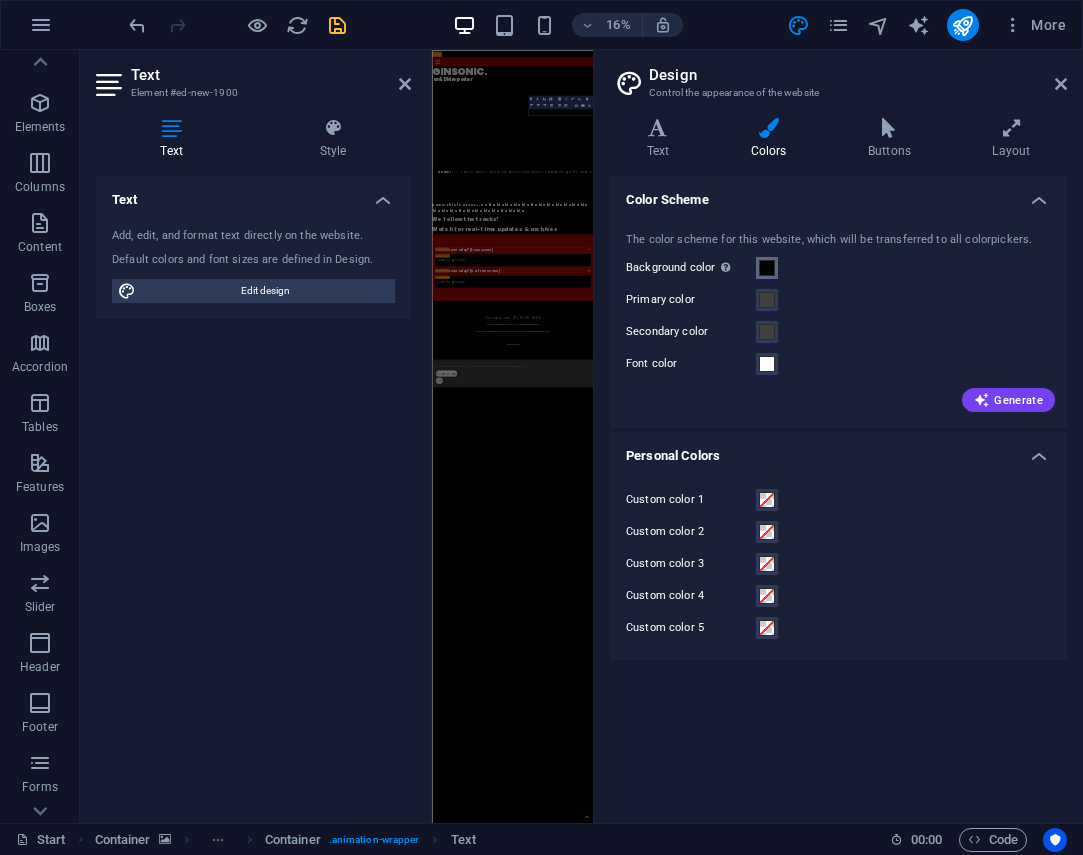 click at bounding box center [767, 268] 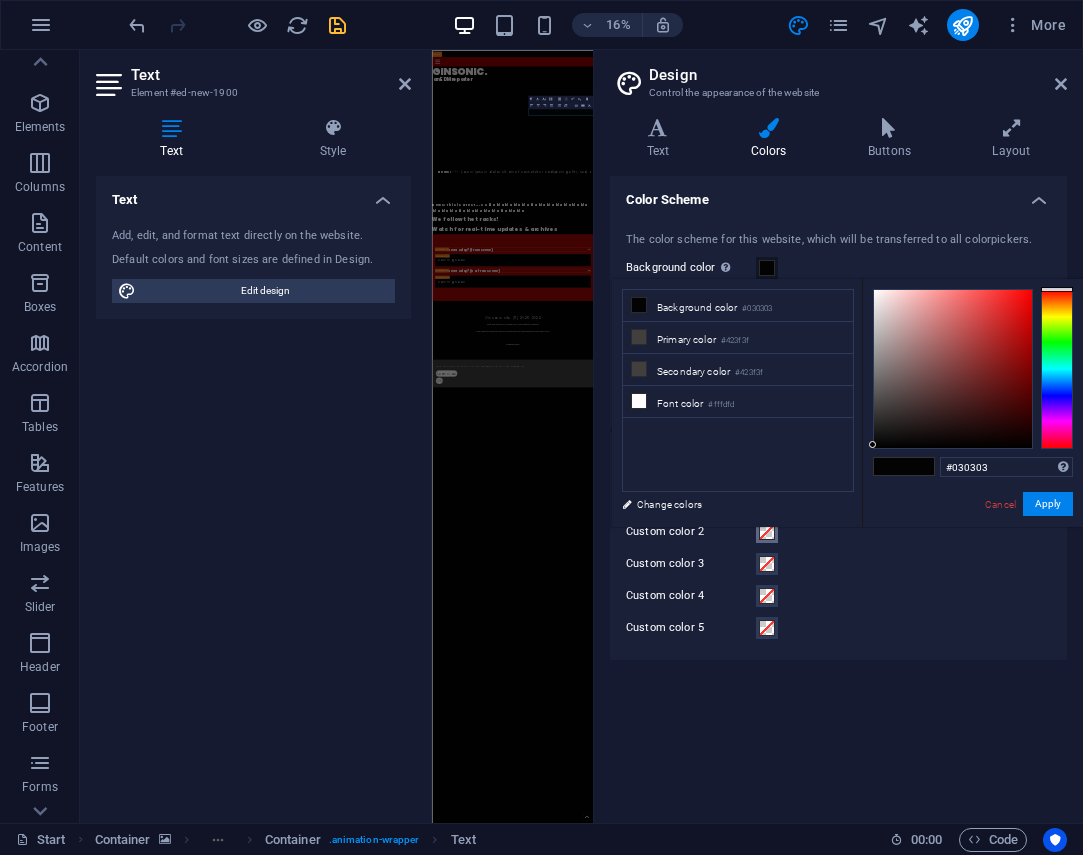 click at bounding box center (767, 532) 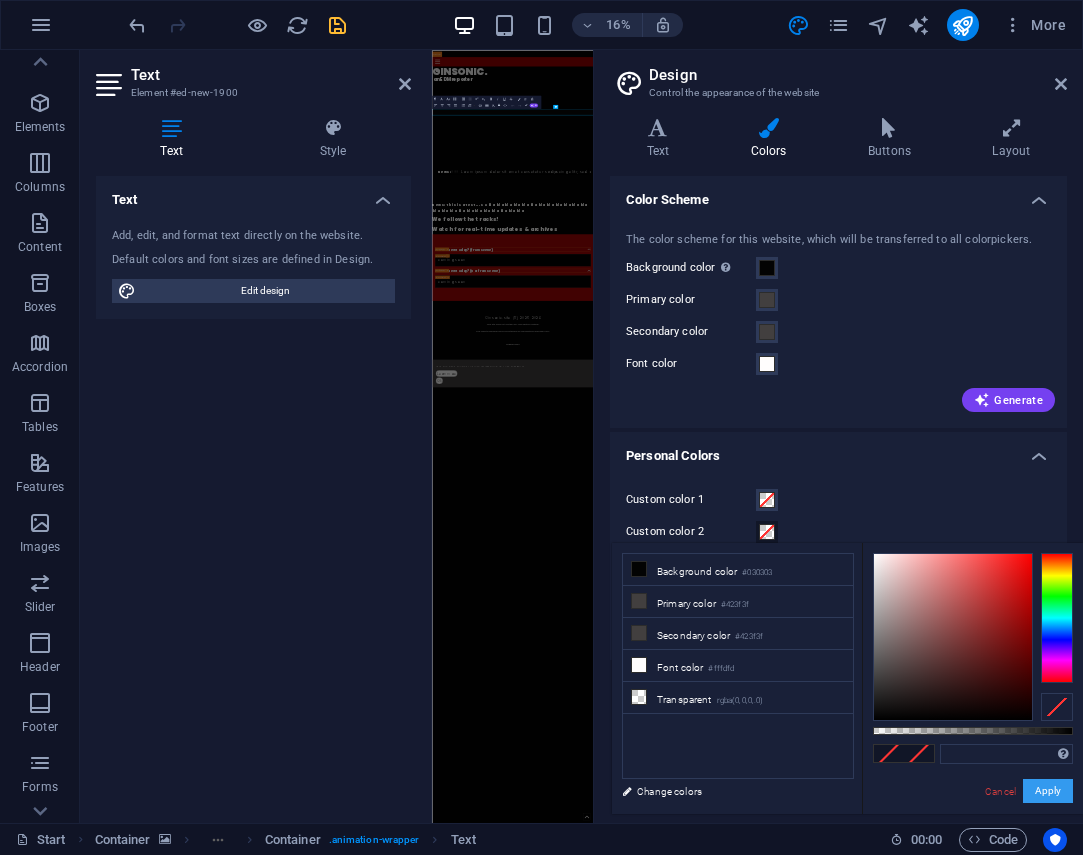 click on "Apply" at bounding box center (1048, 791) 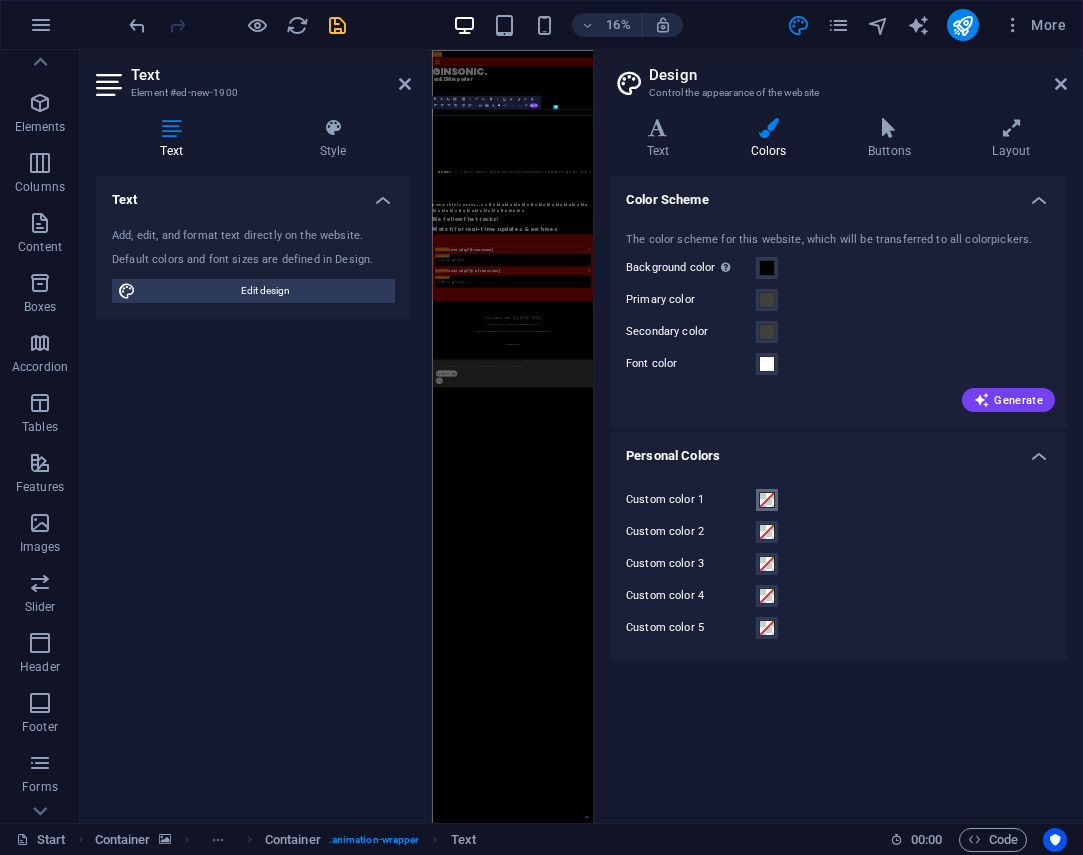 click at bounding box center (767, 500) 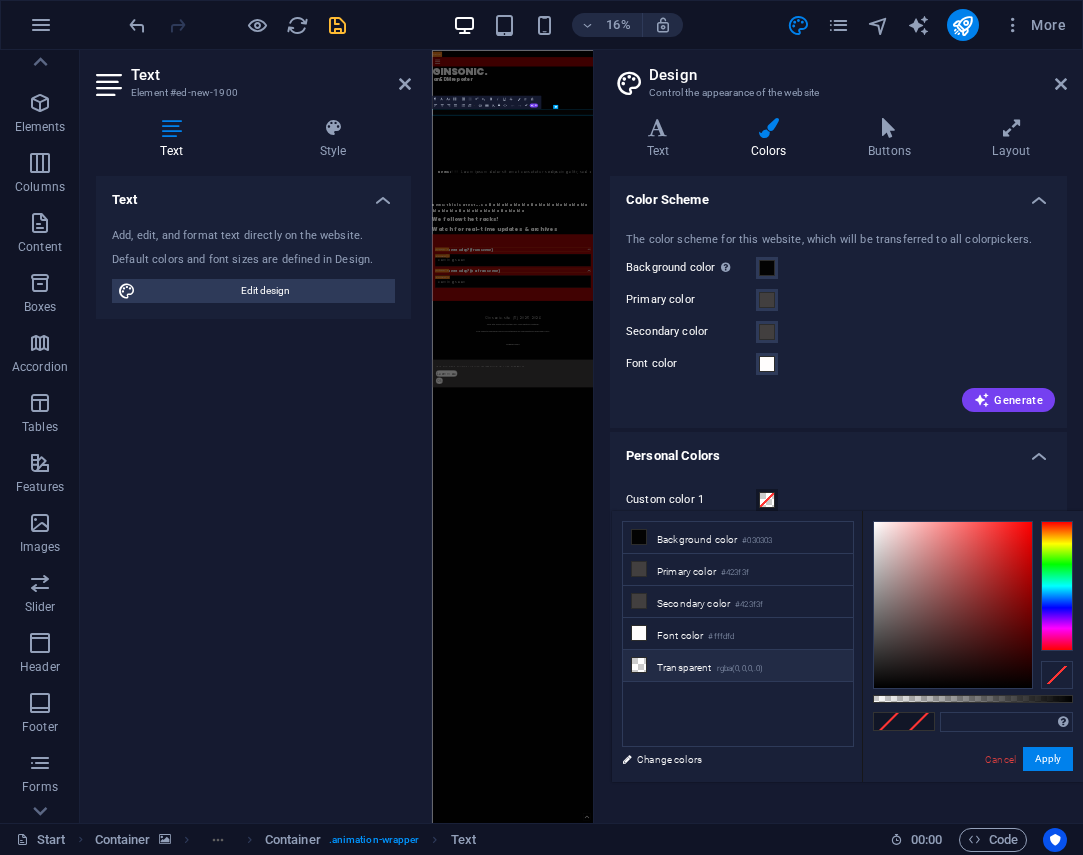 click on "Transparent
rgba(0,0,0,.0)" at bounding box center [738, 666] 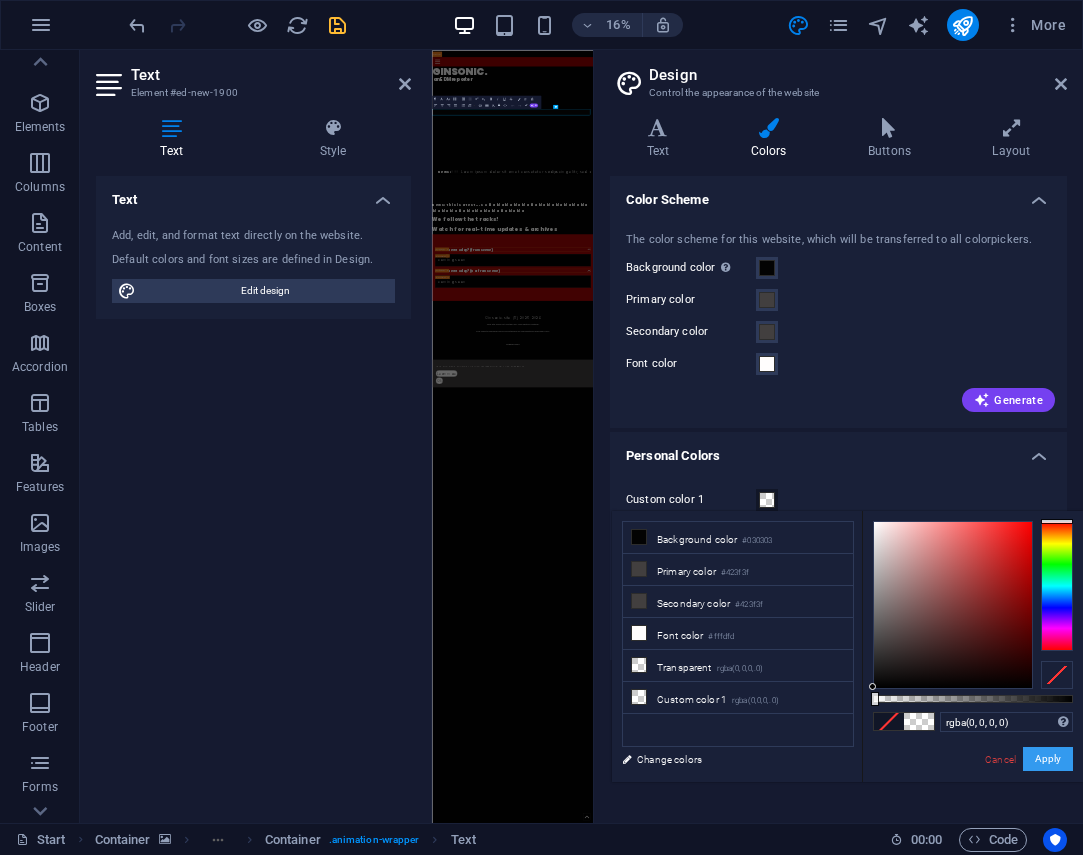 click on "Apply" at bounding box center [1048, 759] 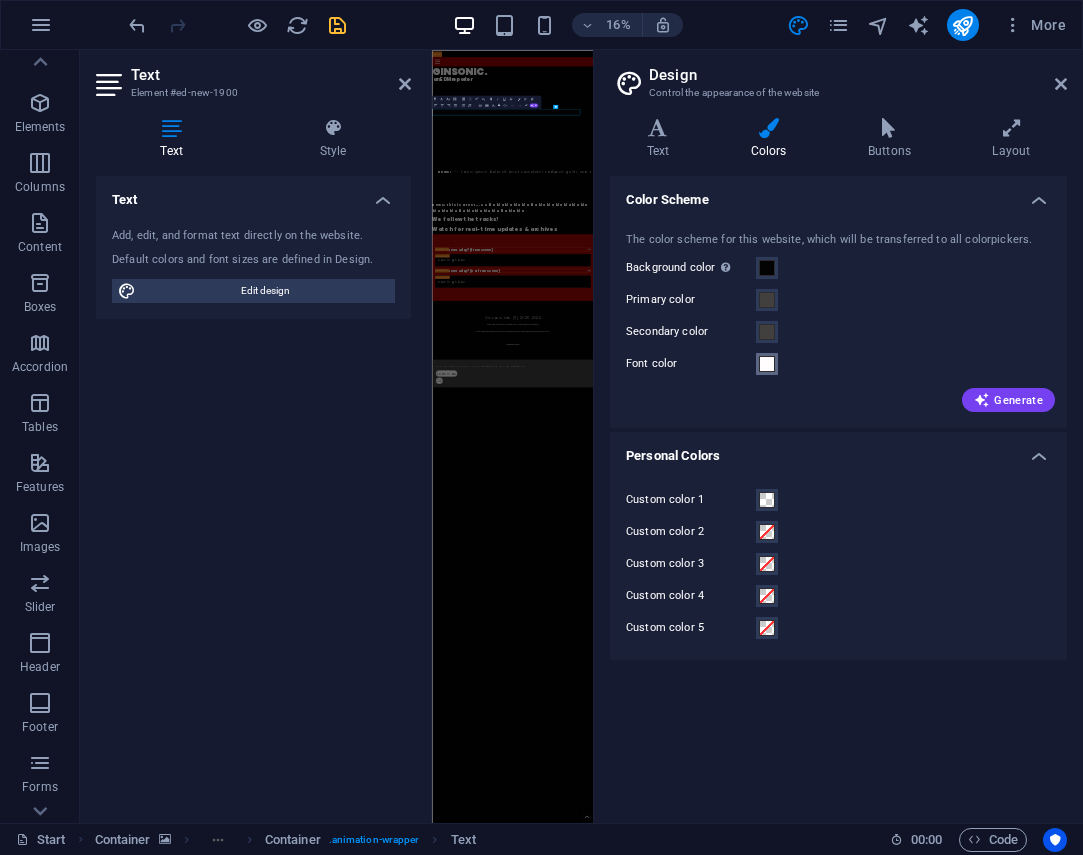 click at bounding box center [767, 364] 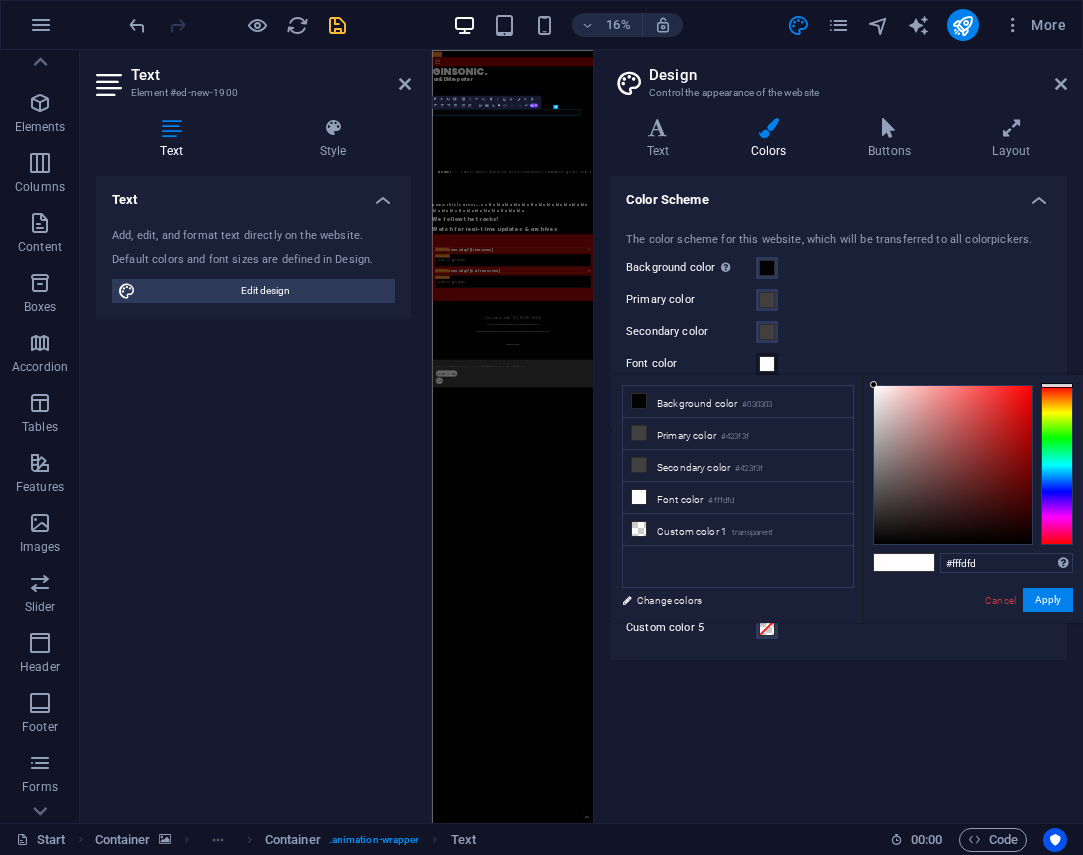 click at bounding box center [919, 562] 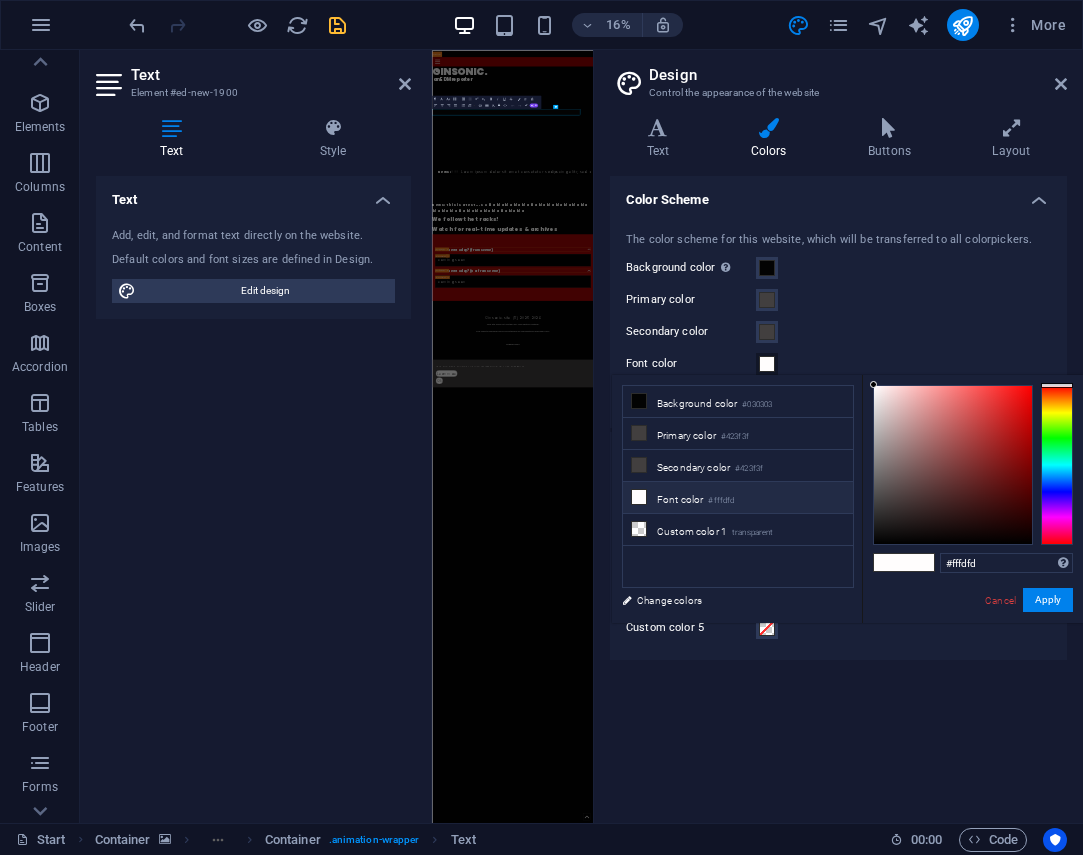 click at bounding box center [639, 497] 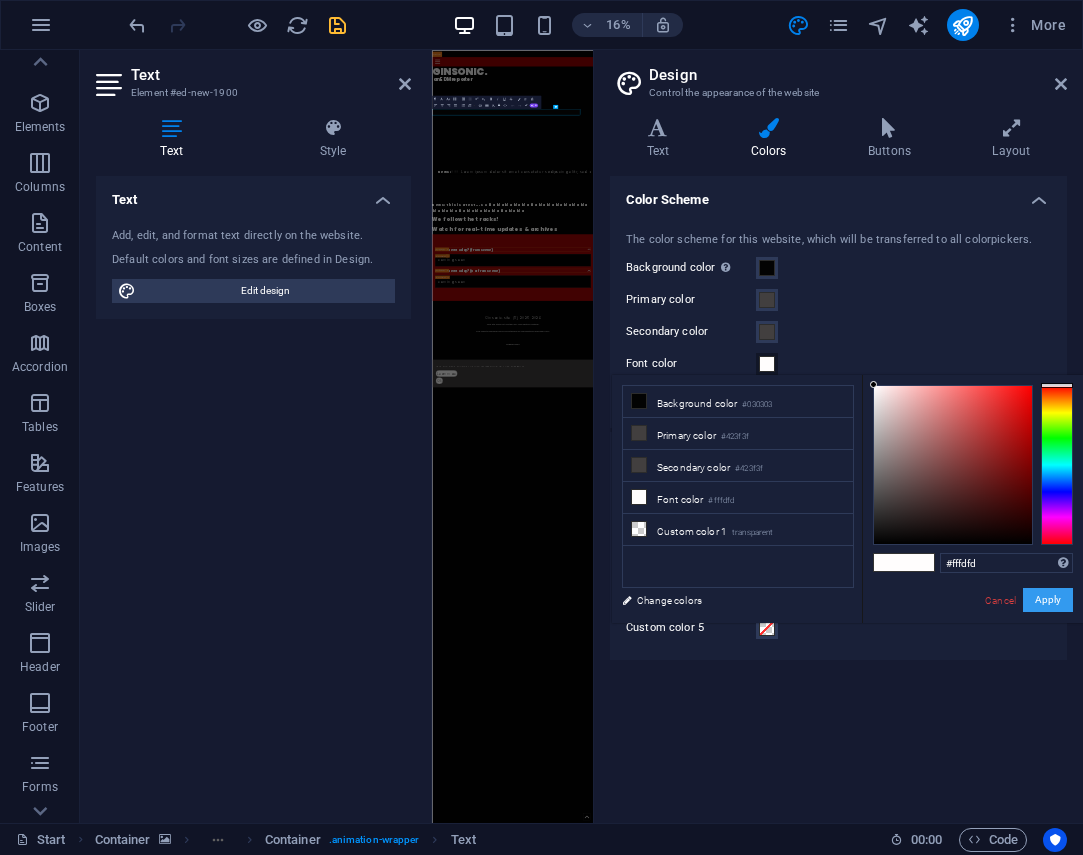 click on "Apply" at bounding box center (1048, 600) 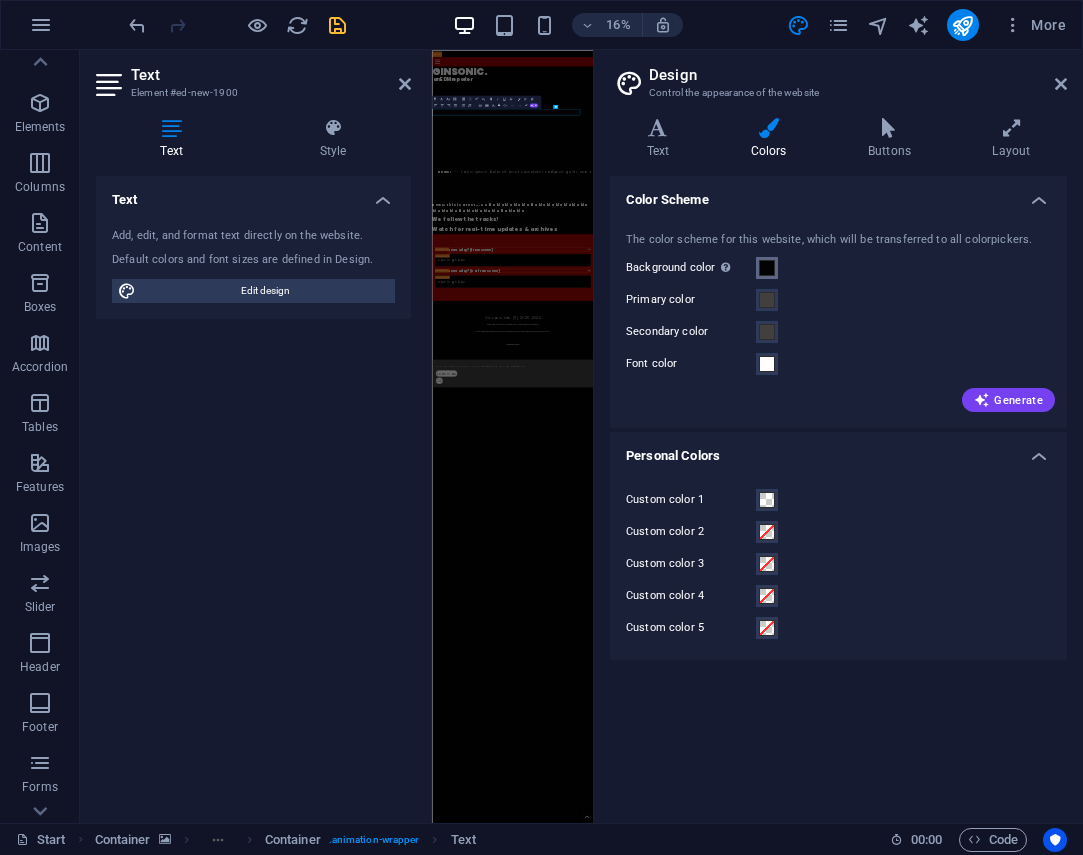 click at bounding box center [767, 268] 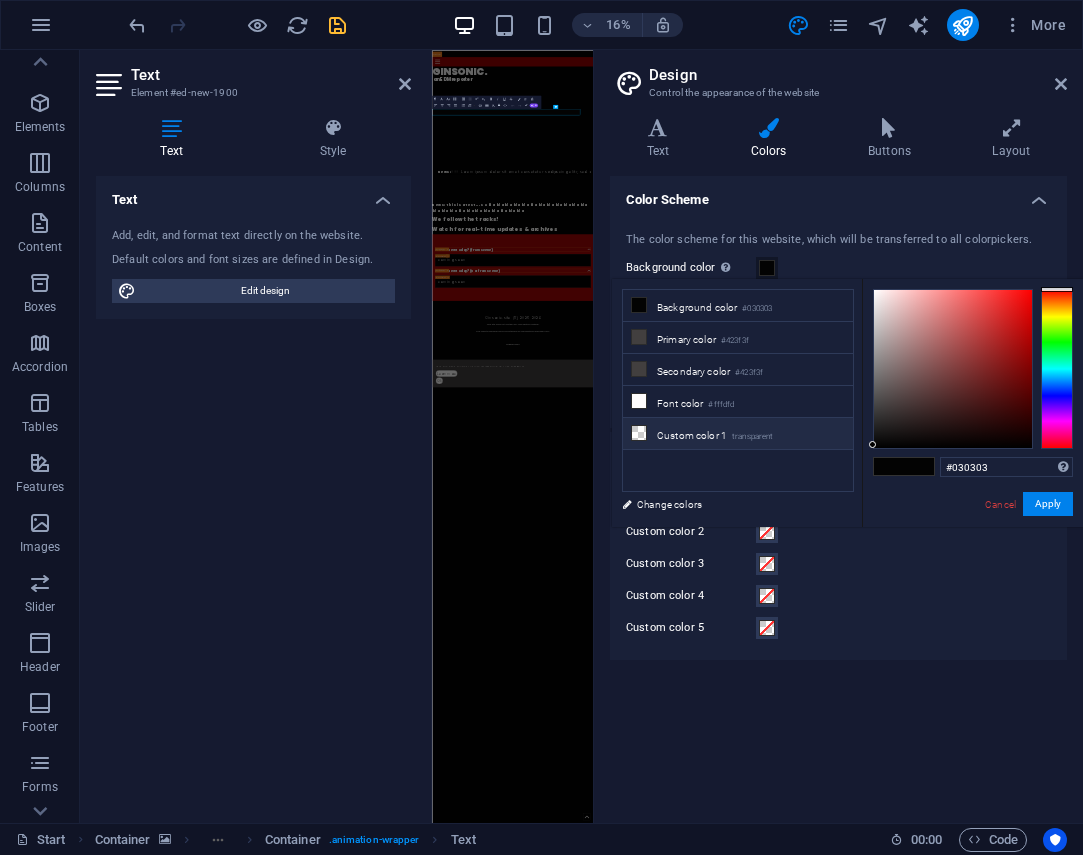 click on "Custom color 1
transparent" at bounding box center (738, 434) 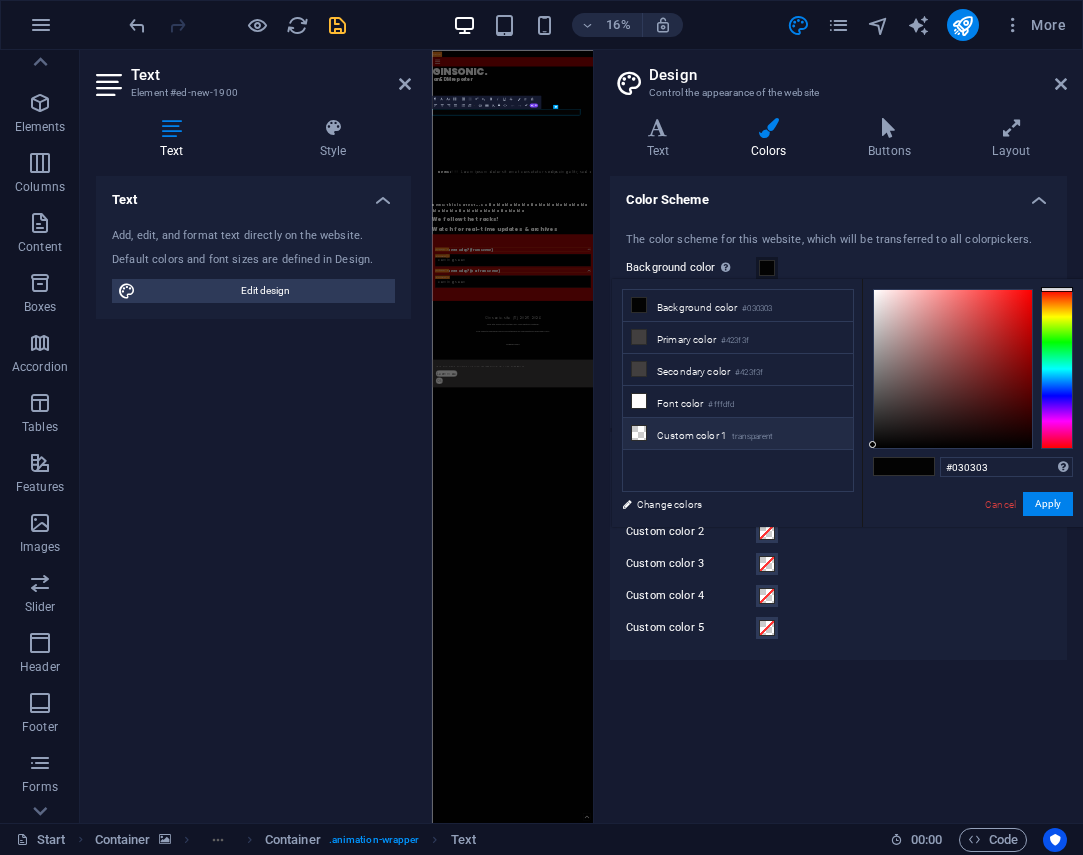 type on "rgba(0, 0, 0, 0)" 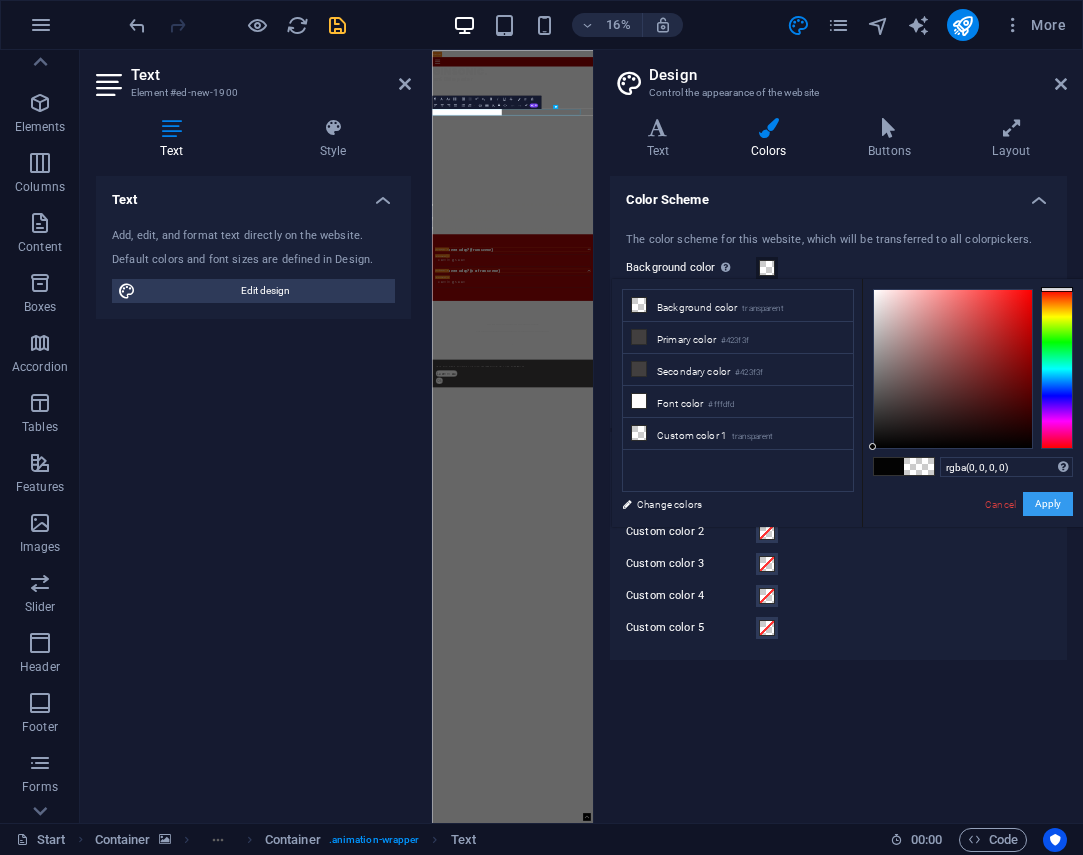 click on "Apply" at bounding box center [1048, 504] 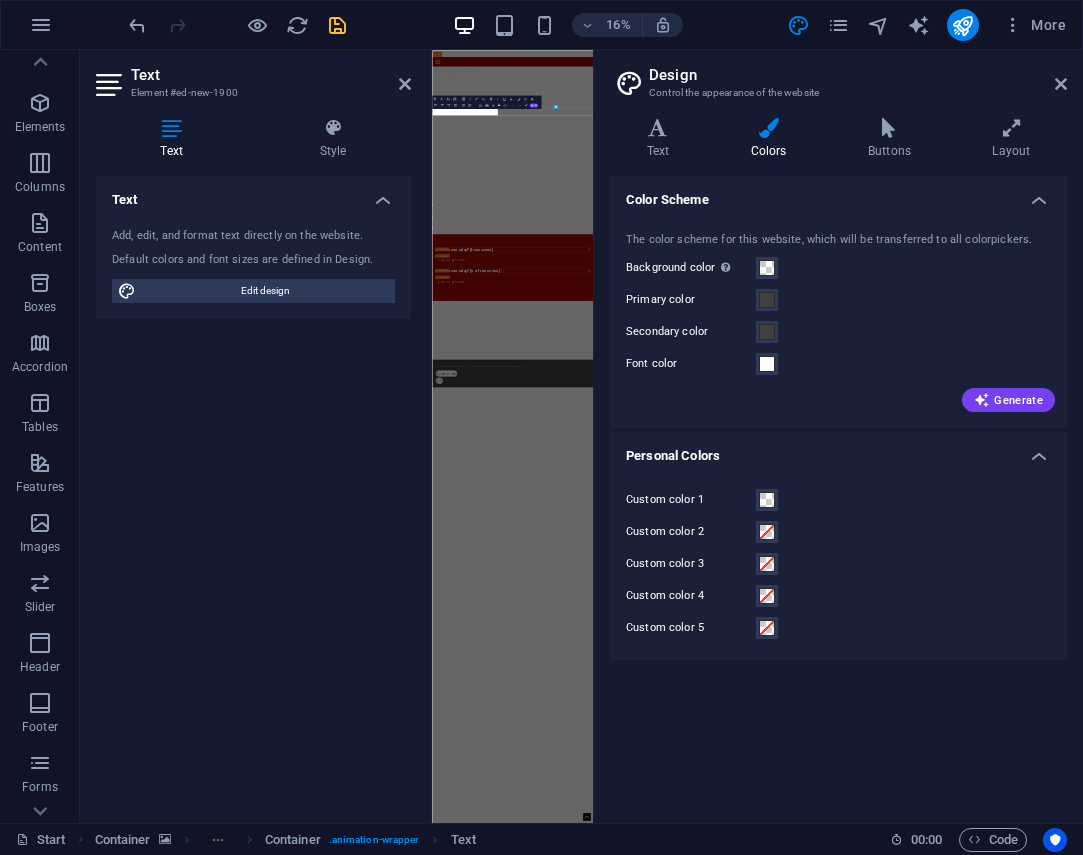 click on "Text Add, edit, and format text directly on the website. Default colors and font sizes are defined in Design. Edit design Alignment Left aligned Centered Right aligned" at bounding box center [253, 491] 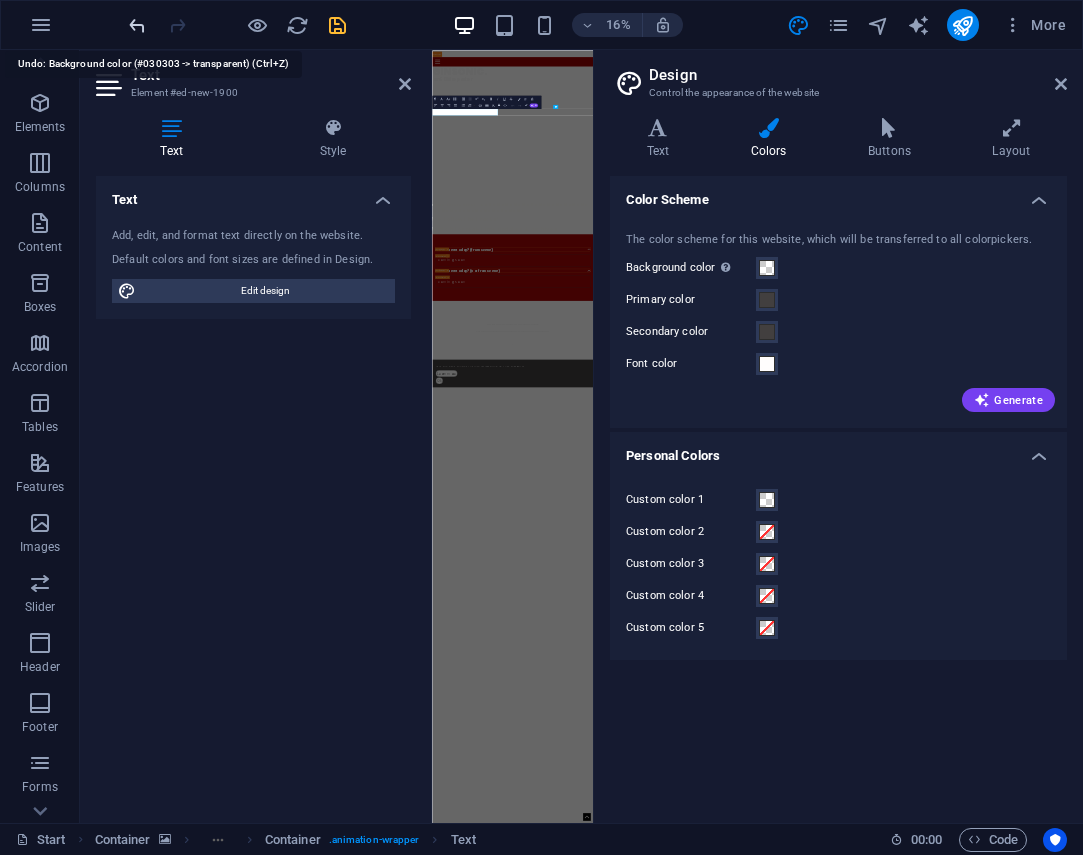 click at bounding box center (137, 25) 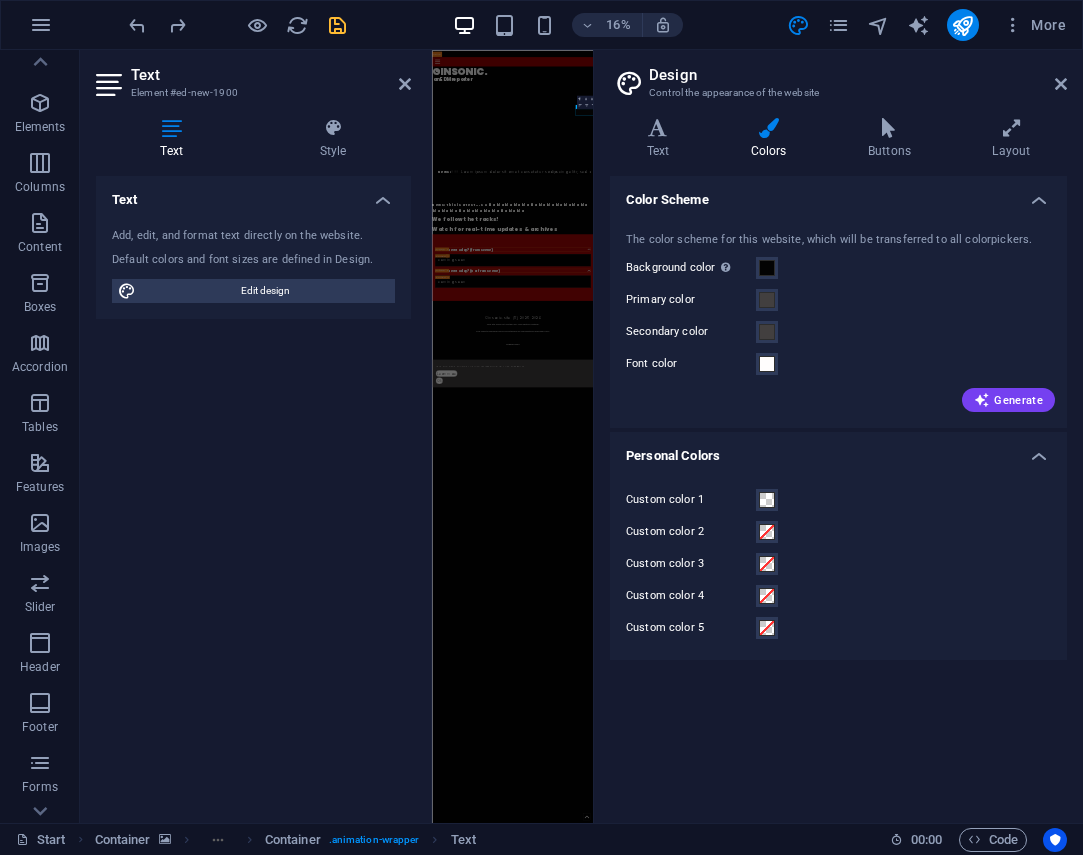 click on "Text Add, edit, and format text directly on the website. Default colors and font sizes are defined in Design. Edit design Alignment Left aligned Centered Right aligned" at bounding box center (253, 491) 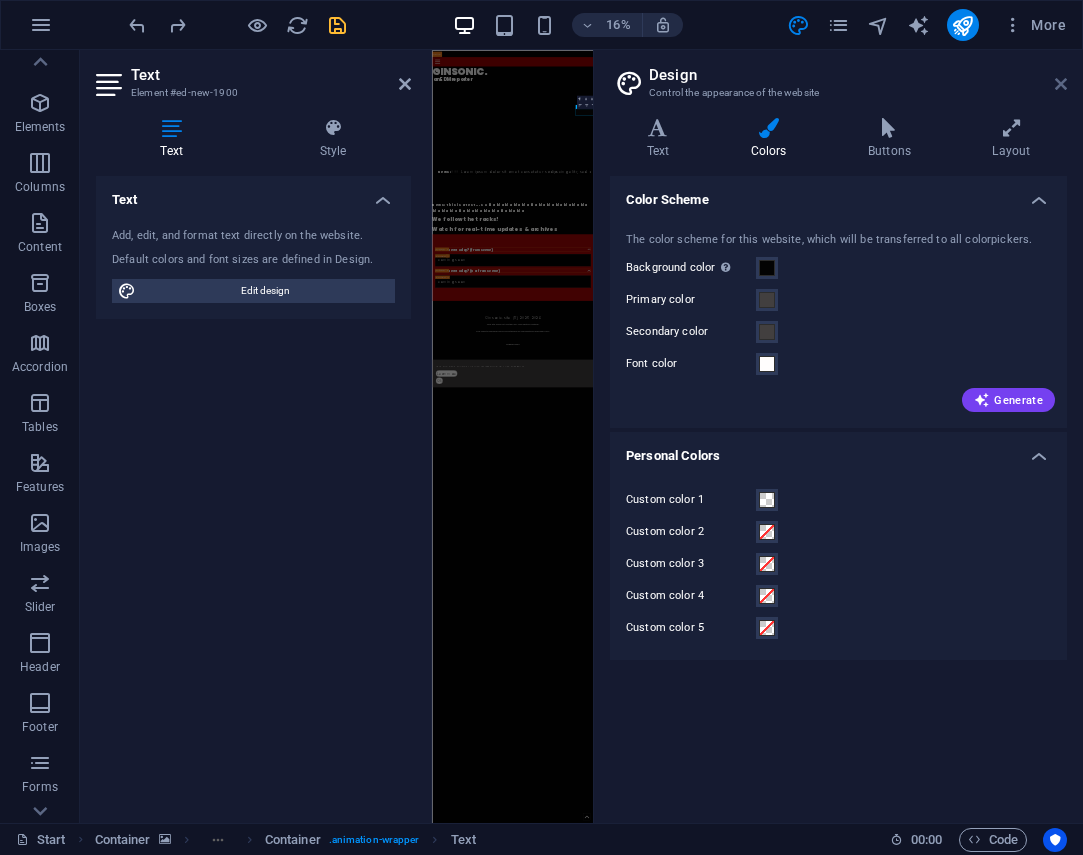 click at bounding box center (1061, 84) 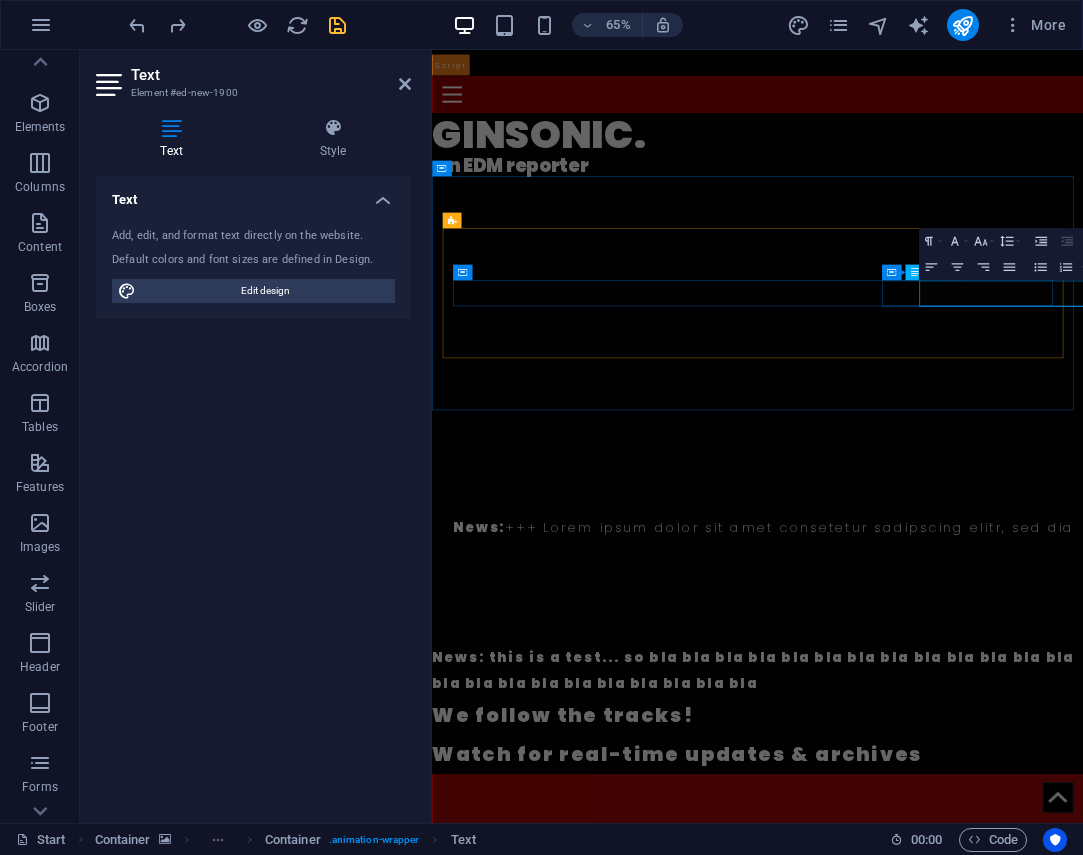 click on "News:  +++ Lorem ipsum dolor sit amet consetetur sadipscing elitr, sed diam nonumy eirmod tempor invidunt ut labore. +++" at bounding box center [1401, 784] 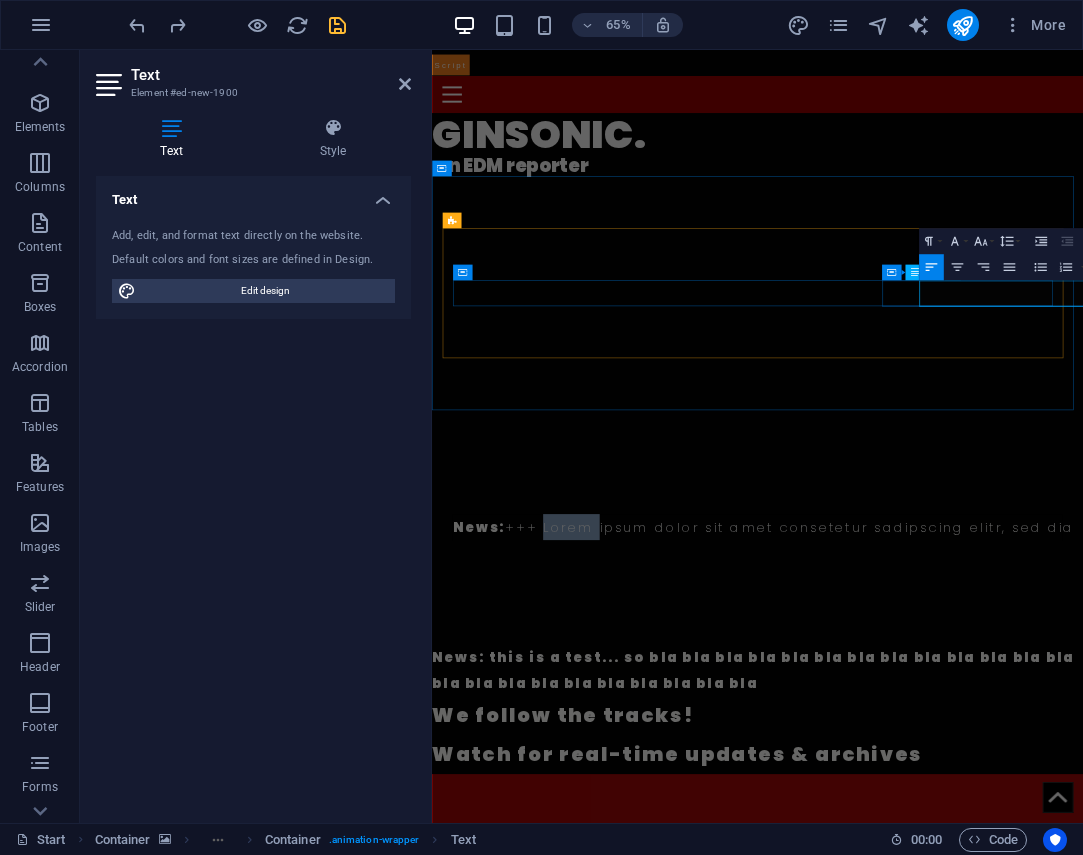 click on "News:  +++ Lorem ipsum dolor sit amet consetetur sadipscing elitr, sed diam nonumy eirmod tempor invidunt ut labore. +++" at bounding box center (1401, 784) 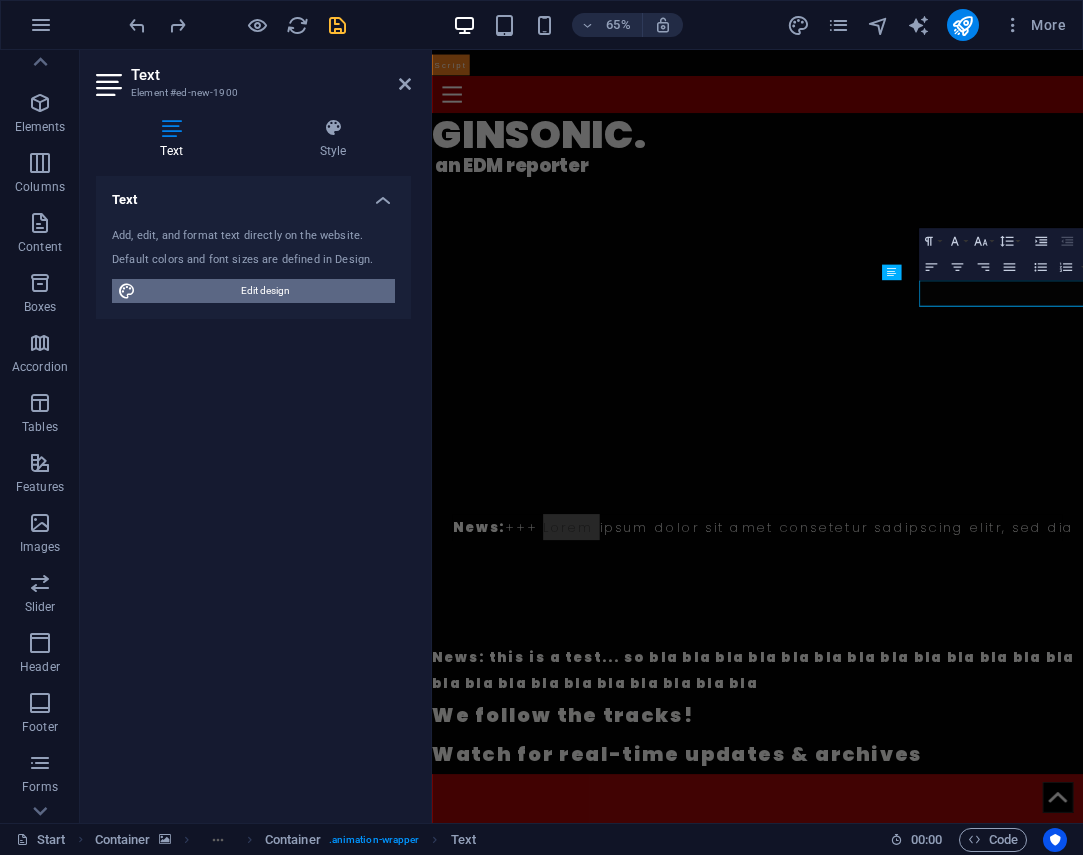click on "Edit design" at bounding box center (265, 291) 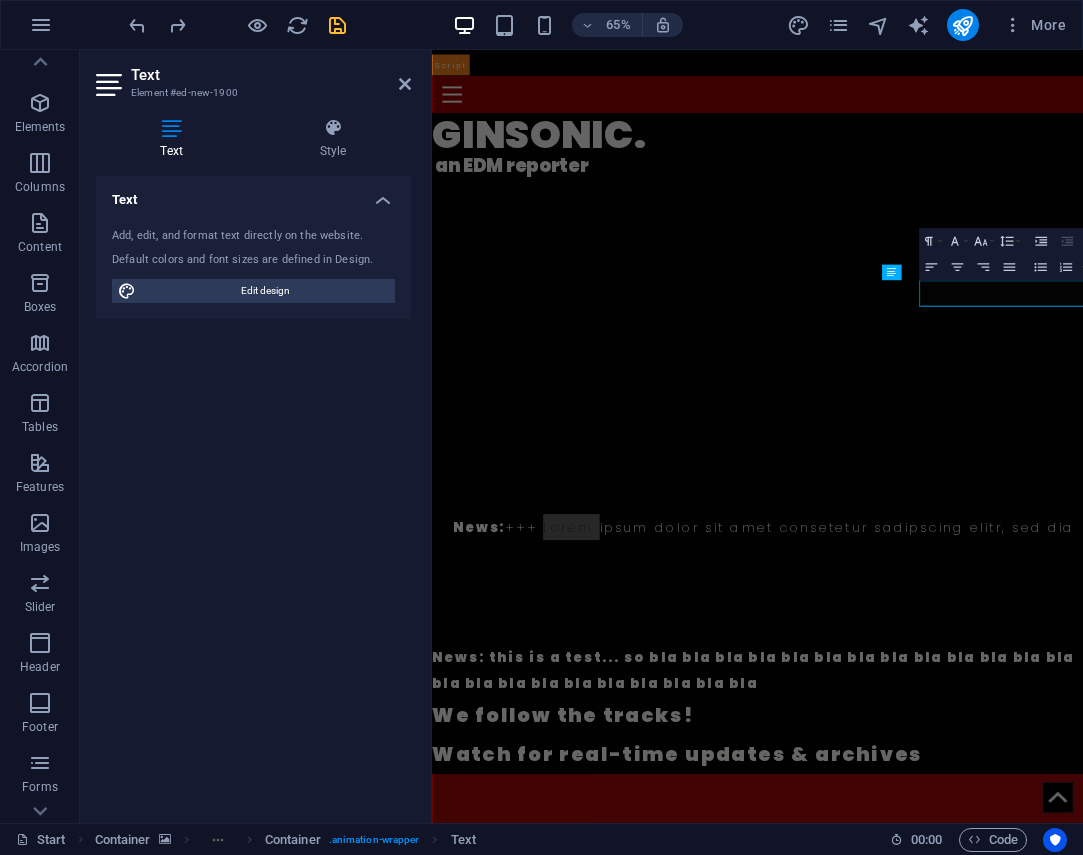select on "px" 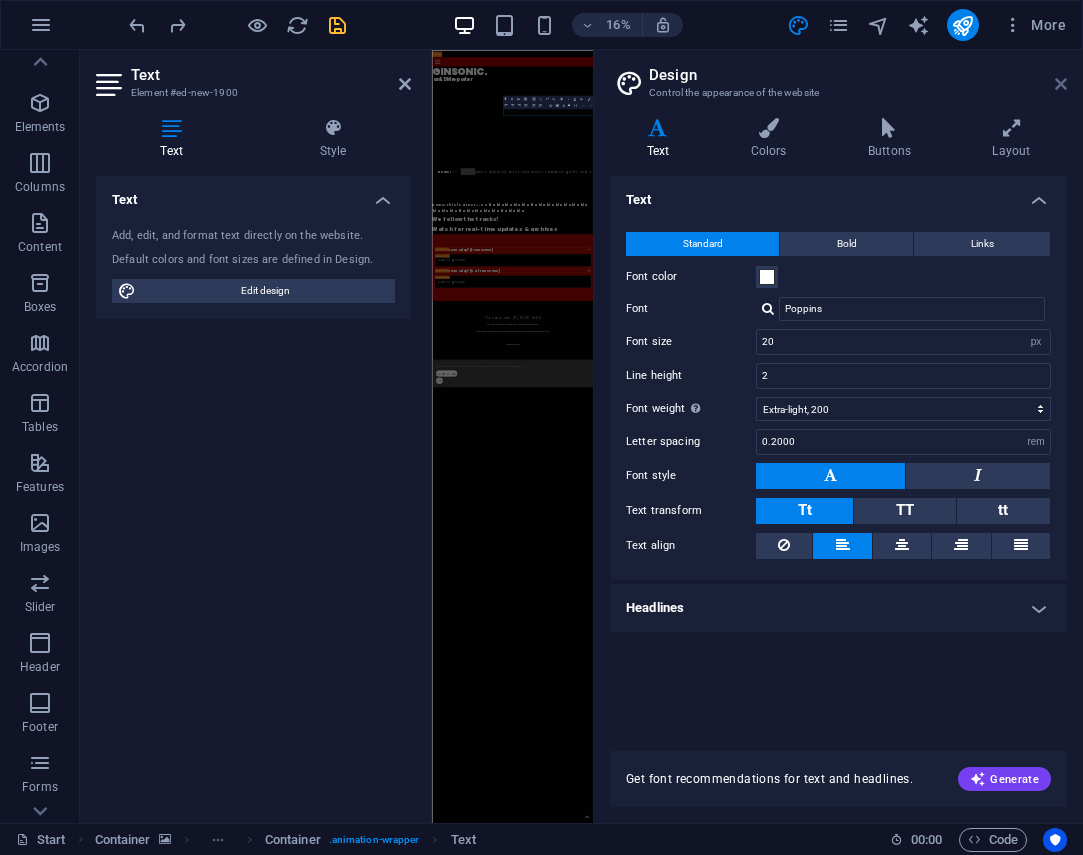 click at bounding box center [1061, 84] 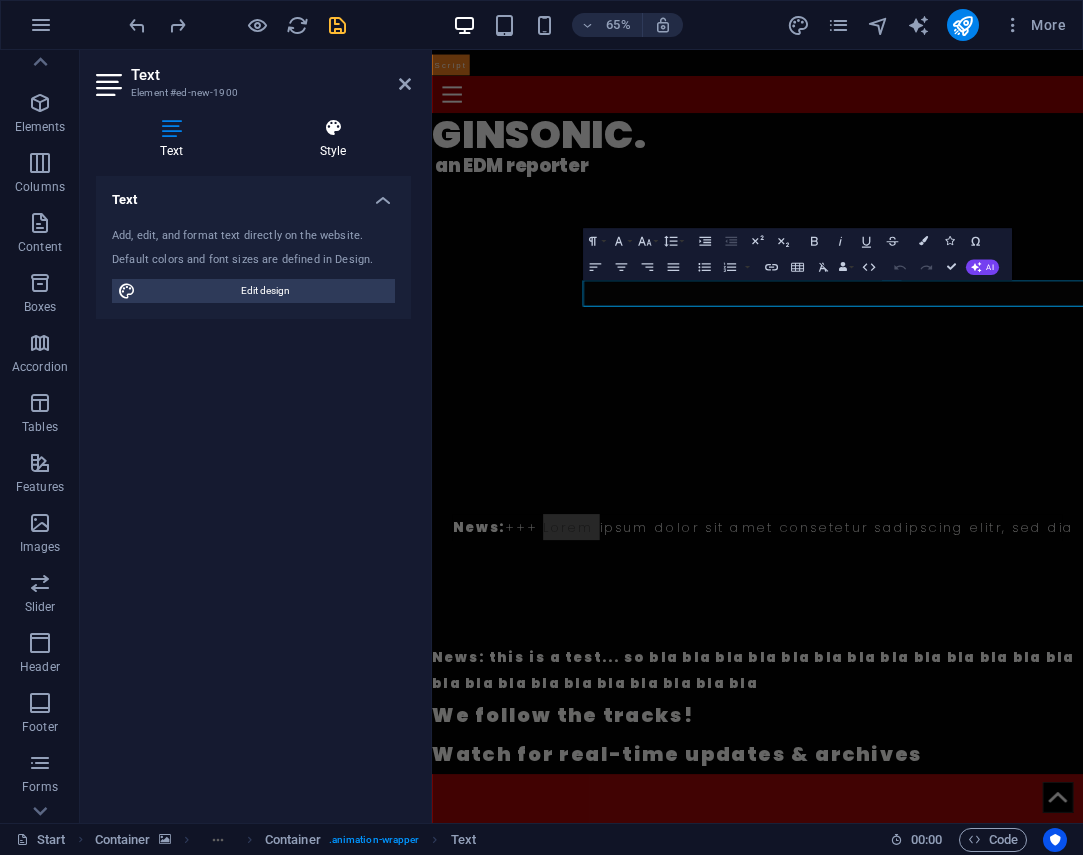 click at bounding box center [333, 128] 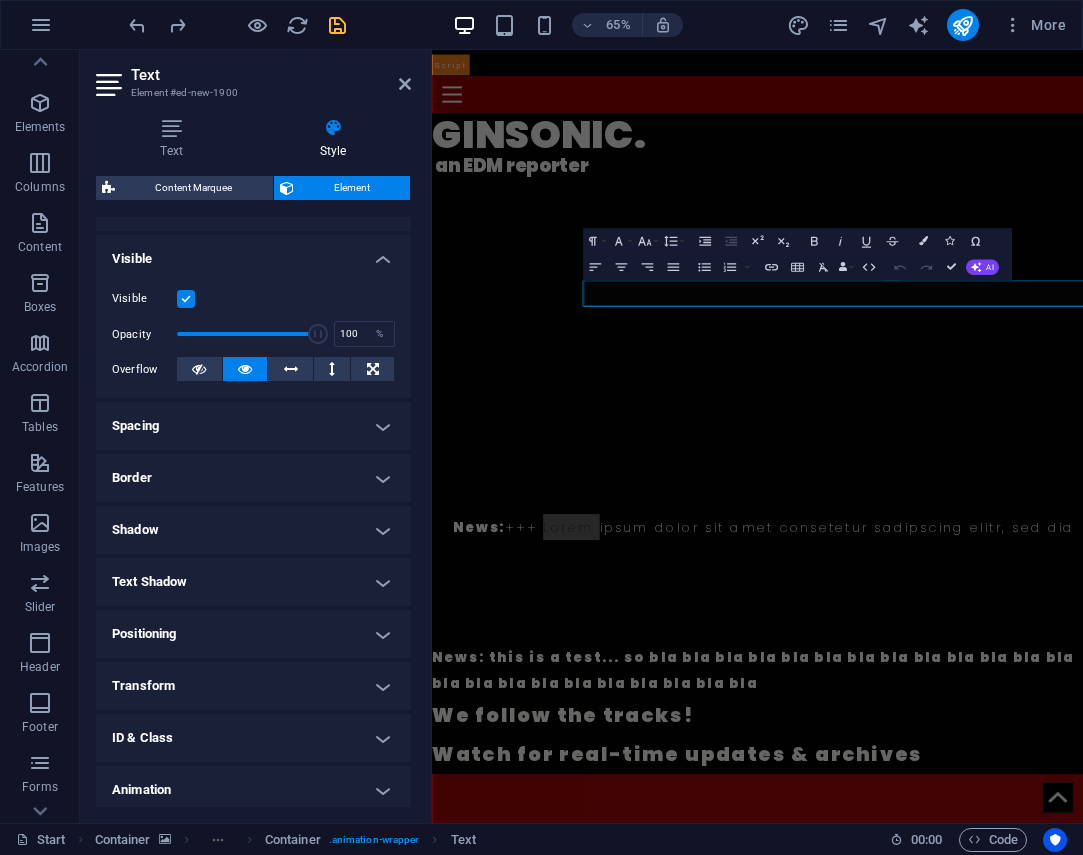 scroll, scrollTop: 200, scrollLeft: 0, axis: vertical 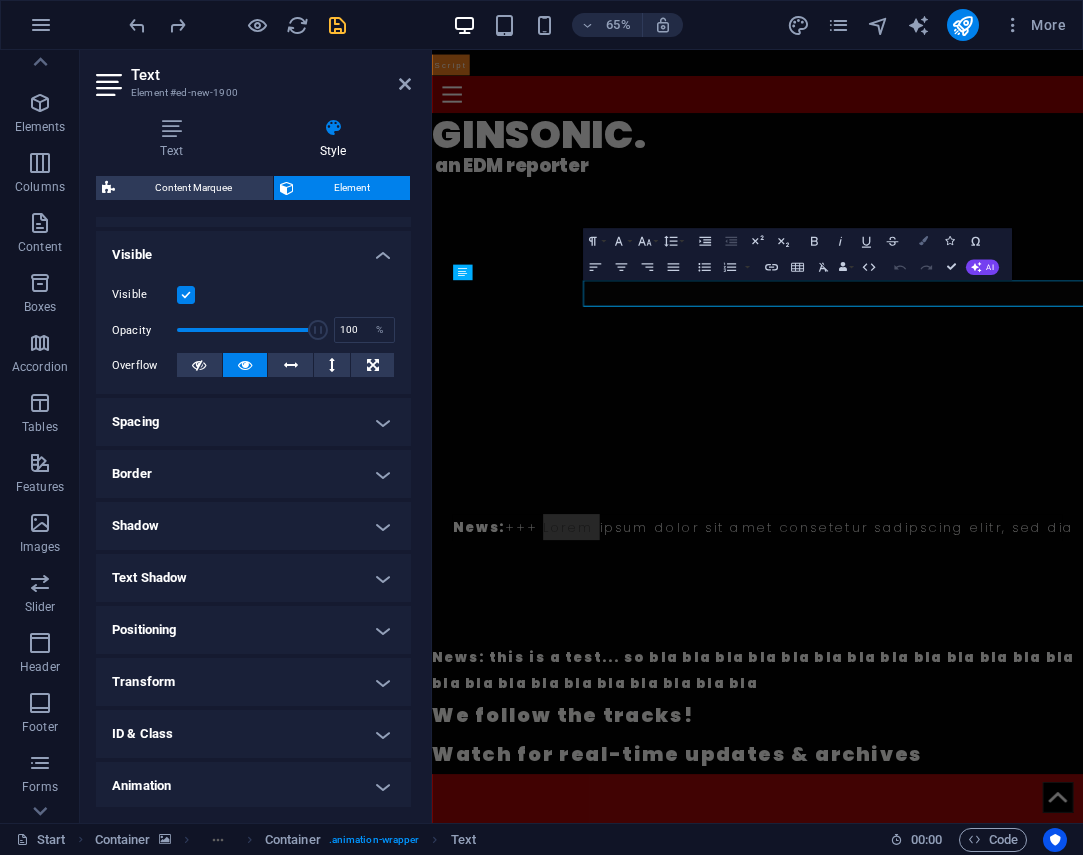 click at bounding box center [923, 240] 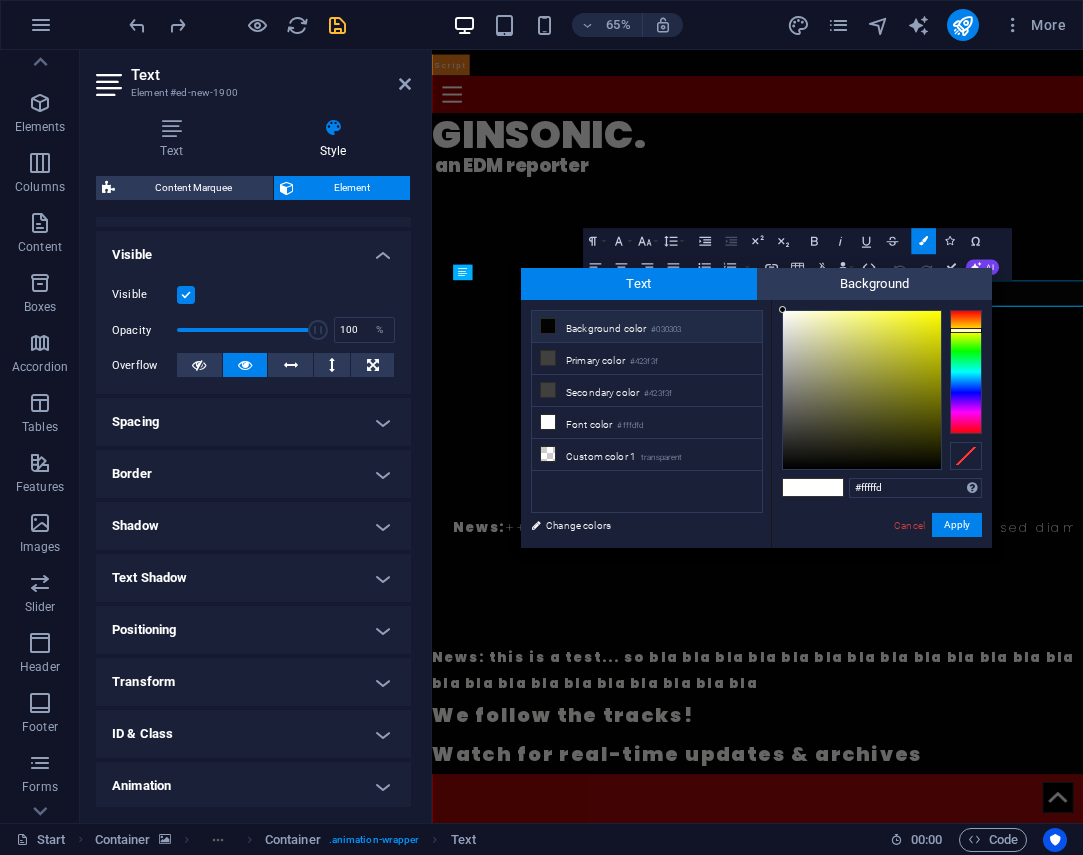 click on "Background color
#030303" at bounding box center (647, 327) 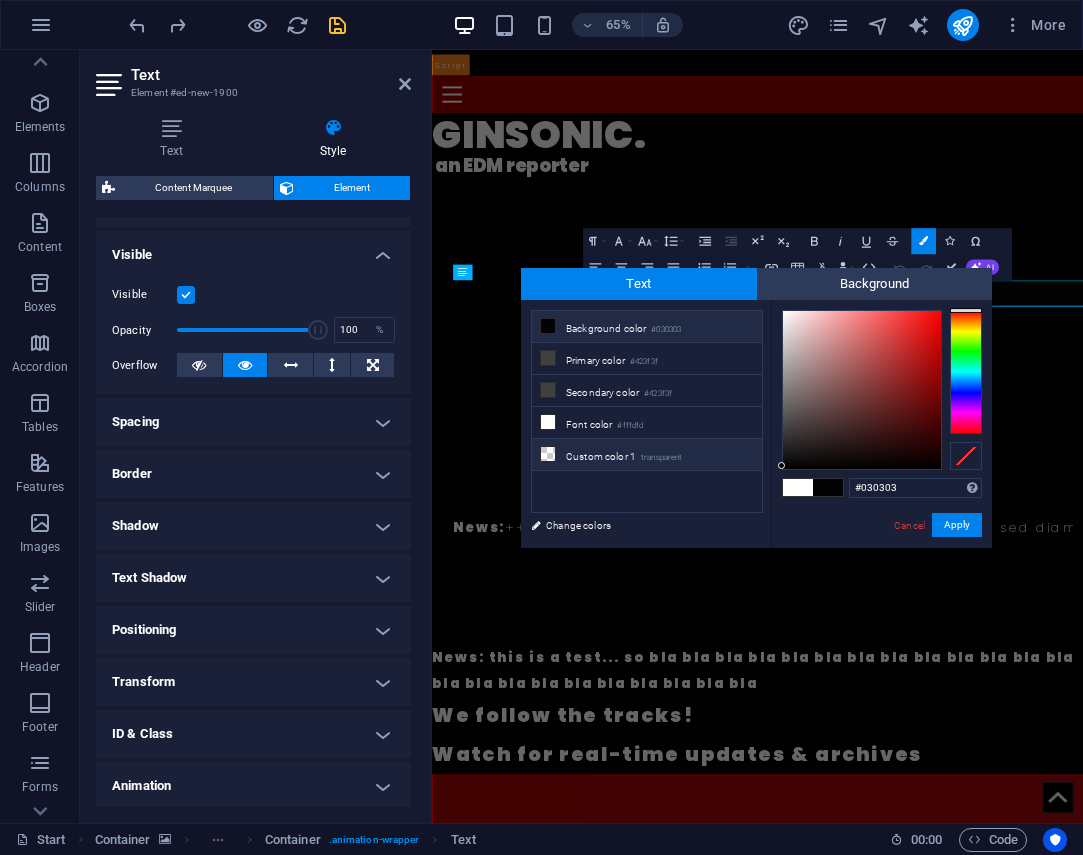 click on "Custom color 1
transparent" at bounding box center (647, 455) 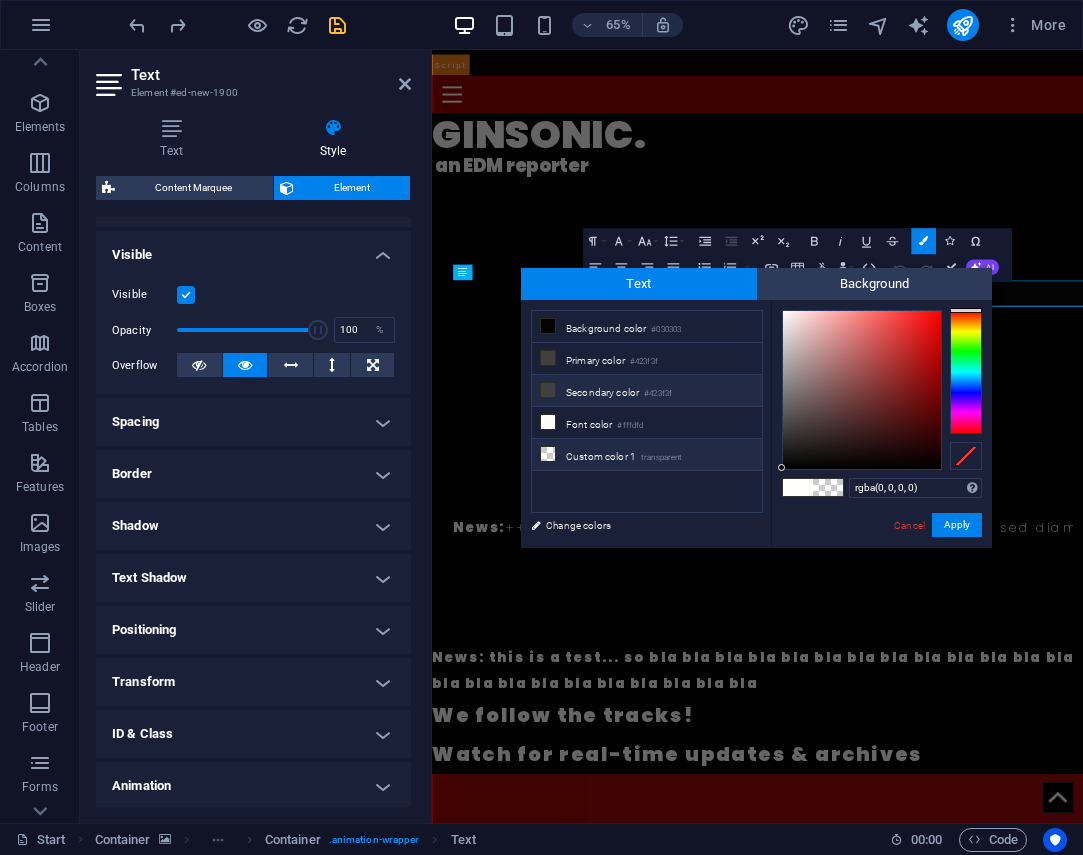 drag, startPoint x: 632, startPoint y: 451, endPoint x: 633, endPoint y: 386, distance: 65.00769 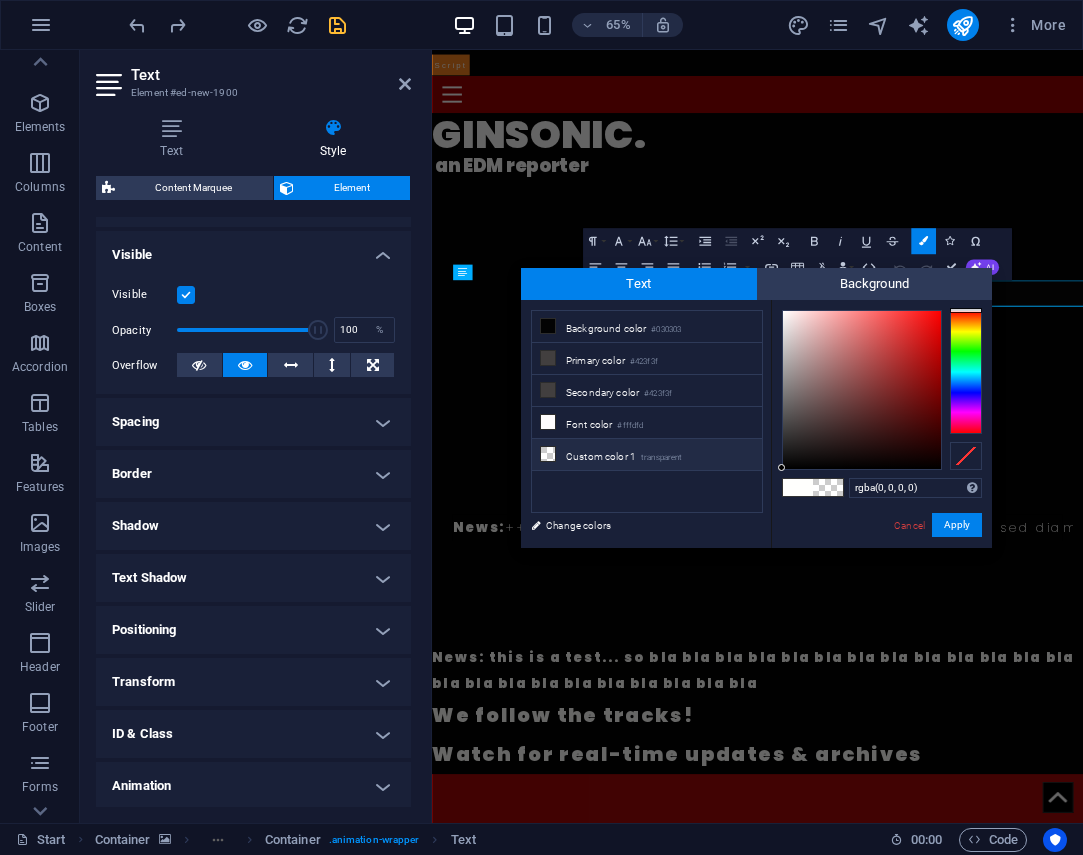 click on "Custom color 1
transparent" at bounding box center [647, 455] 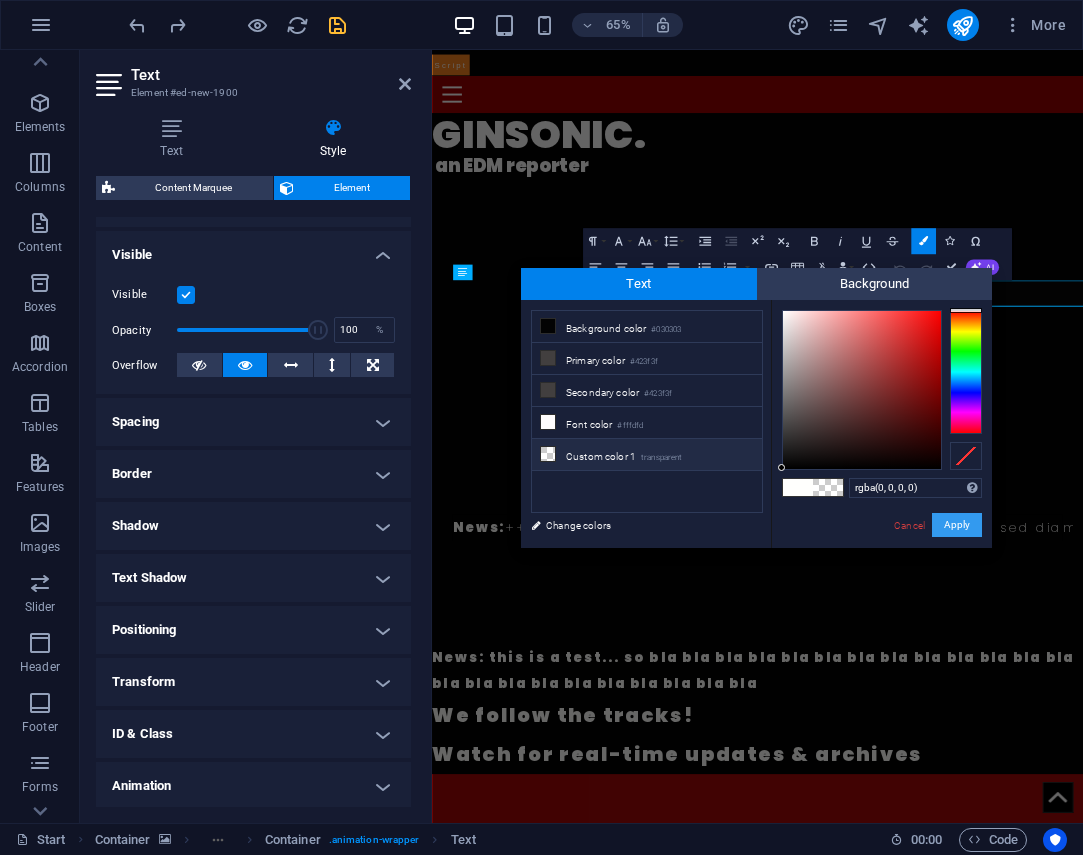 click on "Apply" at bounding box center [957, 525] 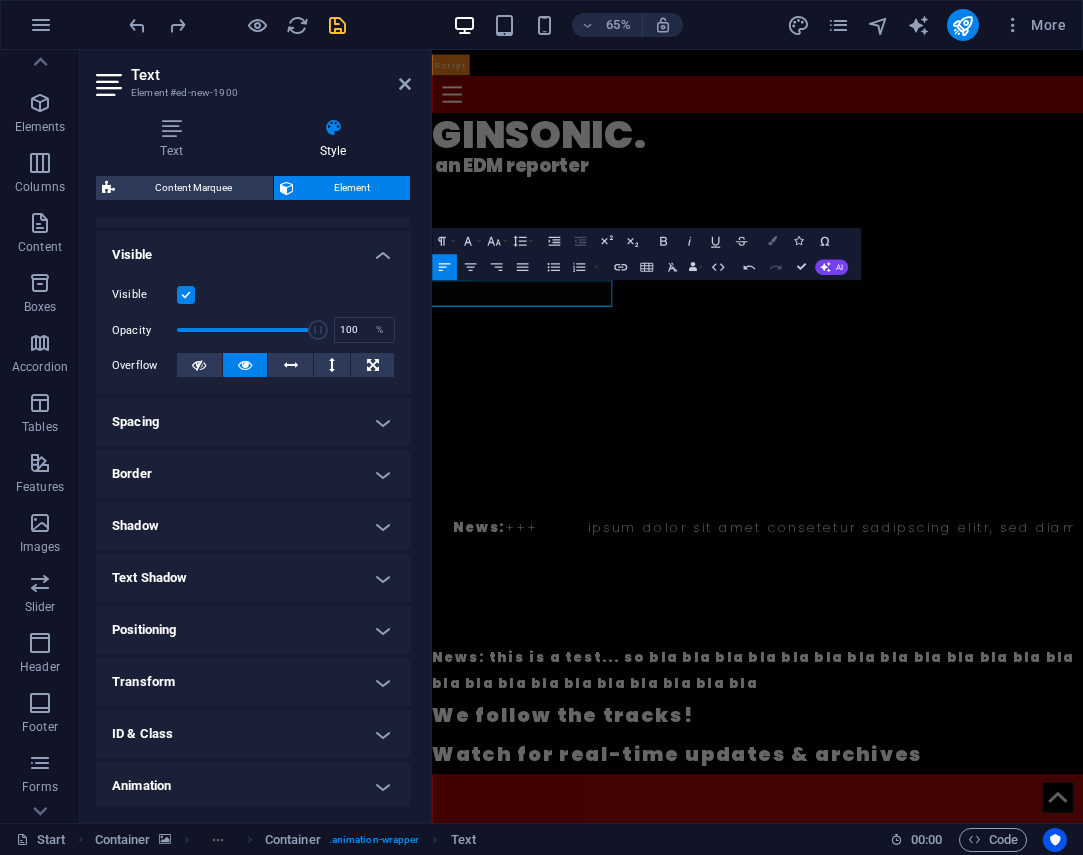 click at bounding box center (772, 240) 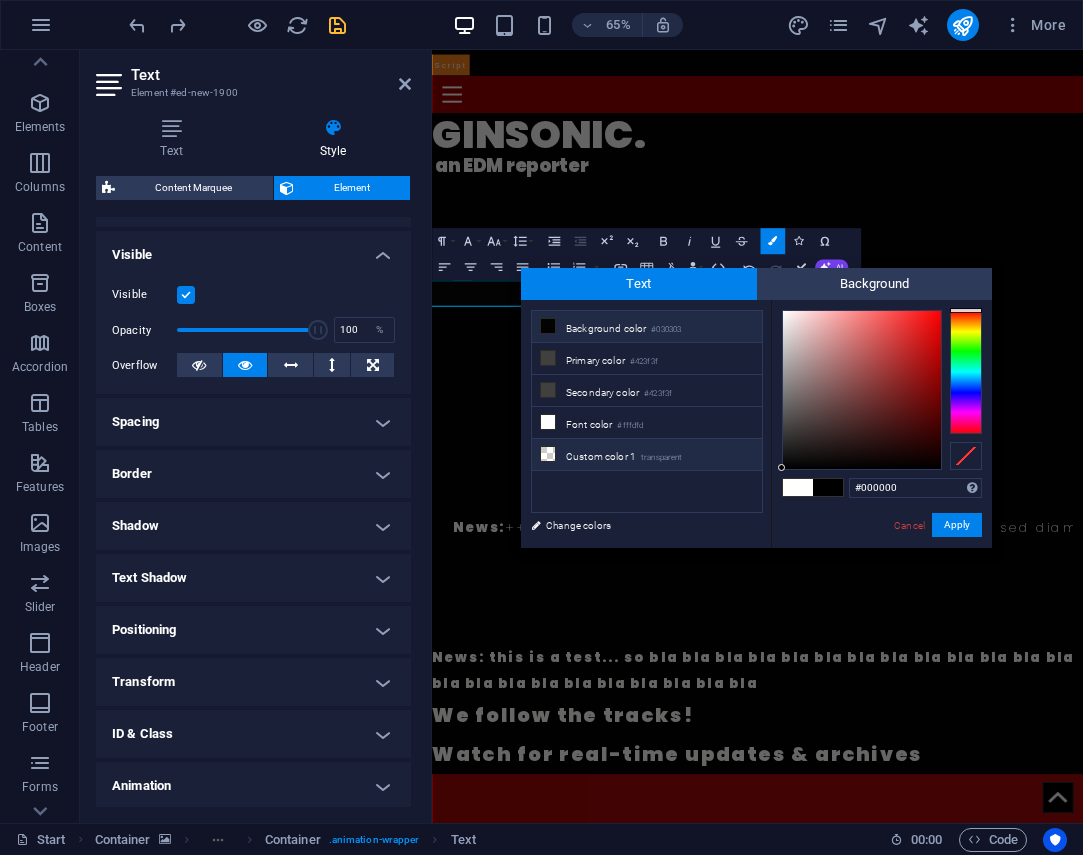 click on "Background color
#030303" at bounding box center [647, 327] 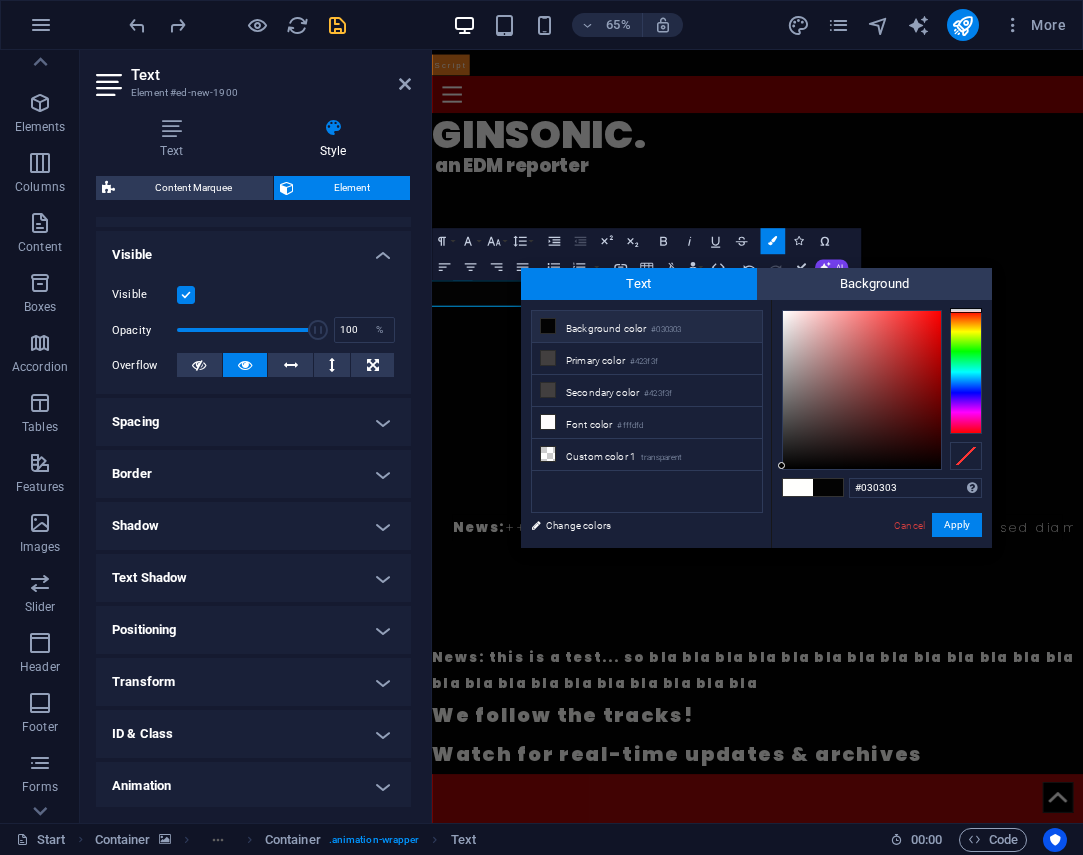 click at bounding box center [548, 326] 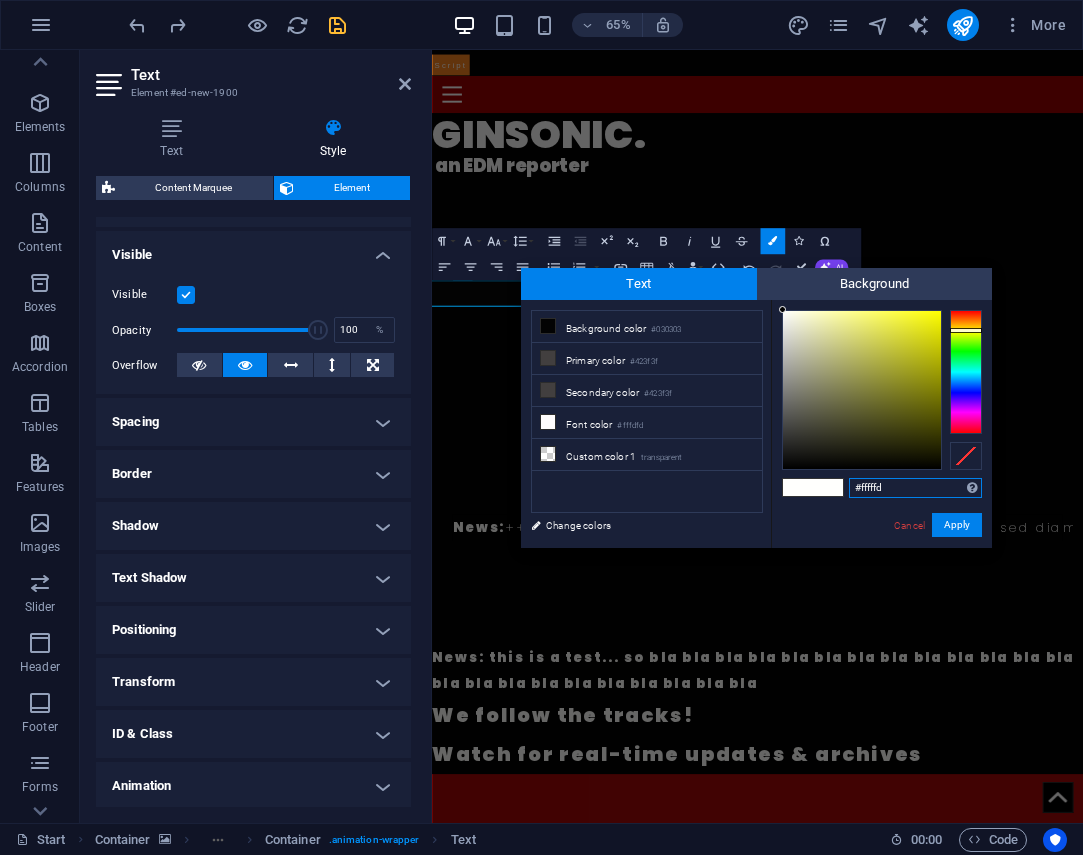 click on "#fffffd" at bounding box center [915, 488] 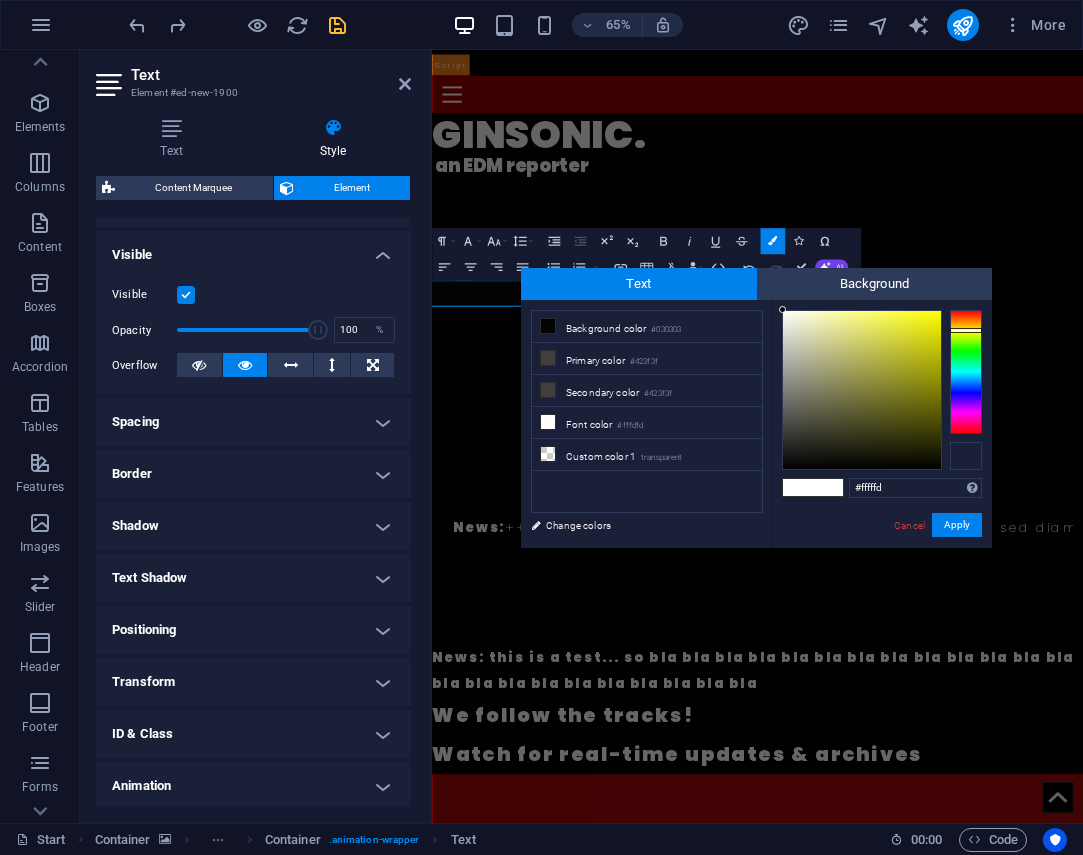 click at bounding box center (966, 456) 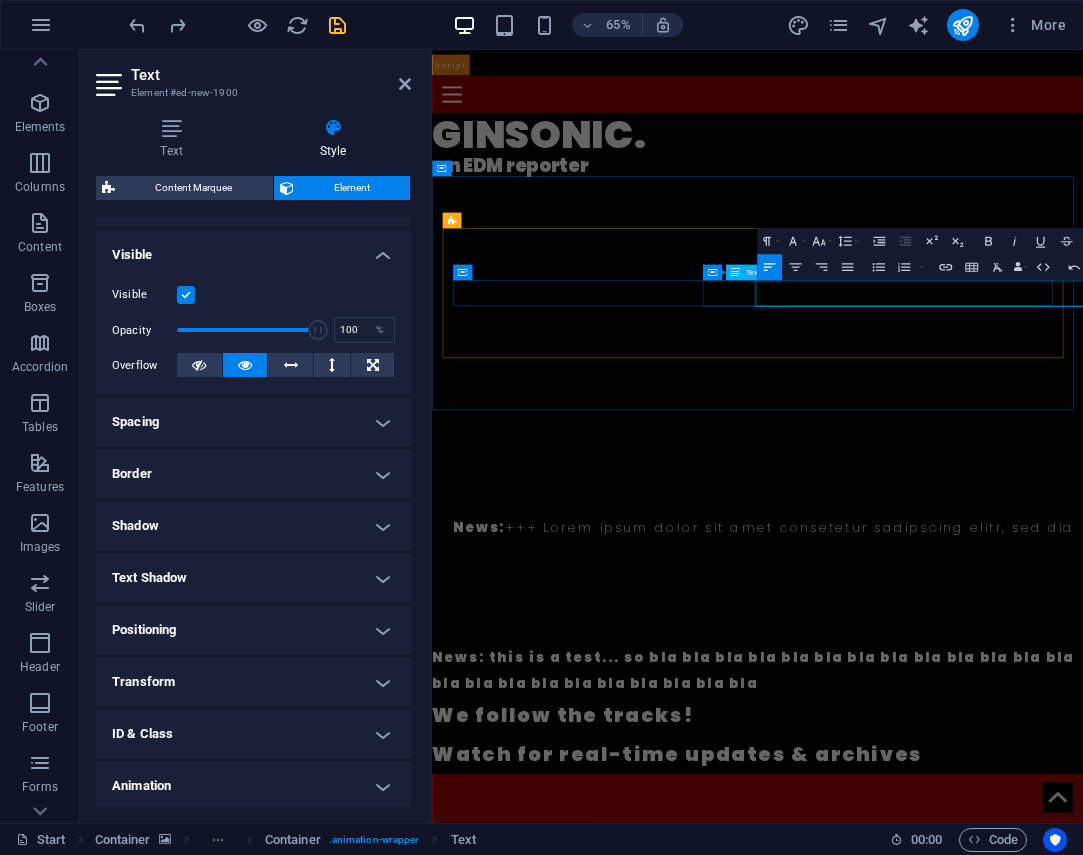 click on "News:  +++ Lorem ipsum dolor sit amet consetetur sadipscing elitr, sed diam nonumy eirmod tempor invidunt ut labore. +++" at bounding box center [1401, 784] 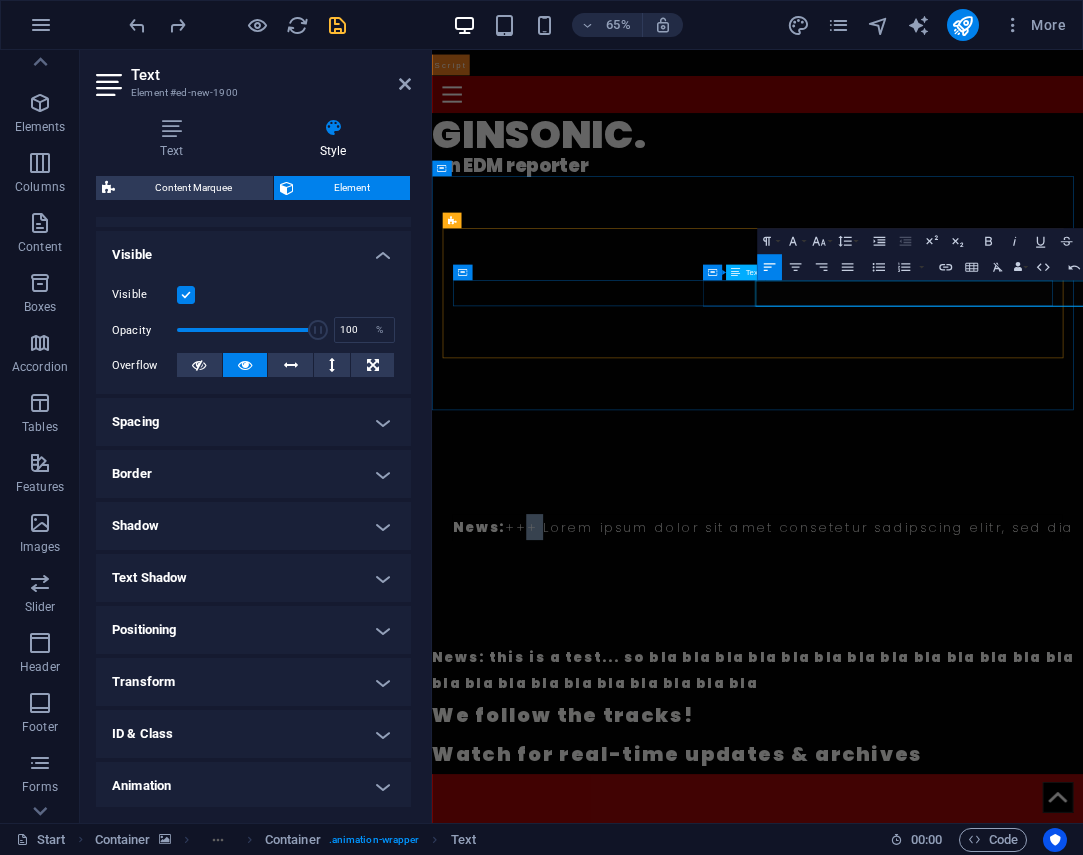 click on "News:  +++ Lorem ipsum dolor sit amet consetetur sadipscing elitr, sed diam nonumy eirmod tempor invidunt ut labore. +++" at bounding box center (1400, 784) 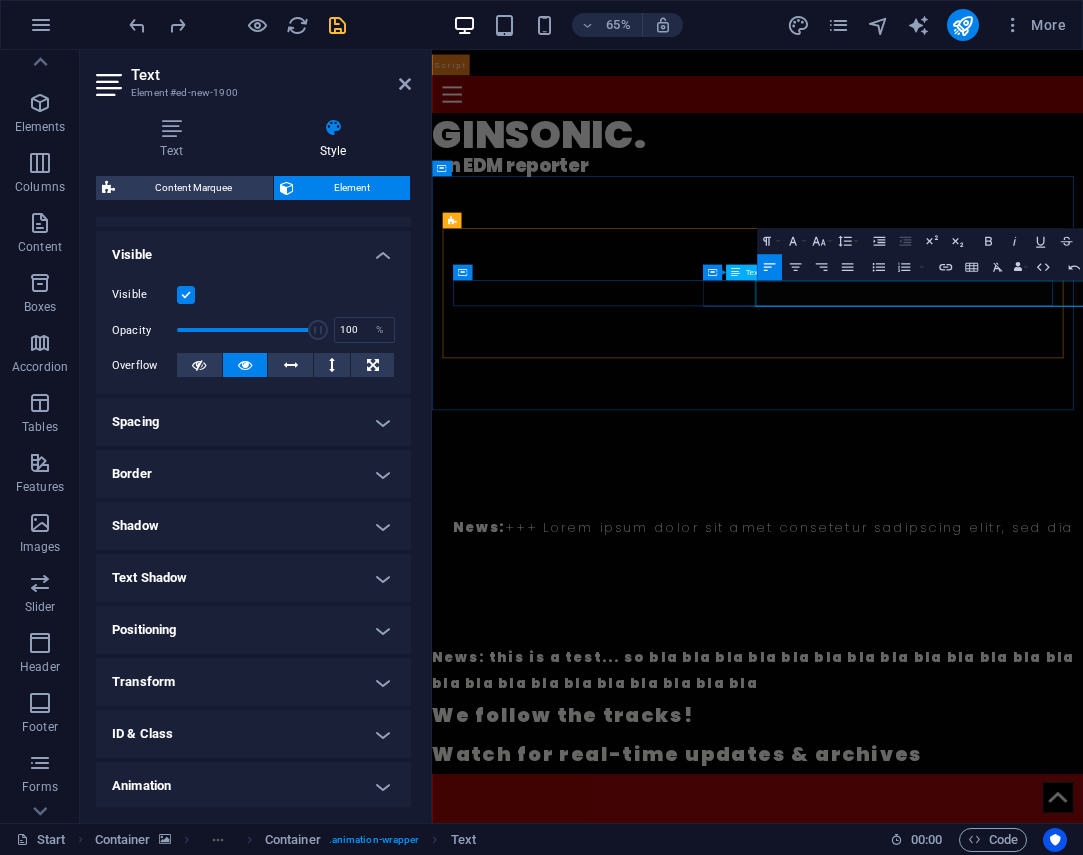 click on "News:  +++ Lorem ipsum dolor sit amet consetetur sadipscing elitr, sed diam nonumy eirmod tempor invidunt ut labore. +++" at bounding box center (1401, 784) 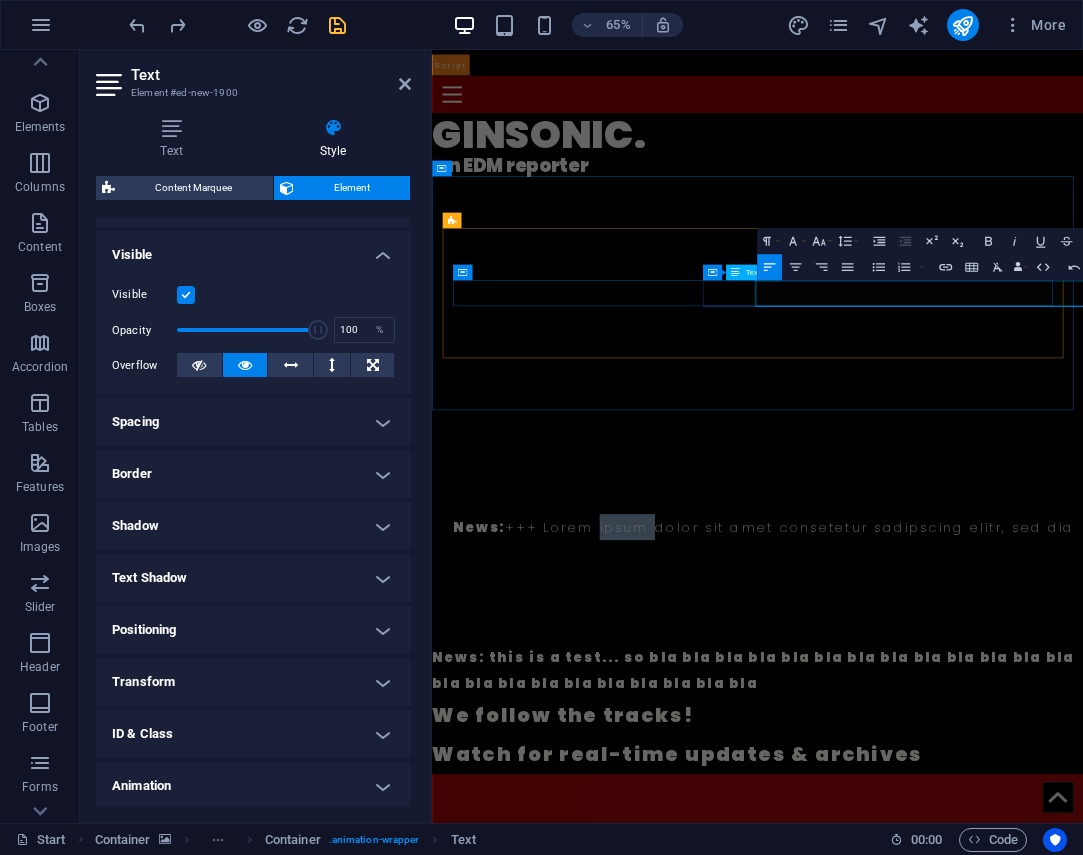 click on "News:  +++ Lorem ipsum dolor sit amet consetetur sadipscing elitr, sed diam nonumy eirmod tempor invidunt ut labore. +++" at bounding box center [1402, 784] 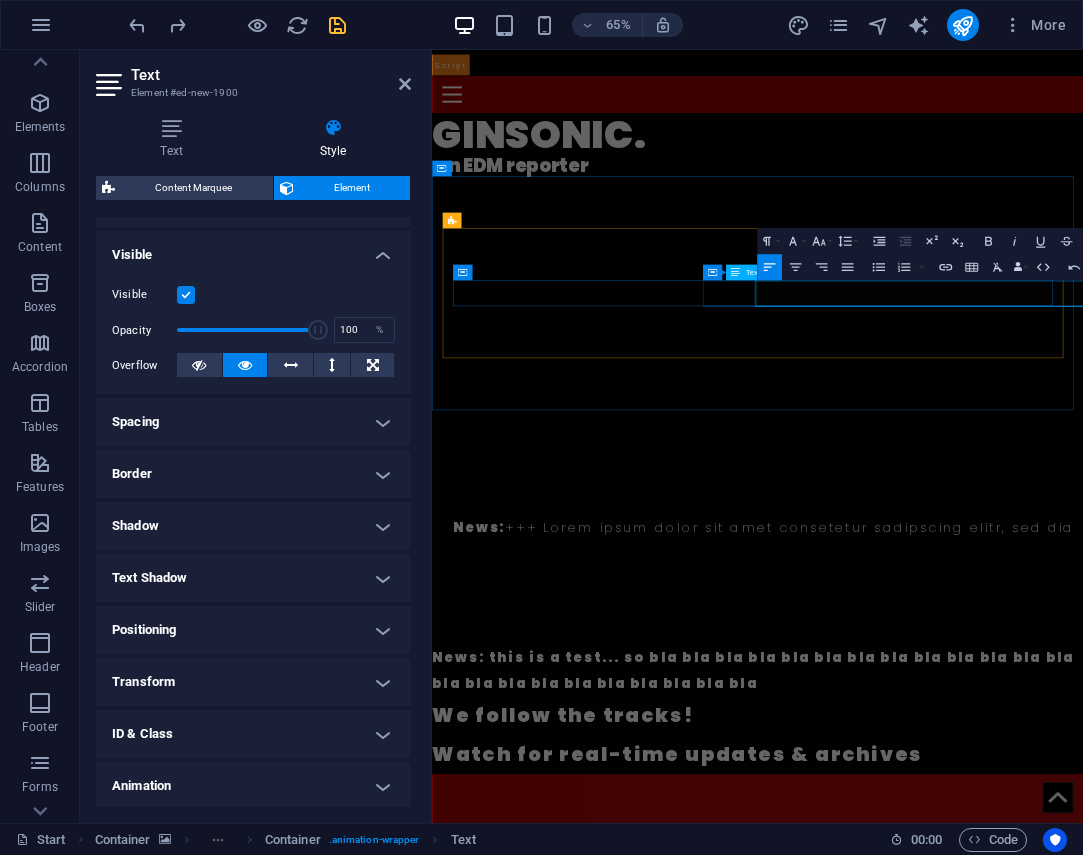 click on "News:  +++ Lorem ipsum dolor sit amet consetetur sadipscing elitr, sed diam nonumy eirmod tempor invidunt ut labore. +++" at bounding box center (1402, 784) 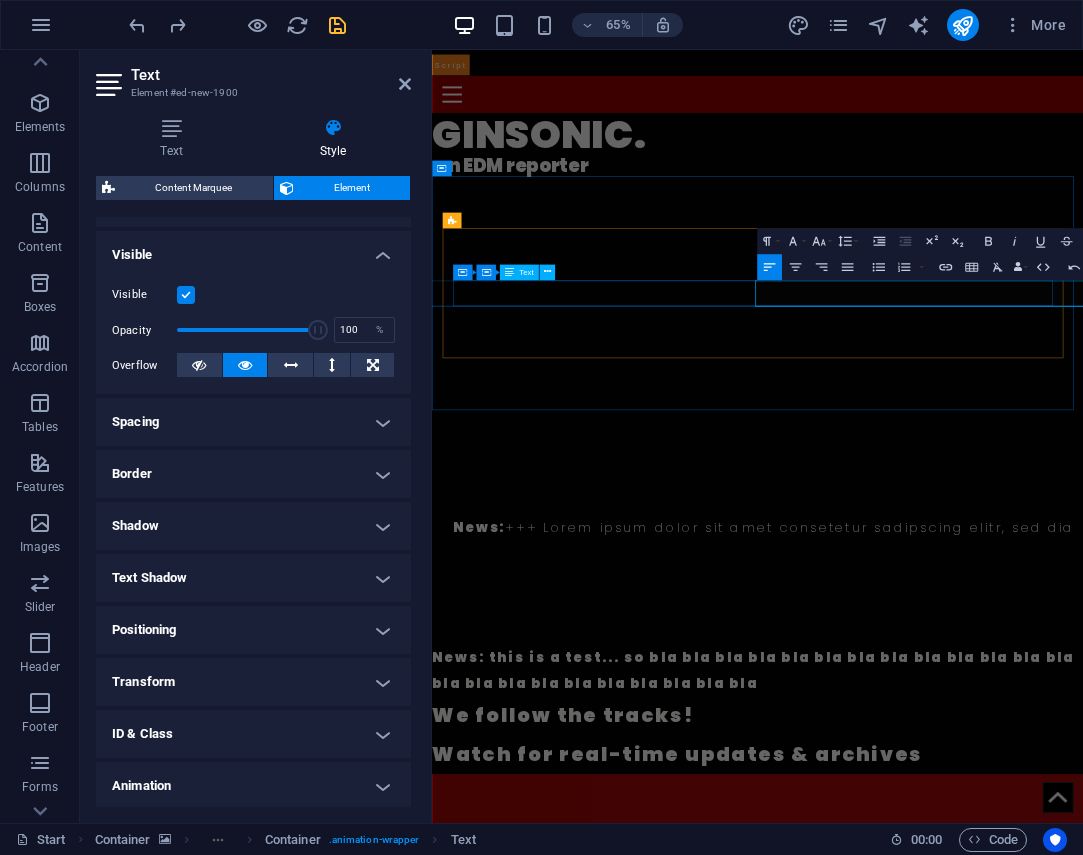 click on "Text" at bounding box center (526, 272) 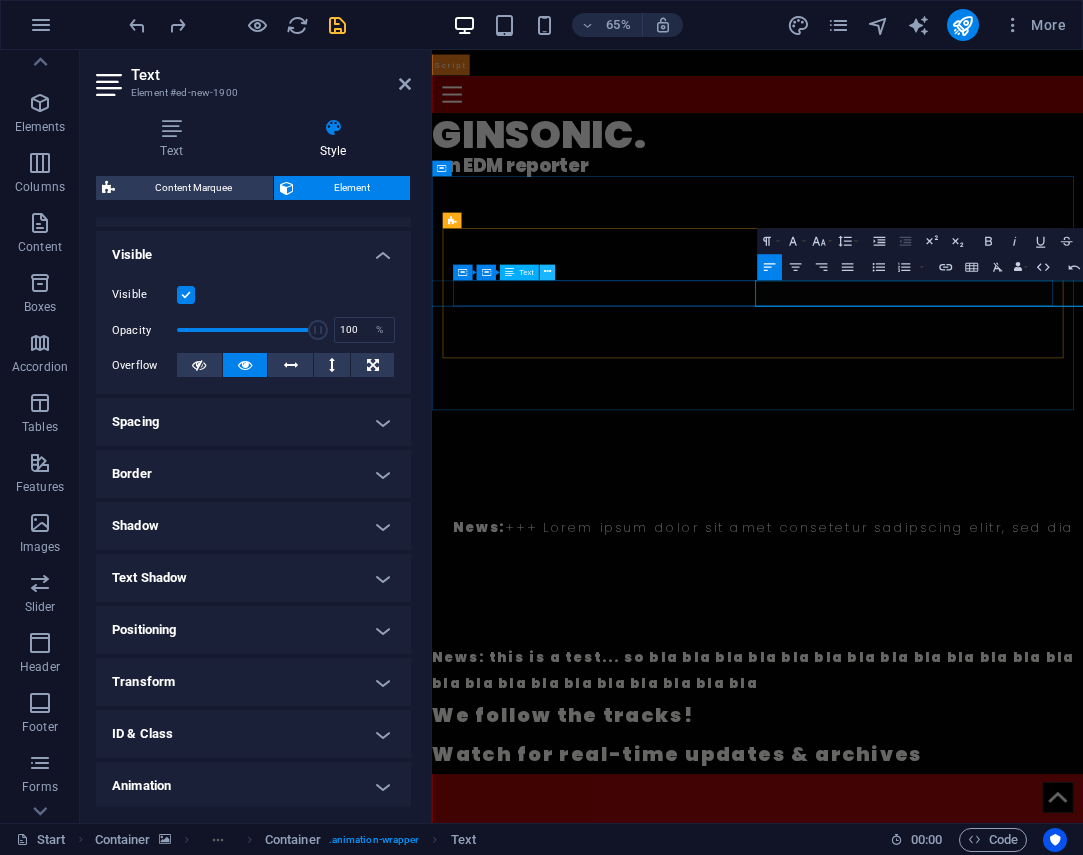 click at bounding box center (546, 272) 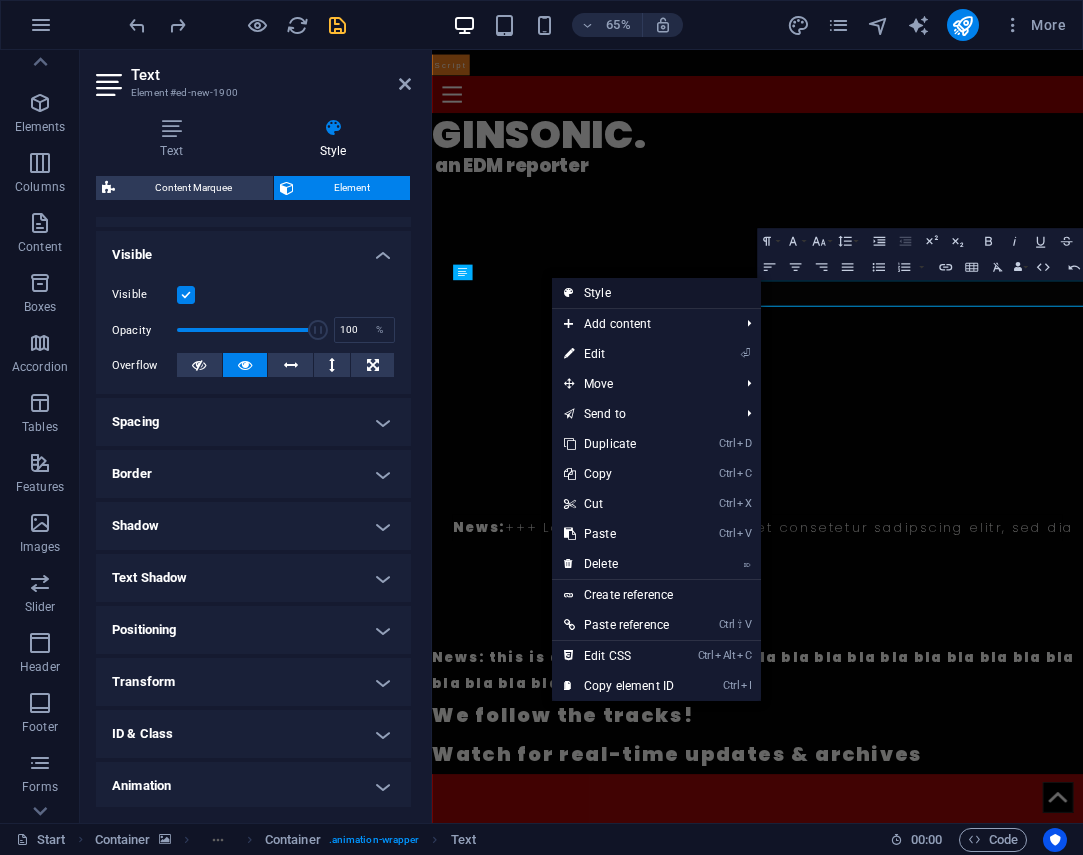 click on "Style" at bounding box center [656, 293] 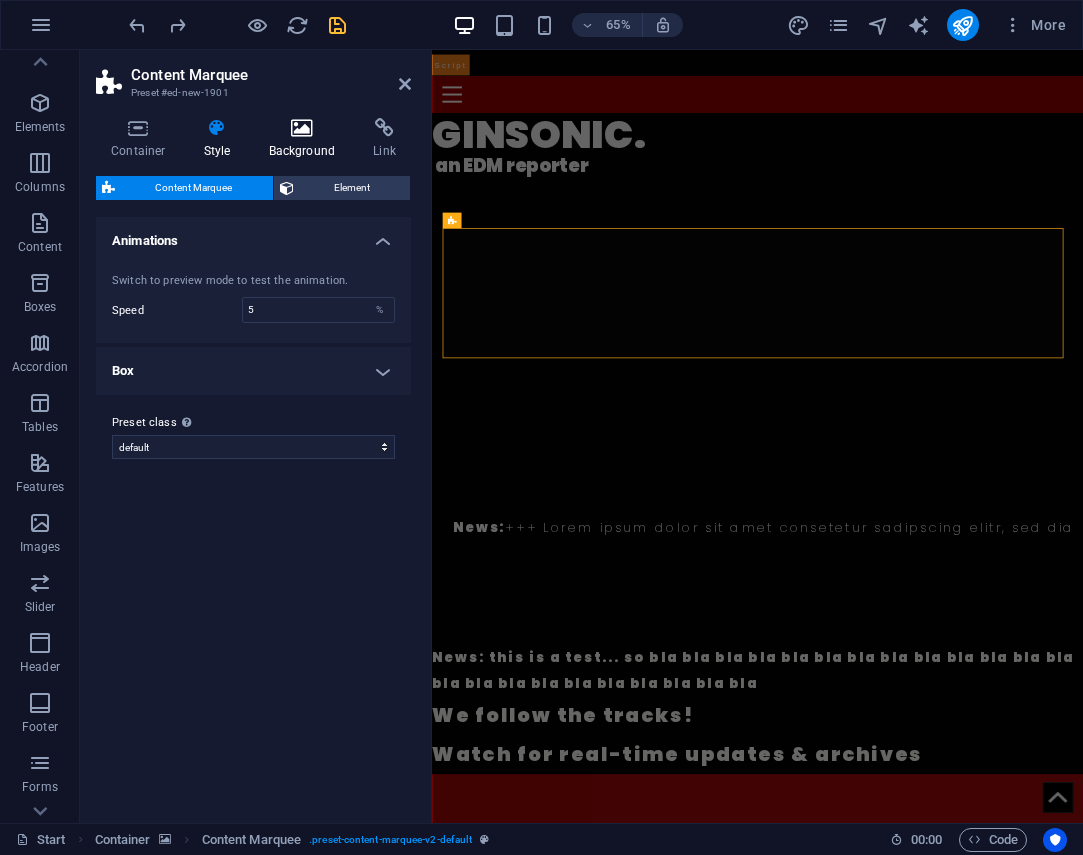 click on "Background" at bounding box center [306, 139] 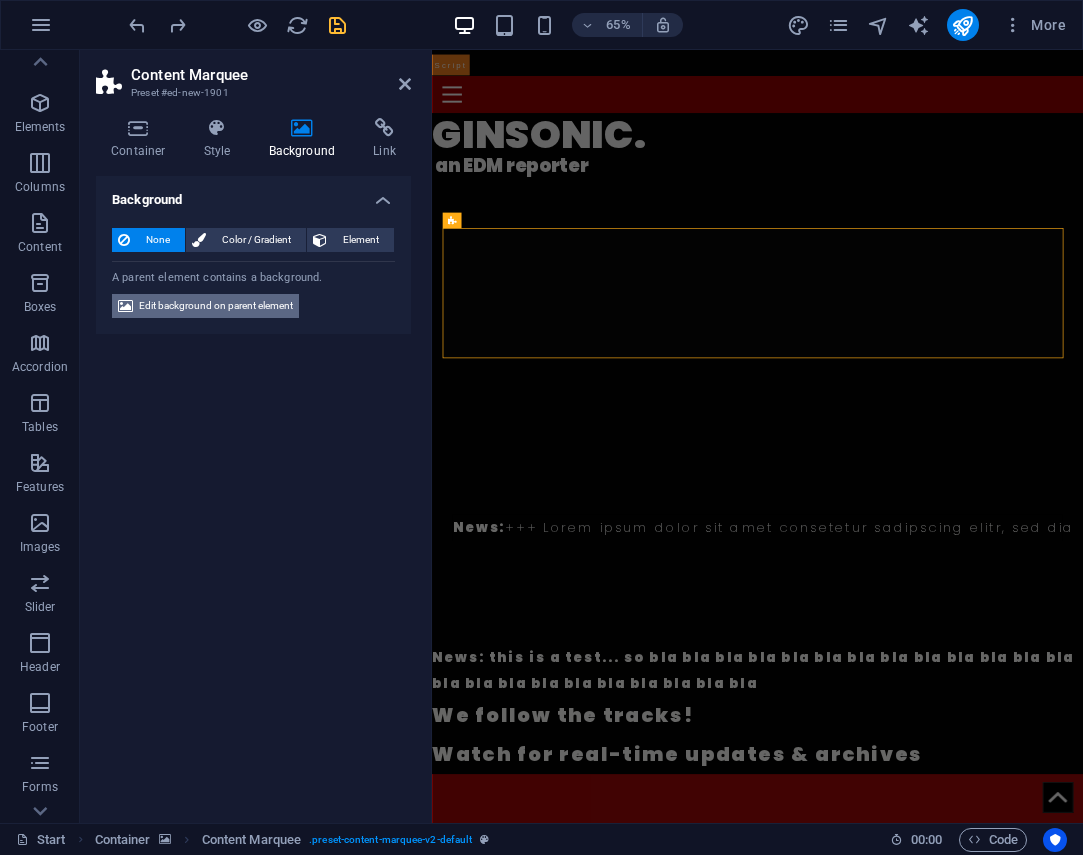 click on "Edit background on parent element" at bounding box center (216, 306) 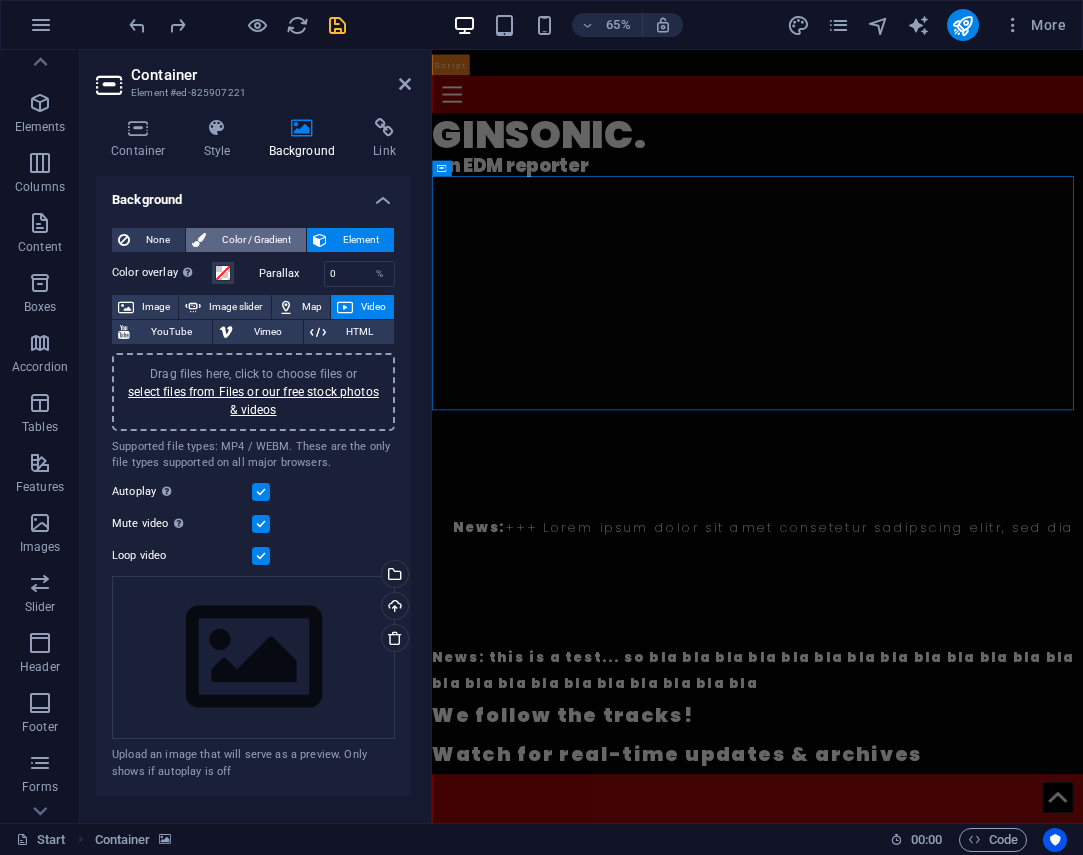 click on "Color / Gradient" at bounding box center (256, 240) 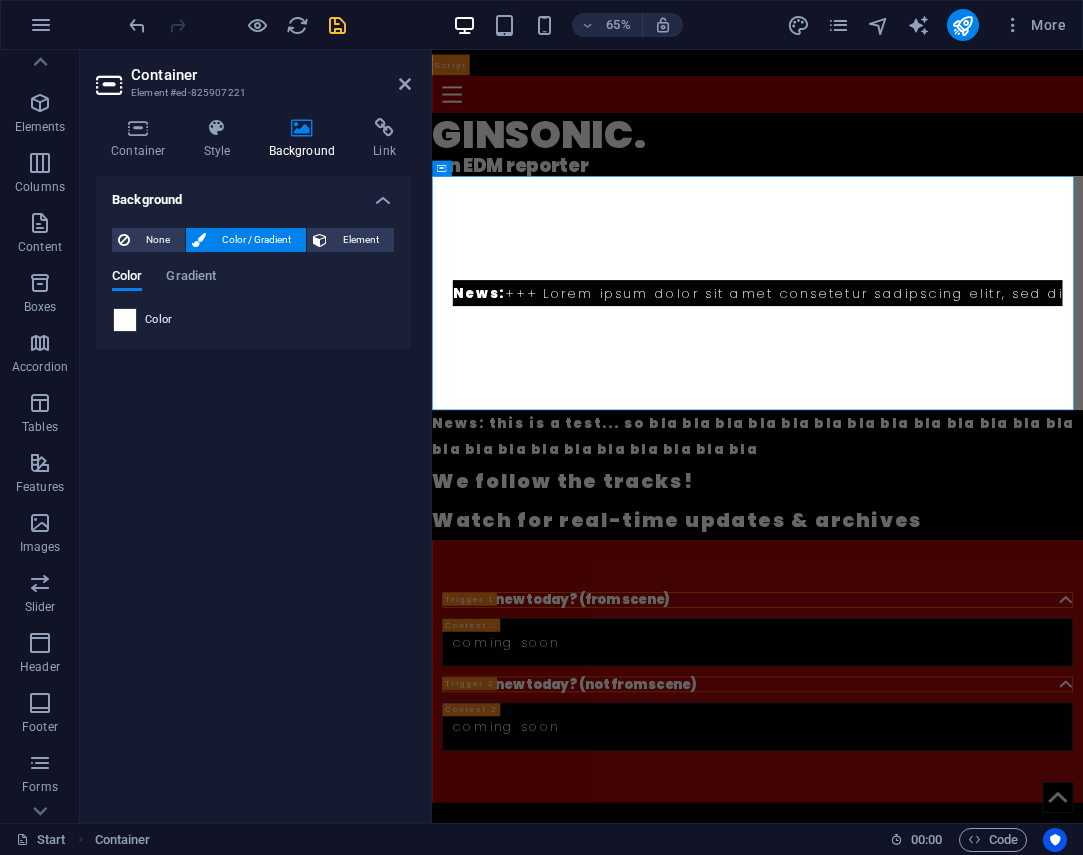 click at bounding box center [125, 320] 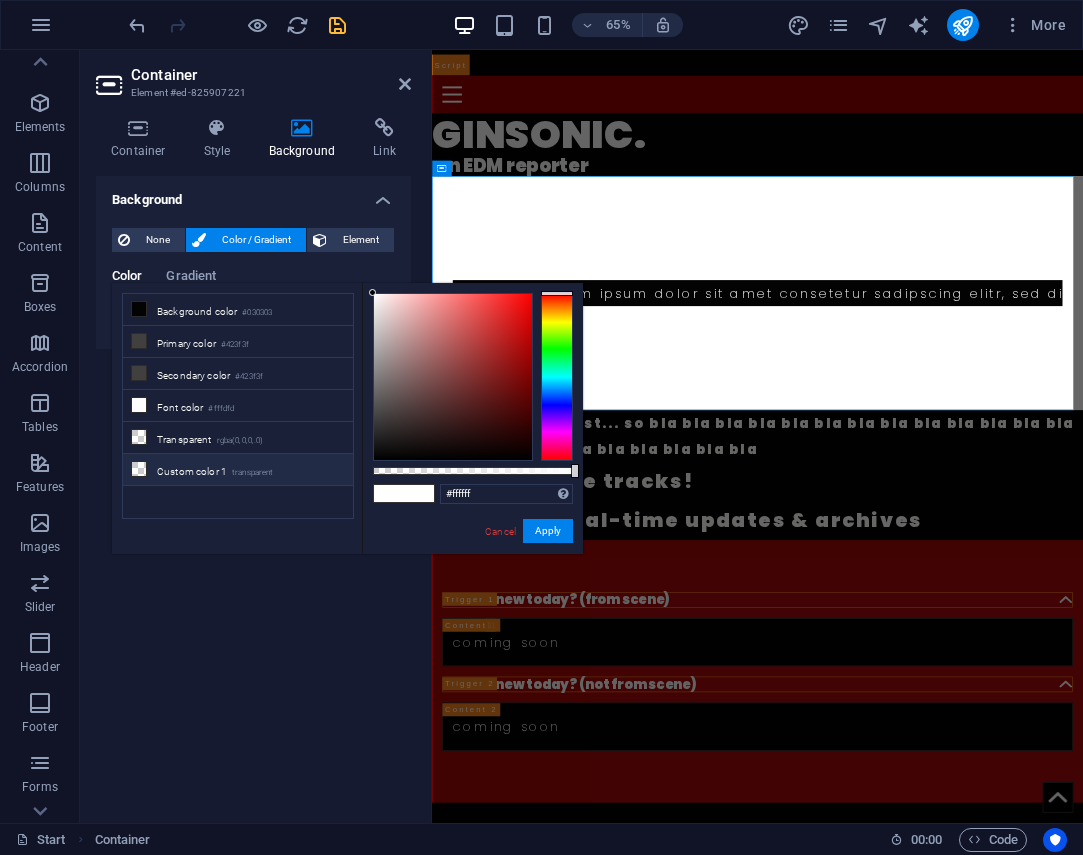 click on "Custom color 1
transparent" at bounding box center [238, 470] 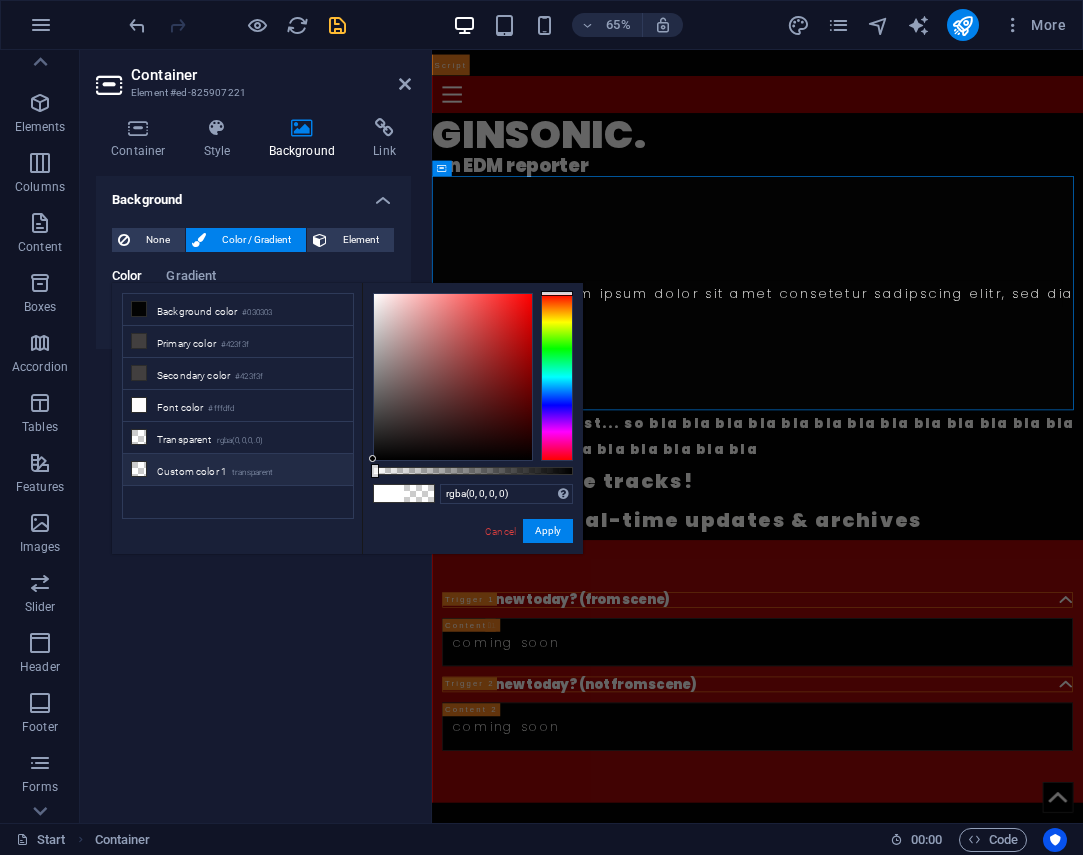 click on "transparent" at bounding box center (253, 473) 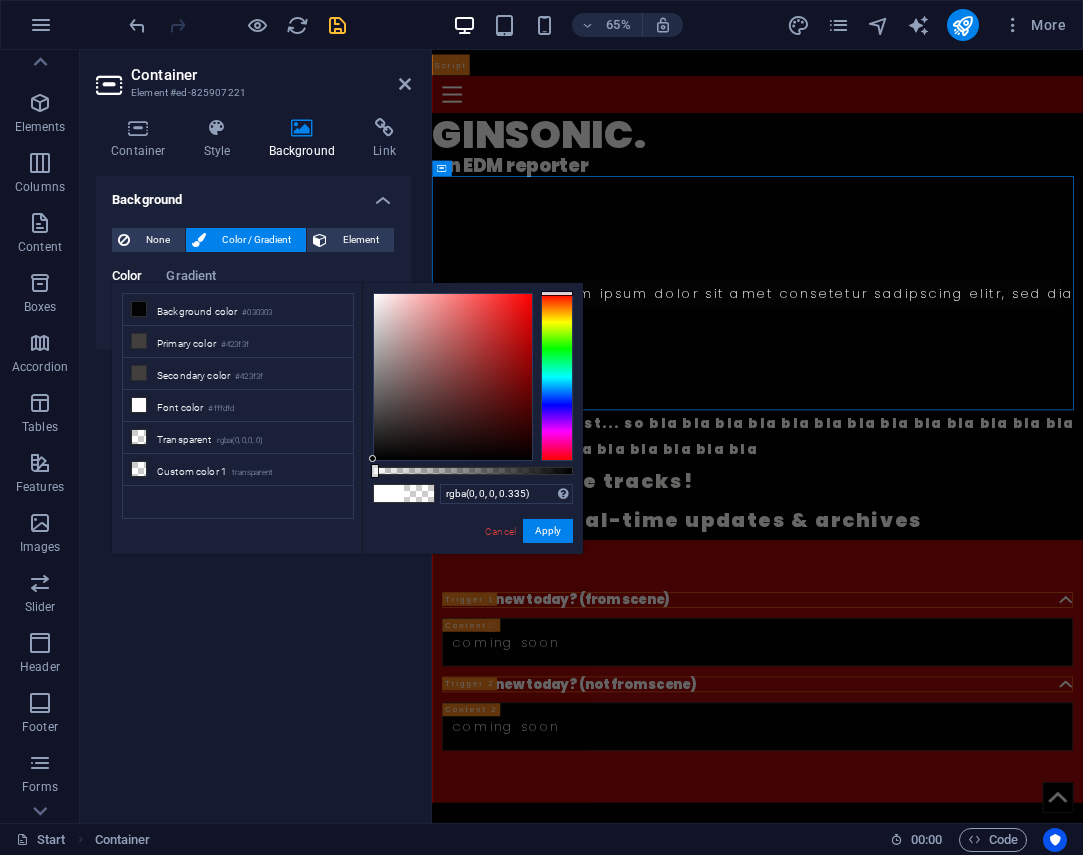type on "rgba(0, 0, 0, 0)" 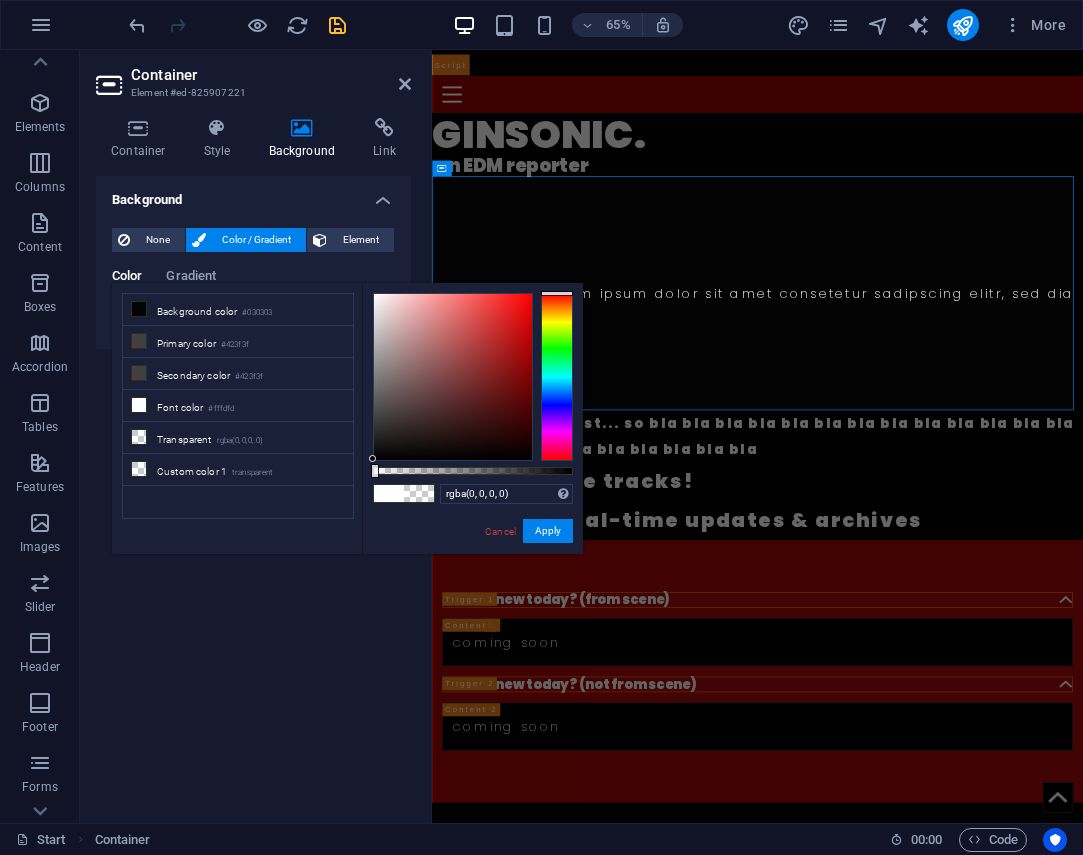 drag, startPoint x: 372, startPoint y: 474, endPoint x: 283, endPoint y: 482, distance: 89.358826 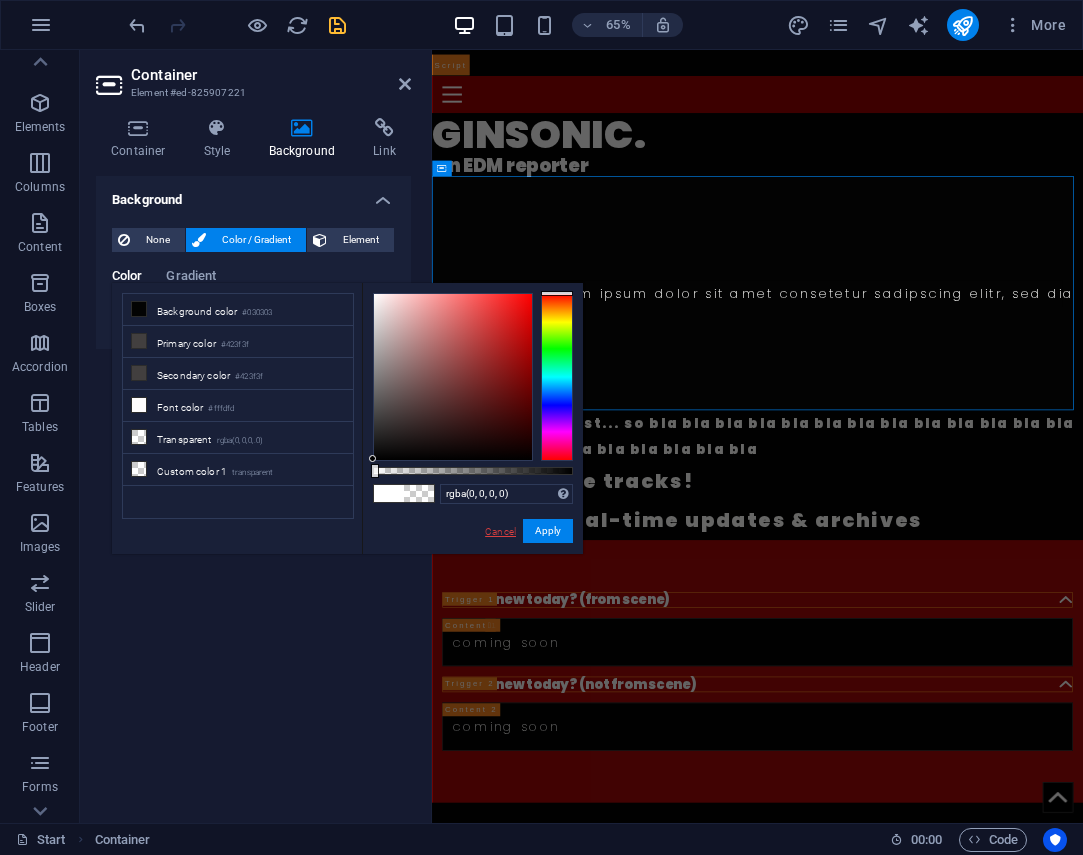 click on "Cancel" at bounding box center [500, 531] 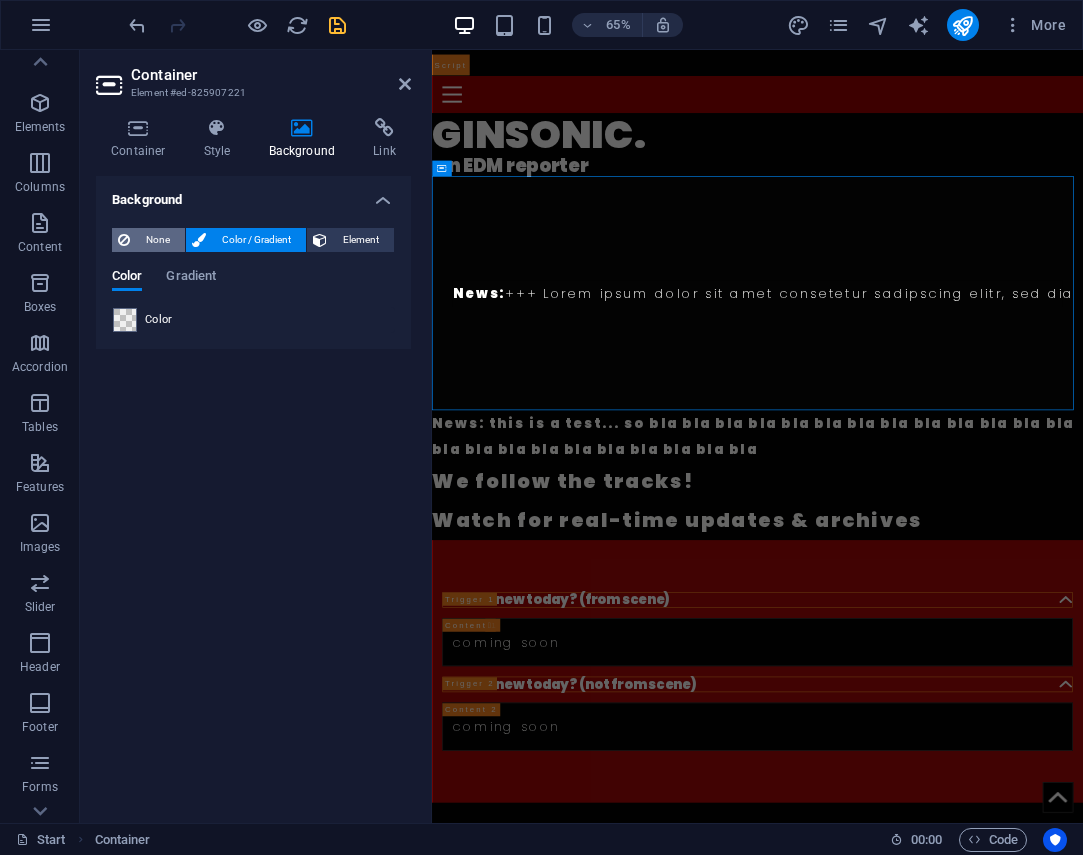 click on "None" at bounding box center (157, 240) 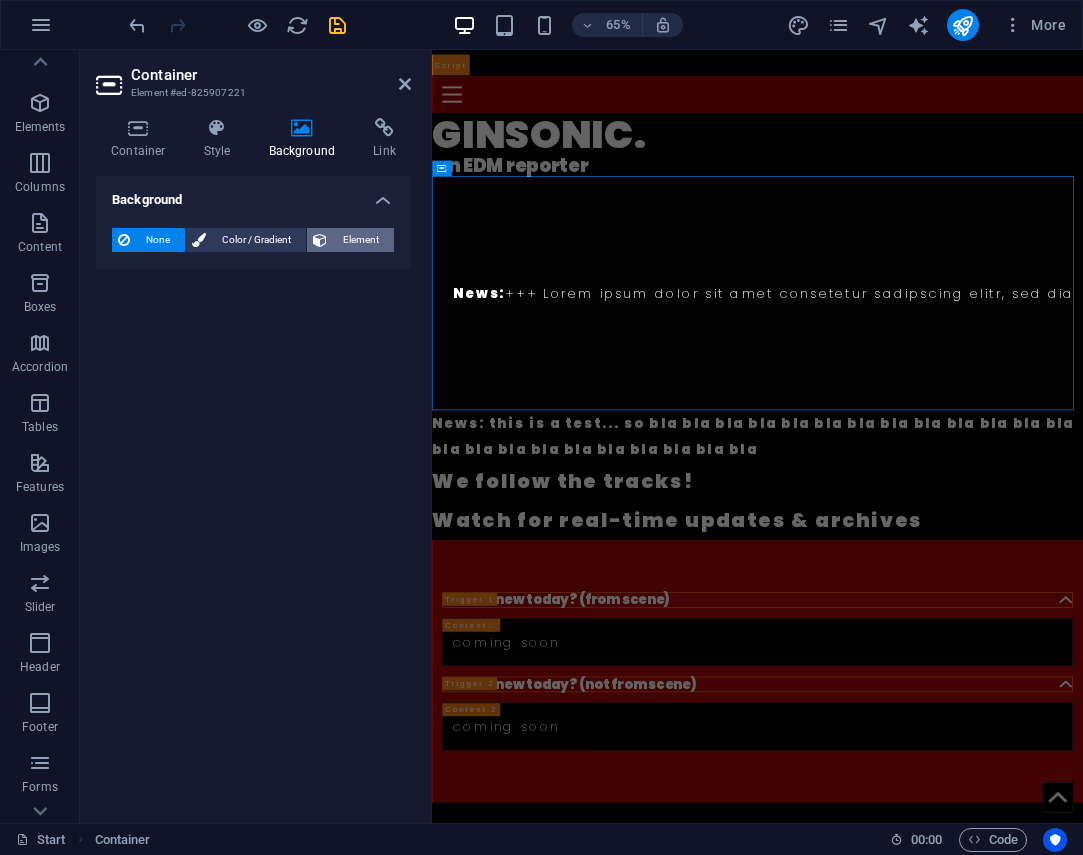 click on "Element" at bounding box center [360, 240] 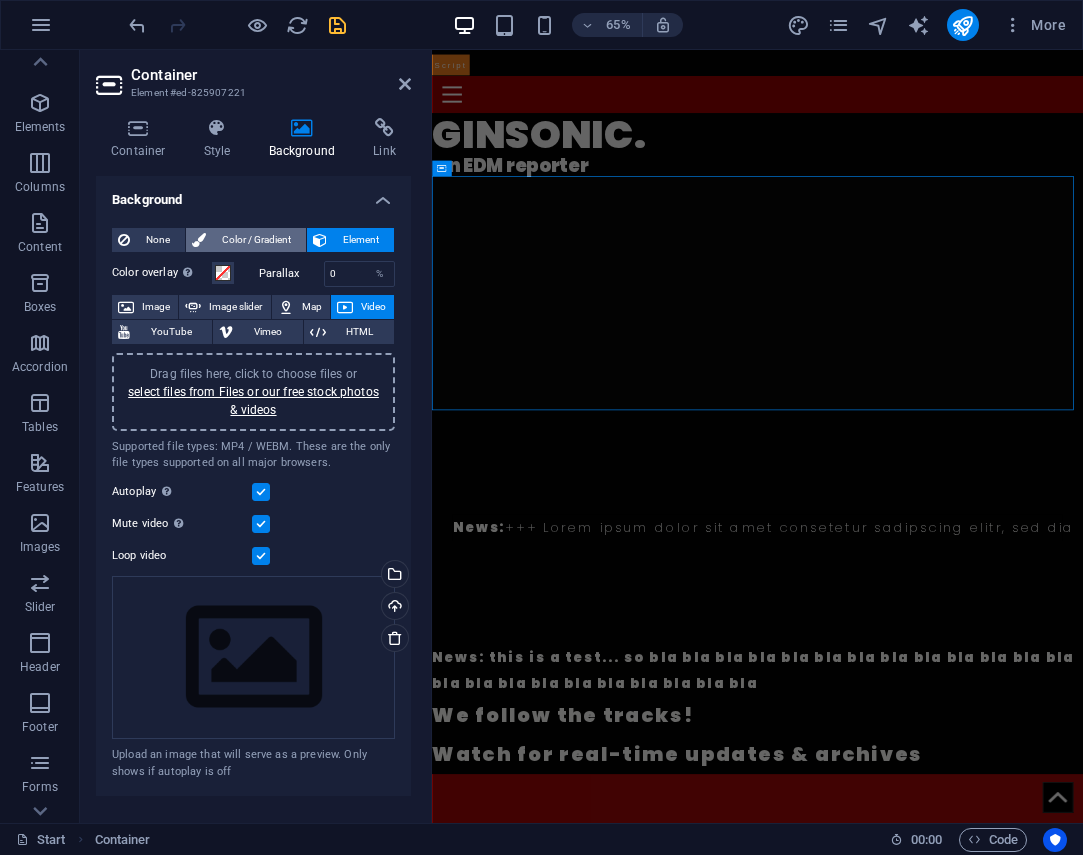 click on "Color / Gradient" at bounding box center [256, 240] 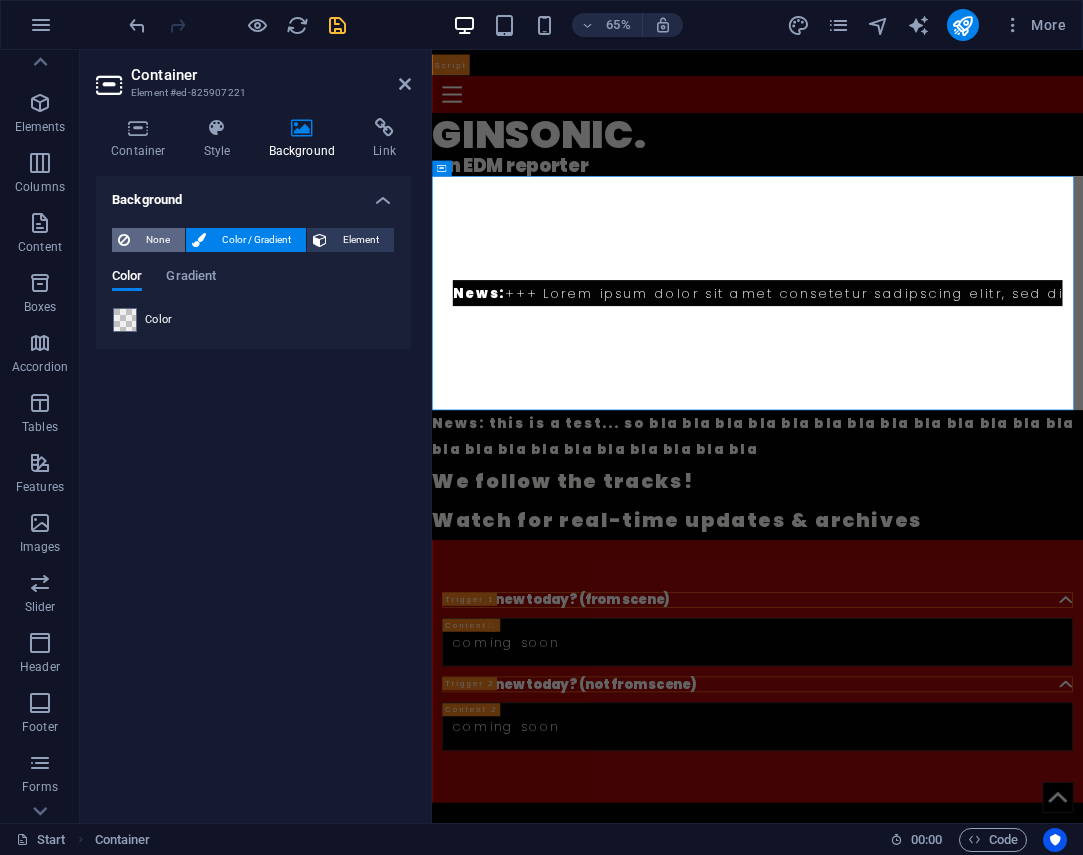 click on "None" at bounding box center (157, 240) 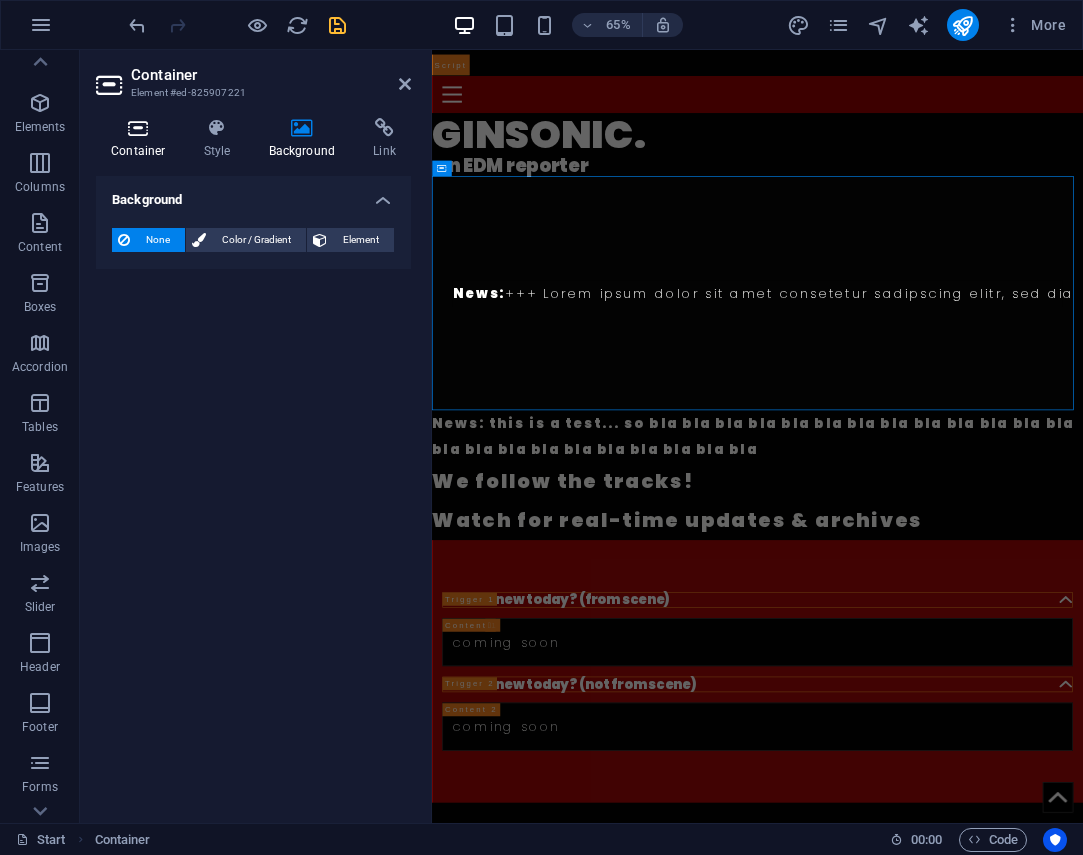 click at bounding box center [138, 128] 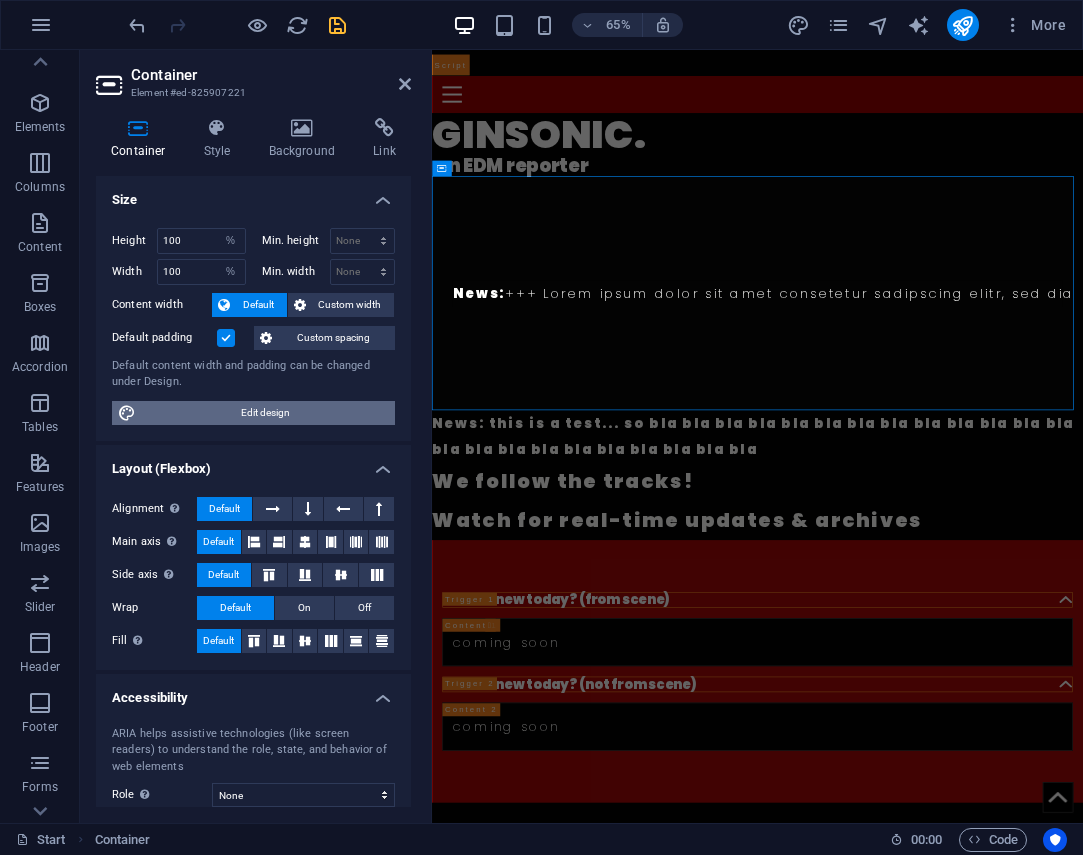 click on "Edit design" at bounding box center [265, 413] 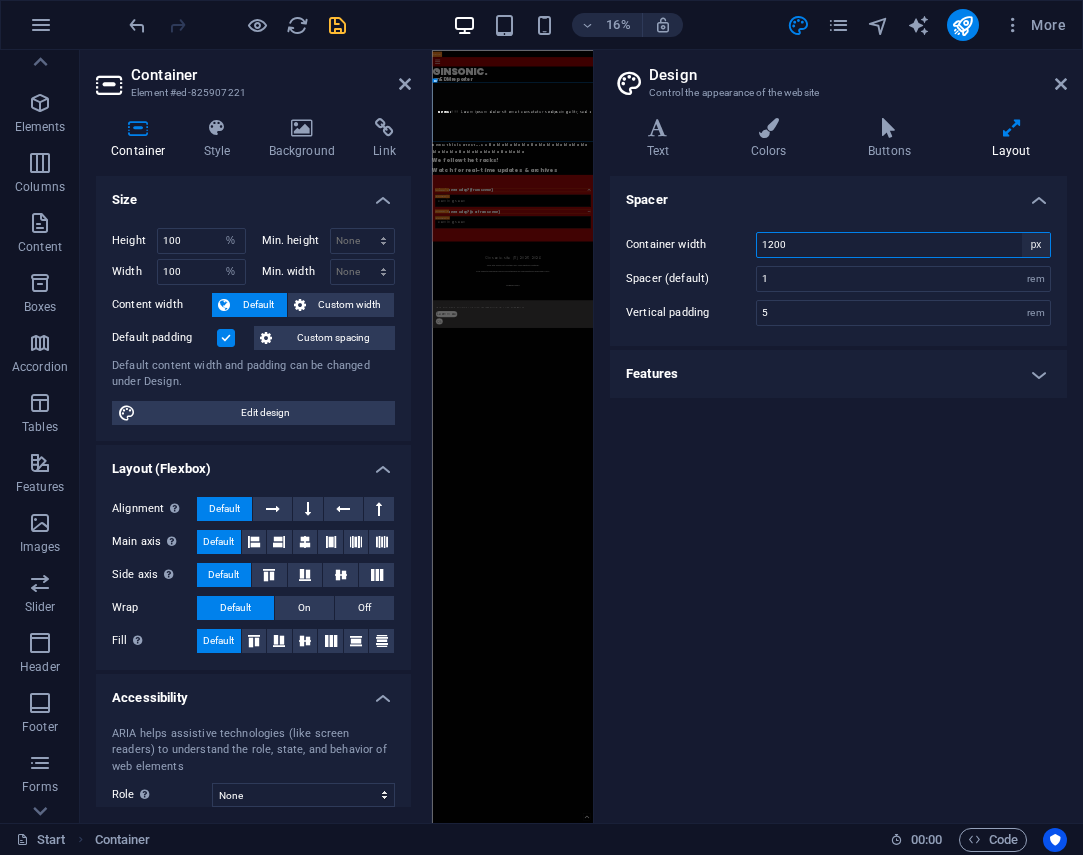 click on "rem px" at bounding box center (1036, 245) 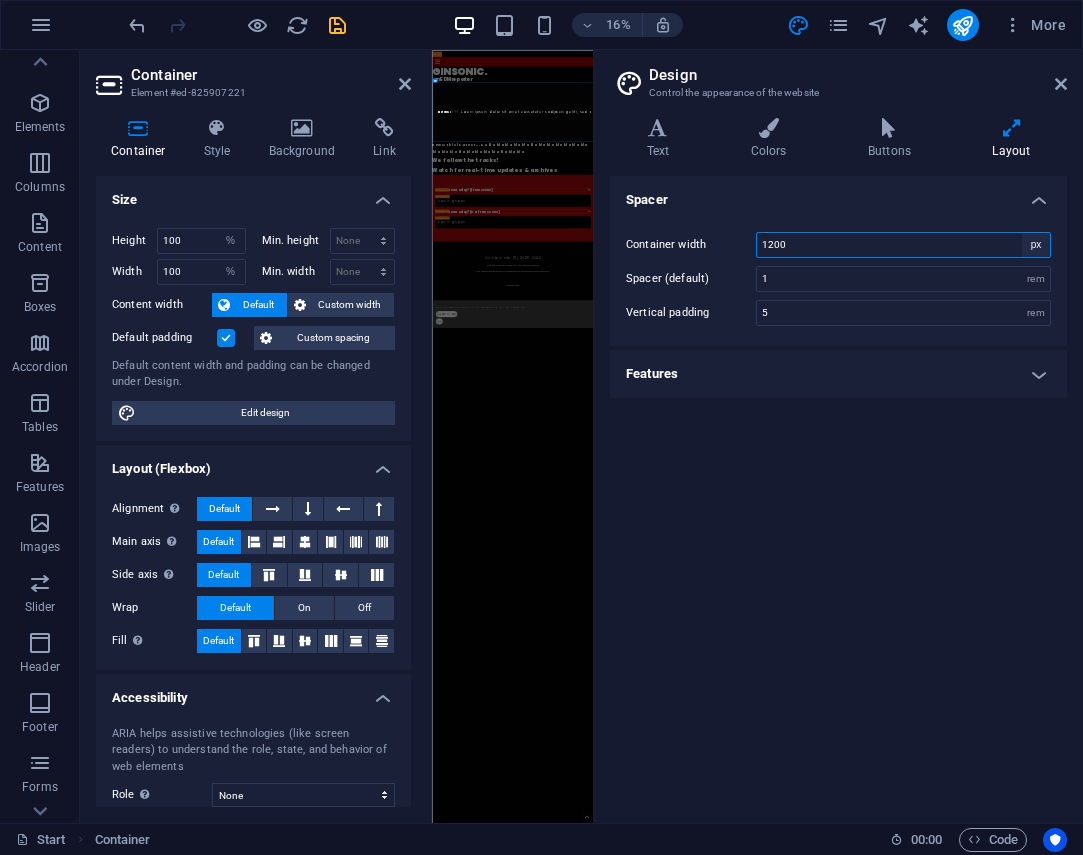 select on "rem" 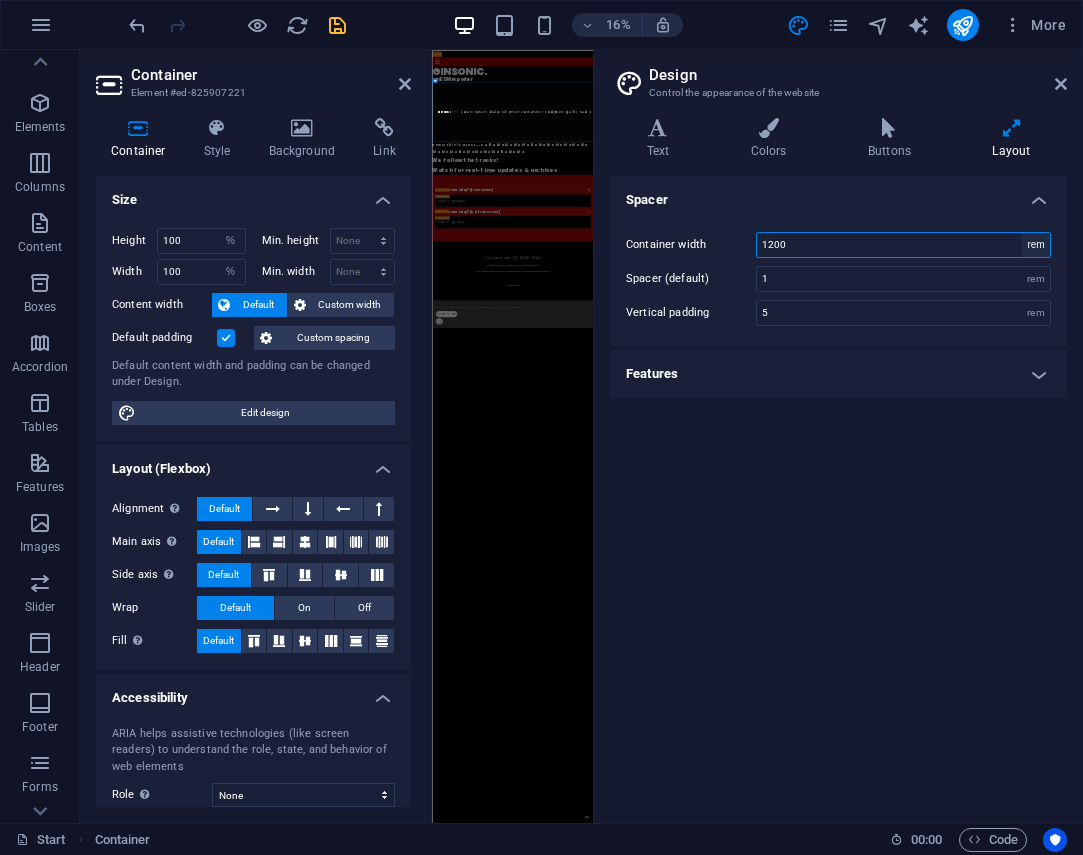 click on "rem px" at bounding box center (1036, 245) 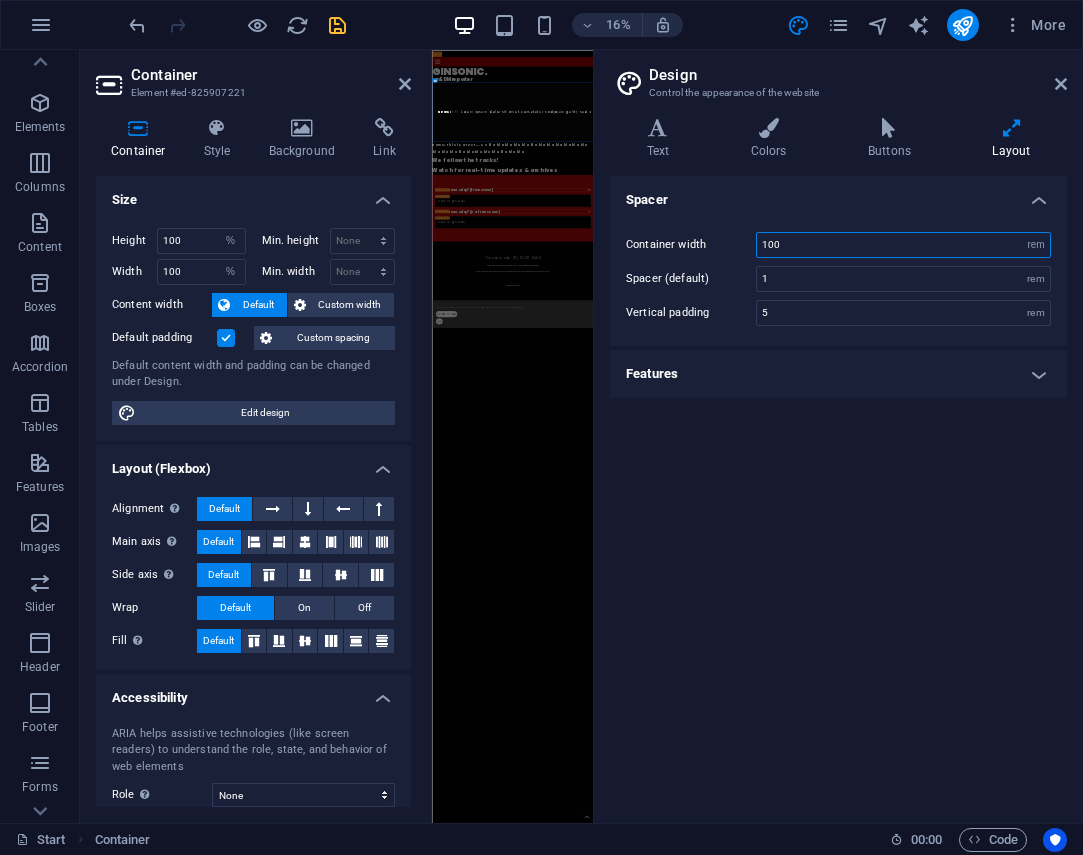 type on "100" 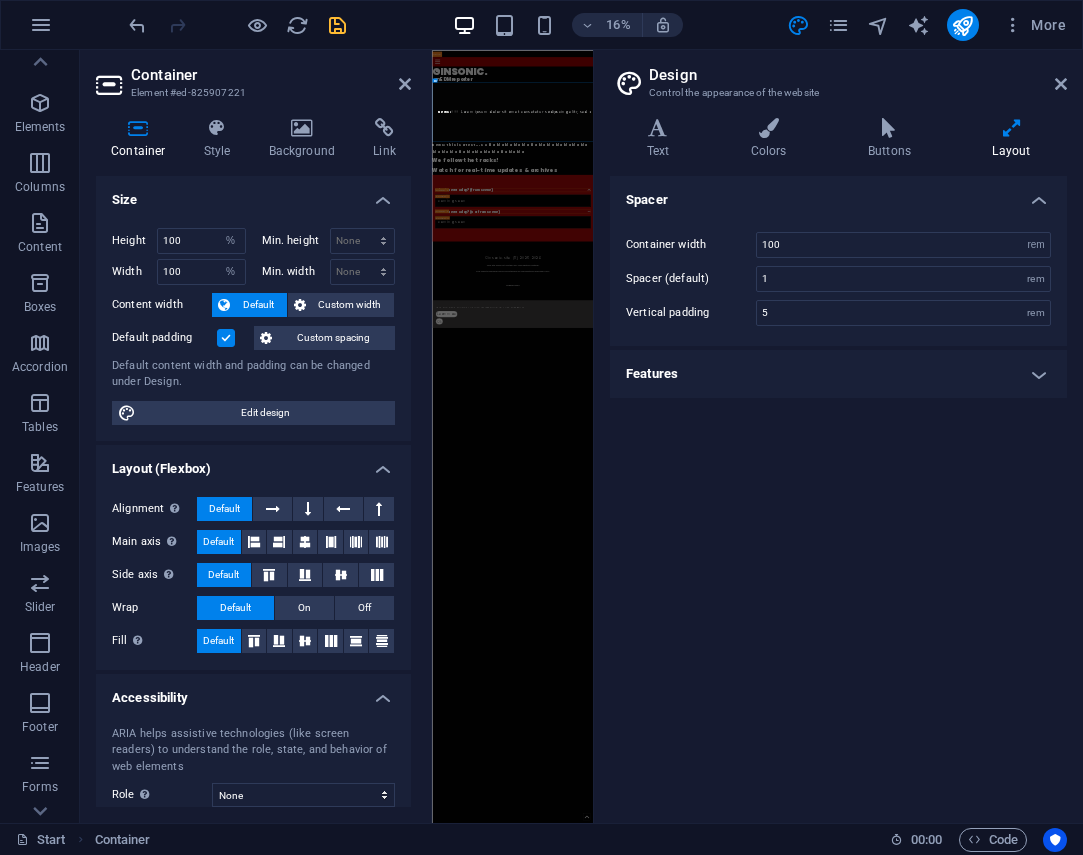 click on "Spacer Container width 100 rem px Spacer (default) 1 rem Vertical padding 5 rem Features Transition duration 0.5 s Transition function Ease Ease In Ease Out Ease In/Ease Out Linear" at bounding box center [838, 491] 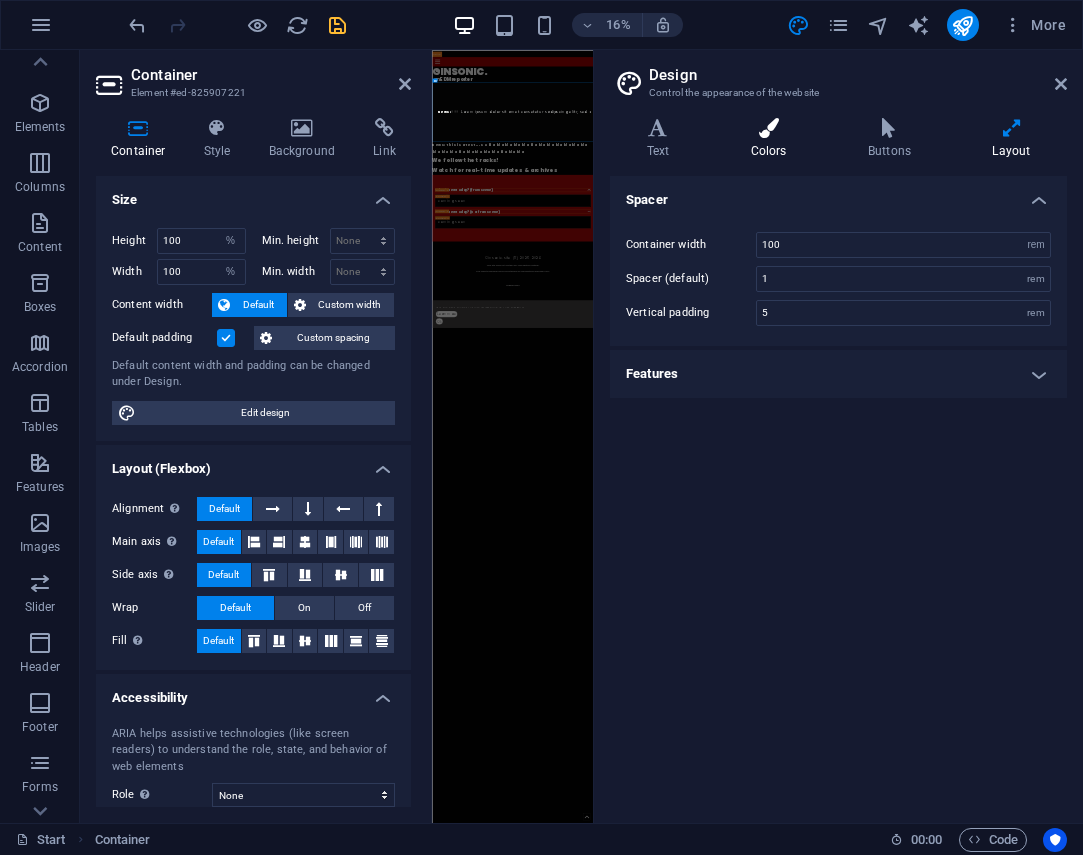 click at bounding box center [768, 128] 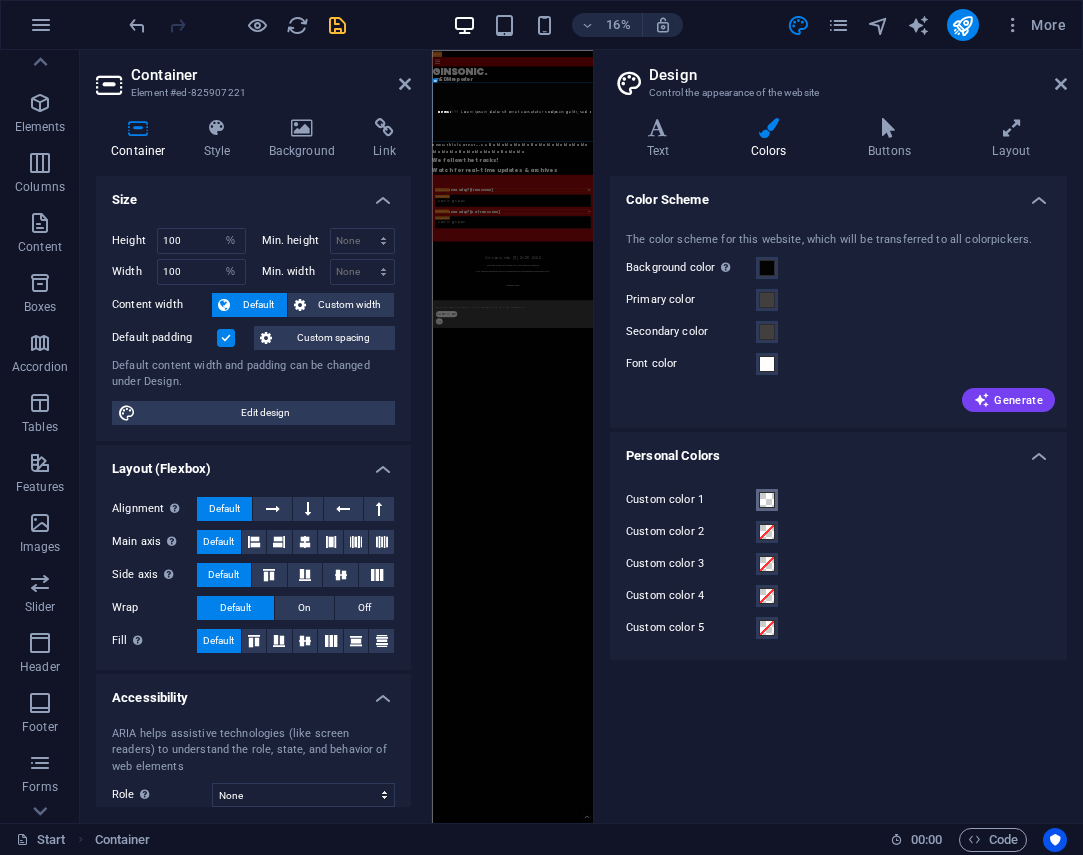 click at bounding box center [767, 500] 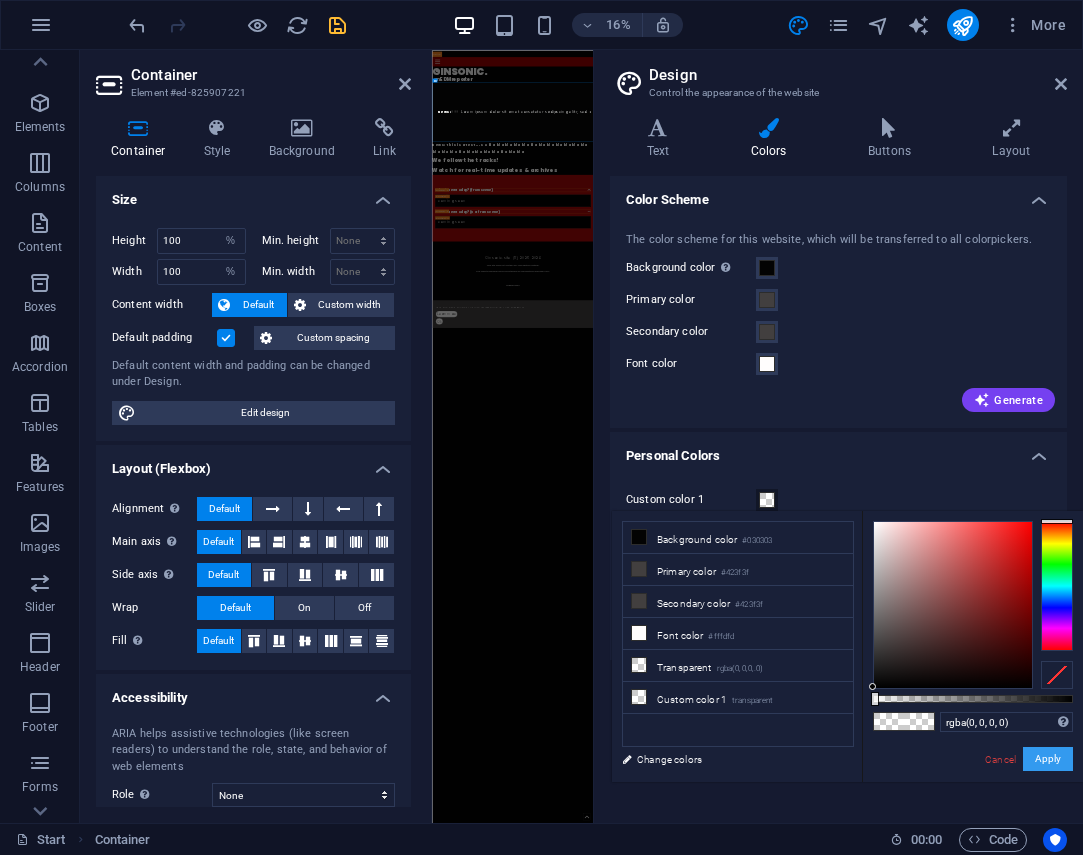 click on "Apply" at bounding box center (1048, 759) 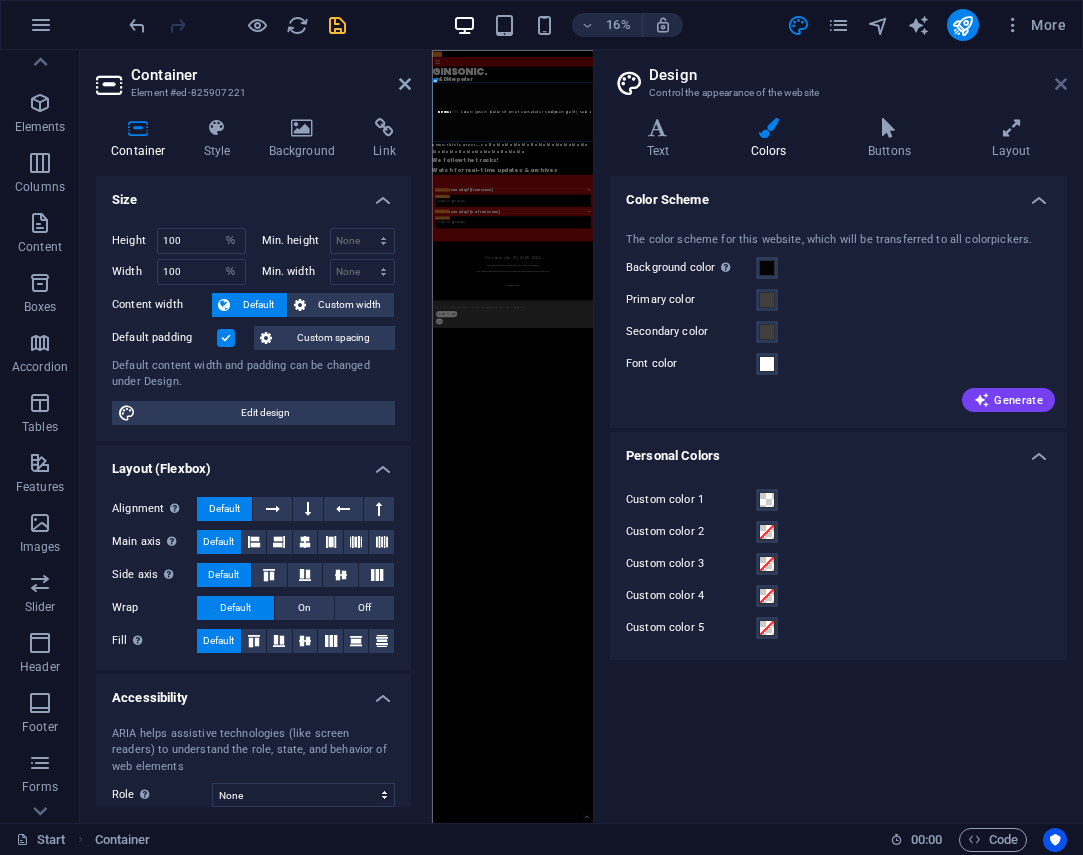 drag, startPoint x: 1058, startPoint y: 82, endPoint x: 930, endPoint y: 79, distance: 128.03516 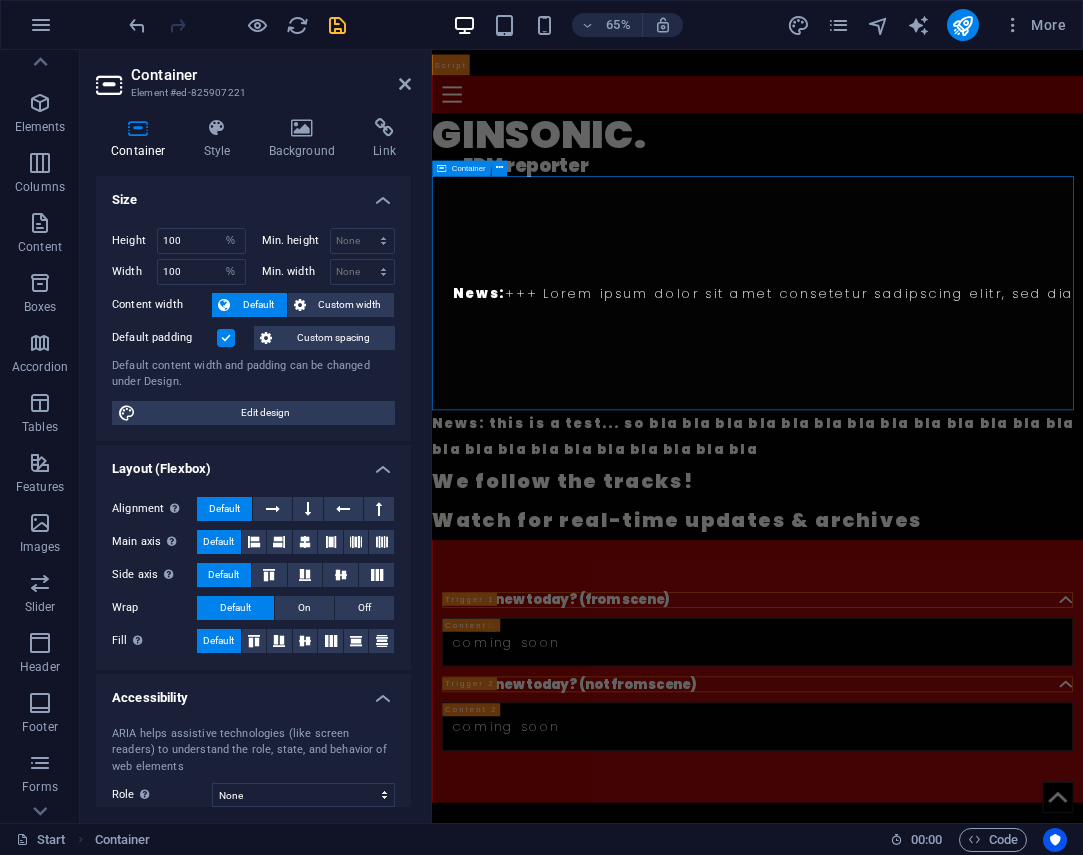click on "News:  +++ Lorem ipsum dolor sit amet consetetur sadipscing elitr, sed diam nonumy eirmod tempor invidunt ut labore. +++" at bounding box center (933, 424) 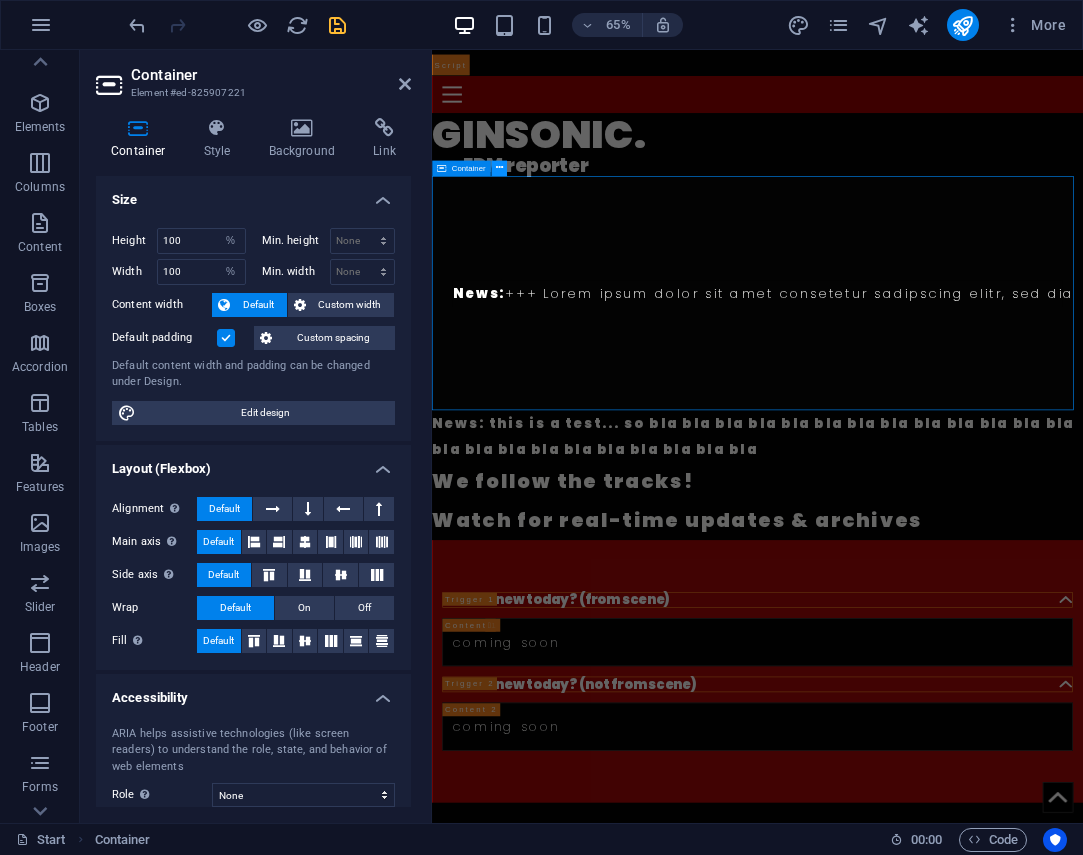 click at bounding box center (498, 168) 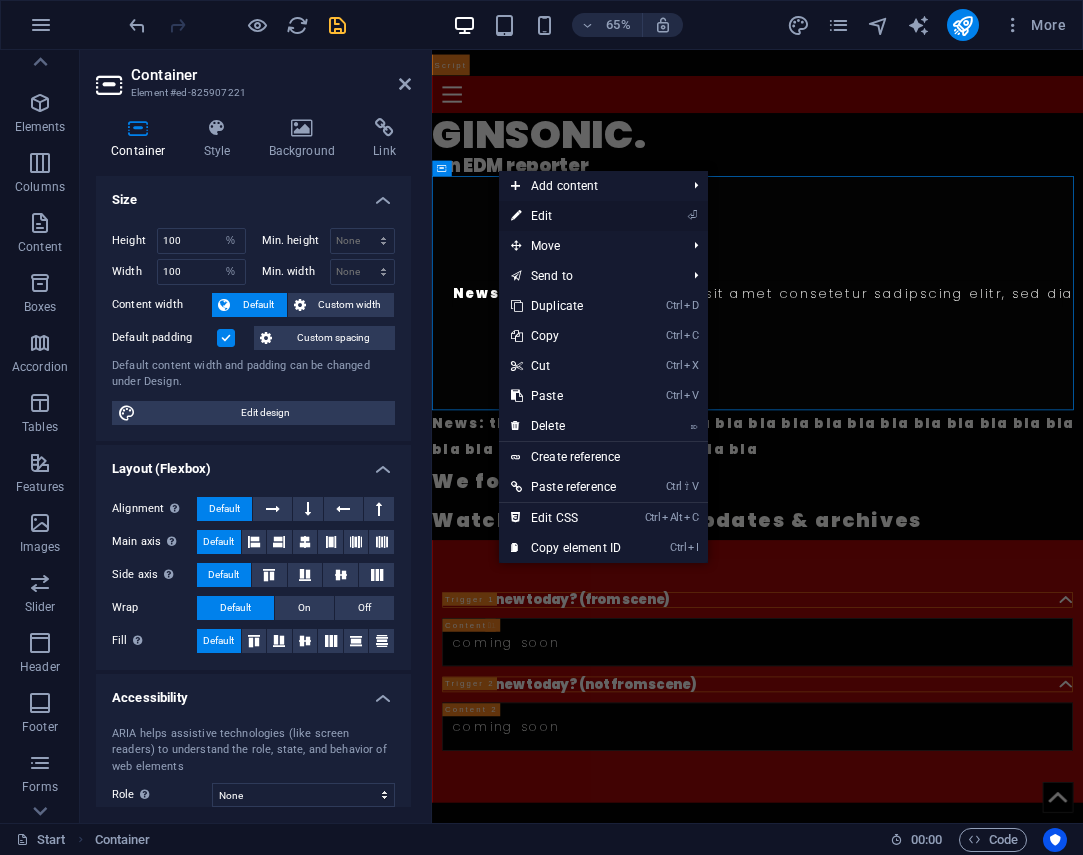 click on "⏎  Edit" at bounding box center [566, 216] 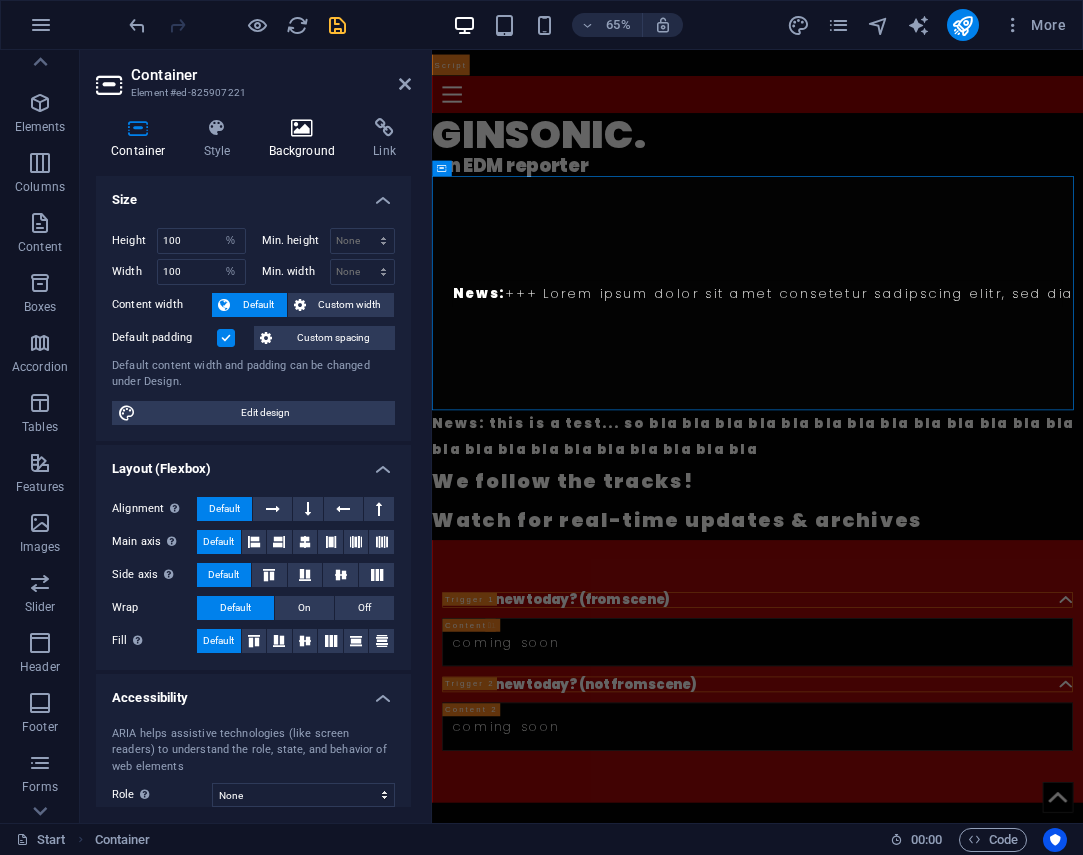 click on "Background" at bounding box center (306, 139) 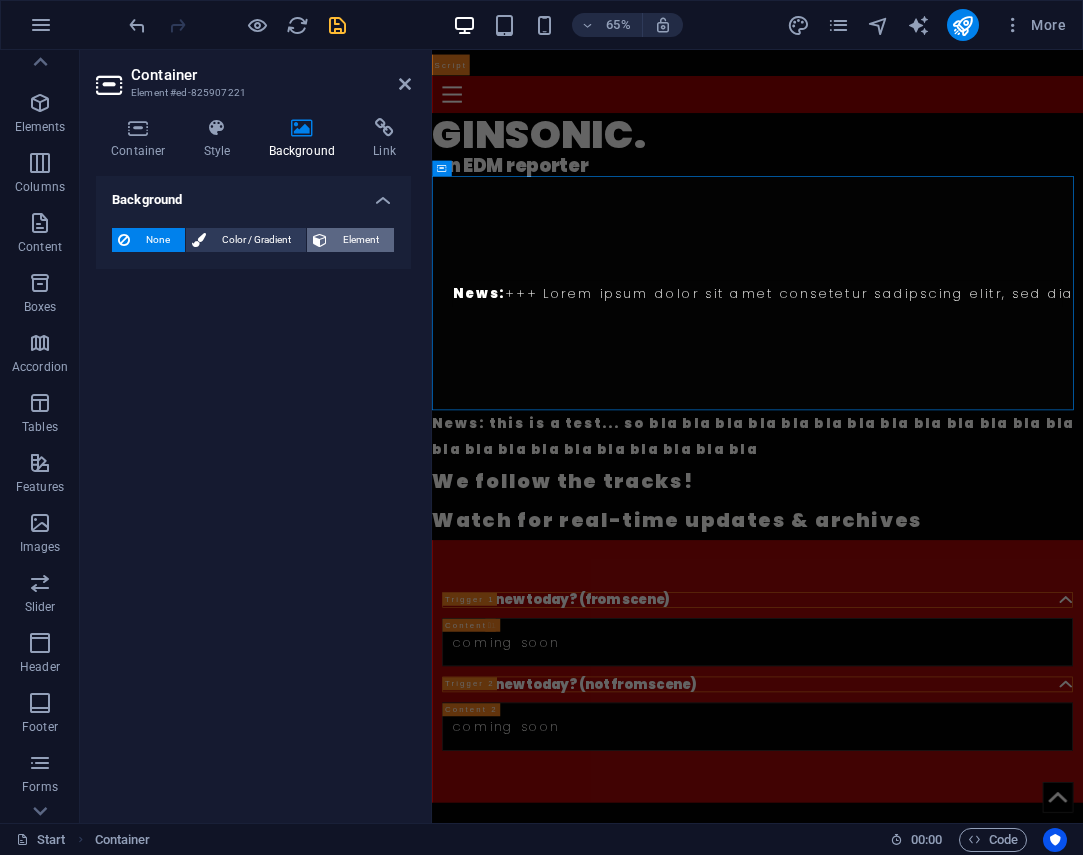 click on "Element" at bounding box center (360, 240) 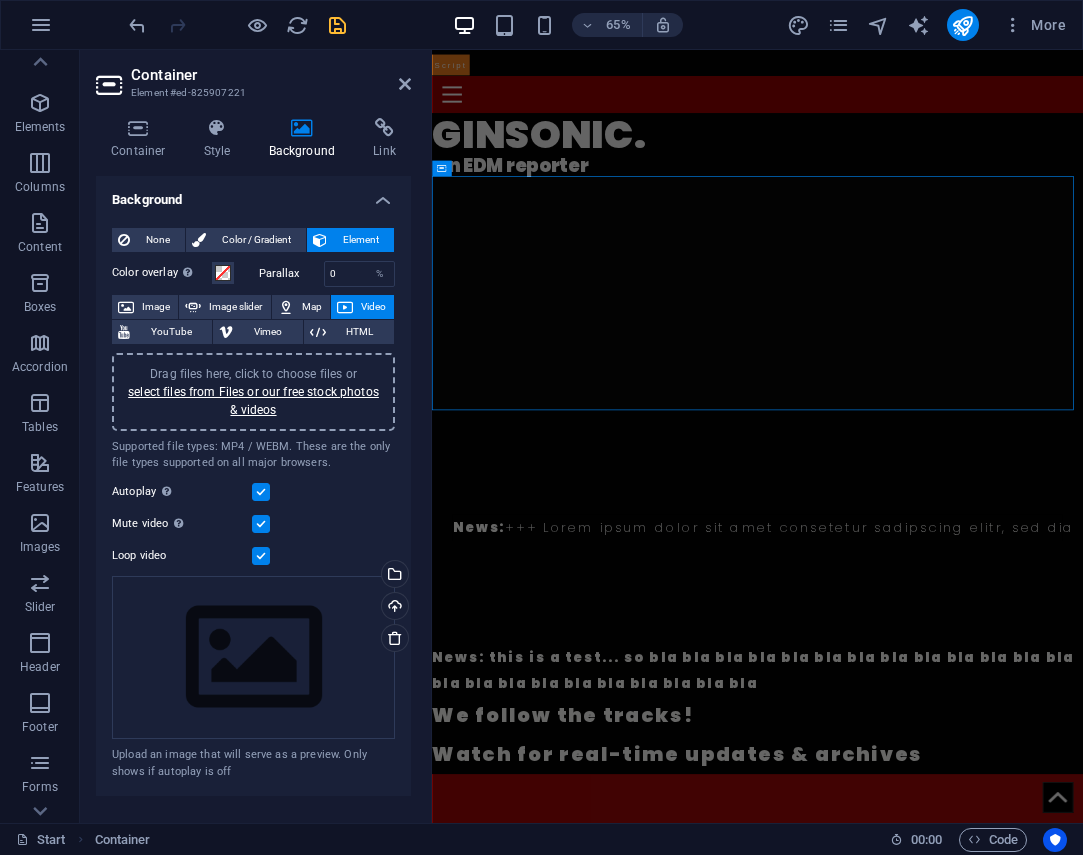 click on "Video" at bounding box center [373, 307] 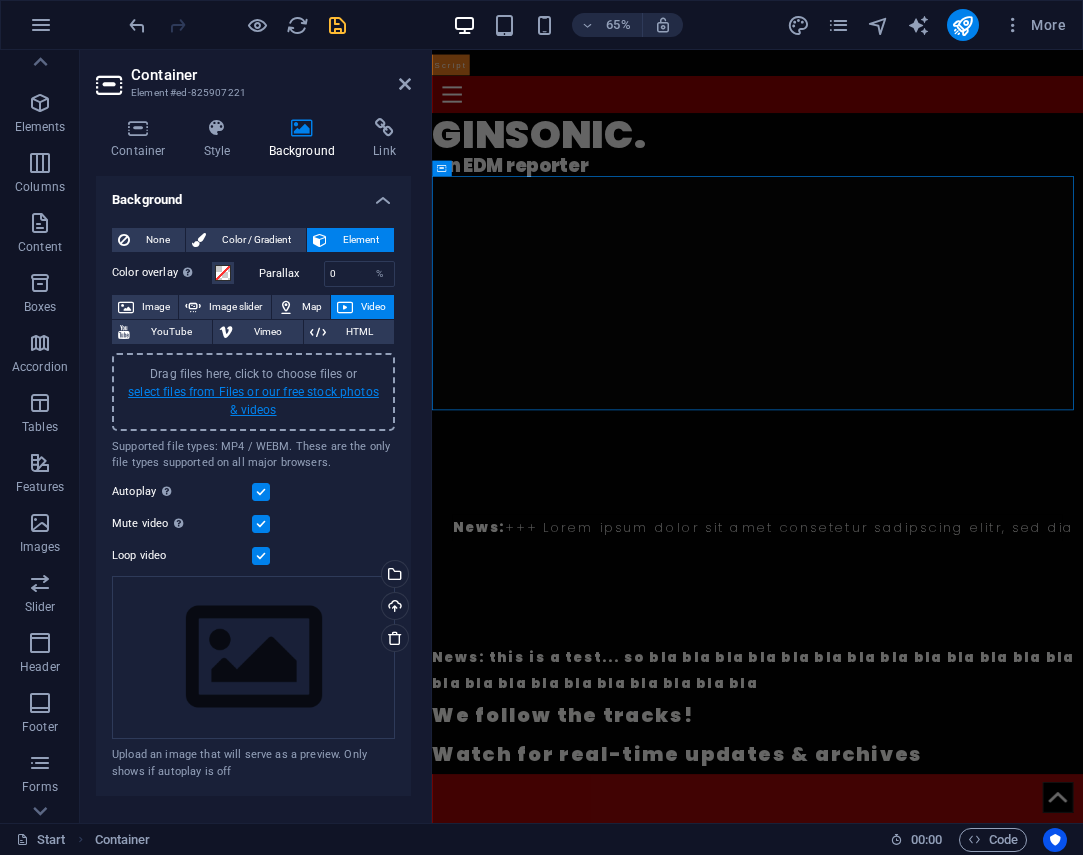 click on "select files from Files or our free stock photos & videos" at bounding box center [253, 401] 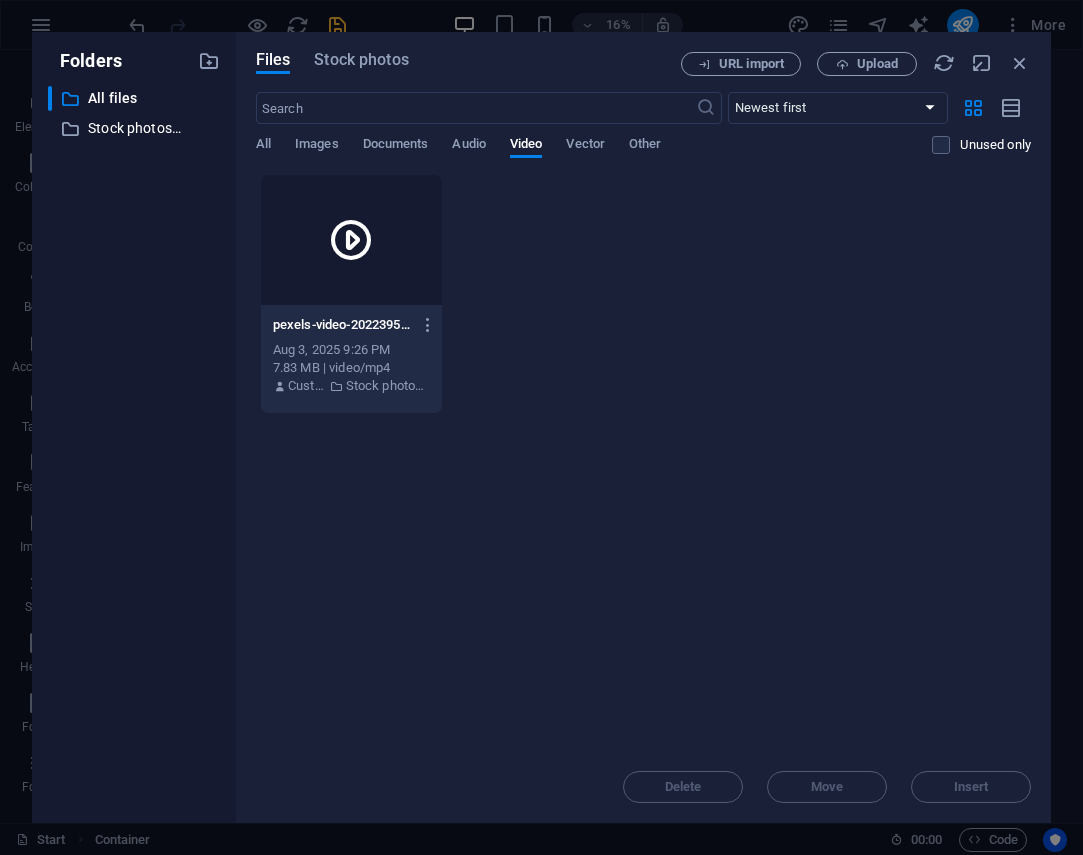click at bounding box center (351, 240) 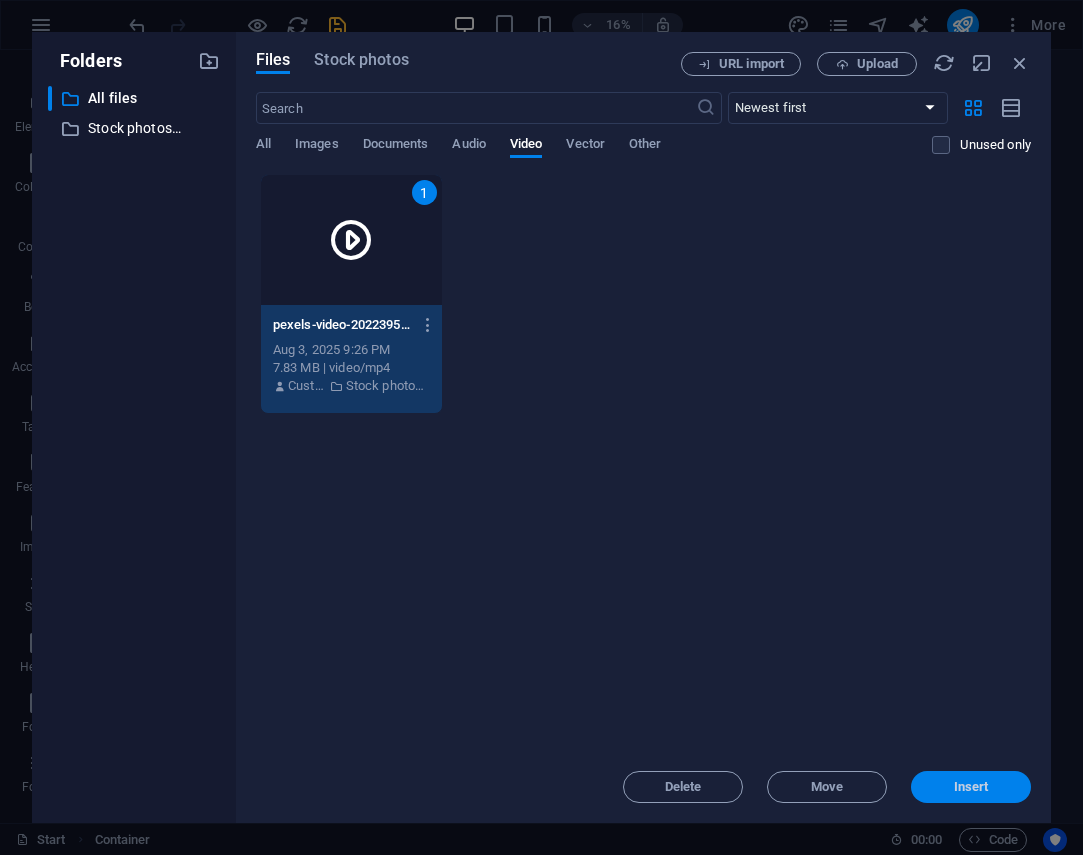 click on "Insert" at bounding box center [971, 787] 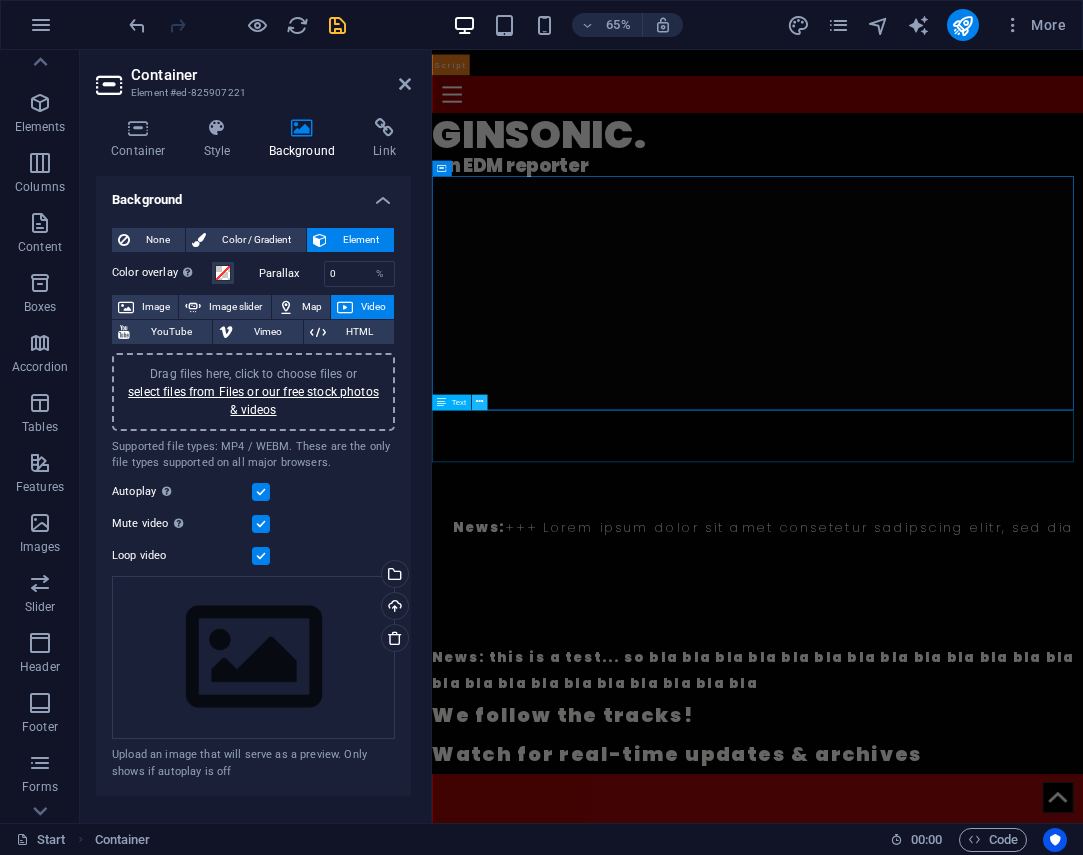 click at bounding box center [479, 402] 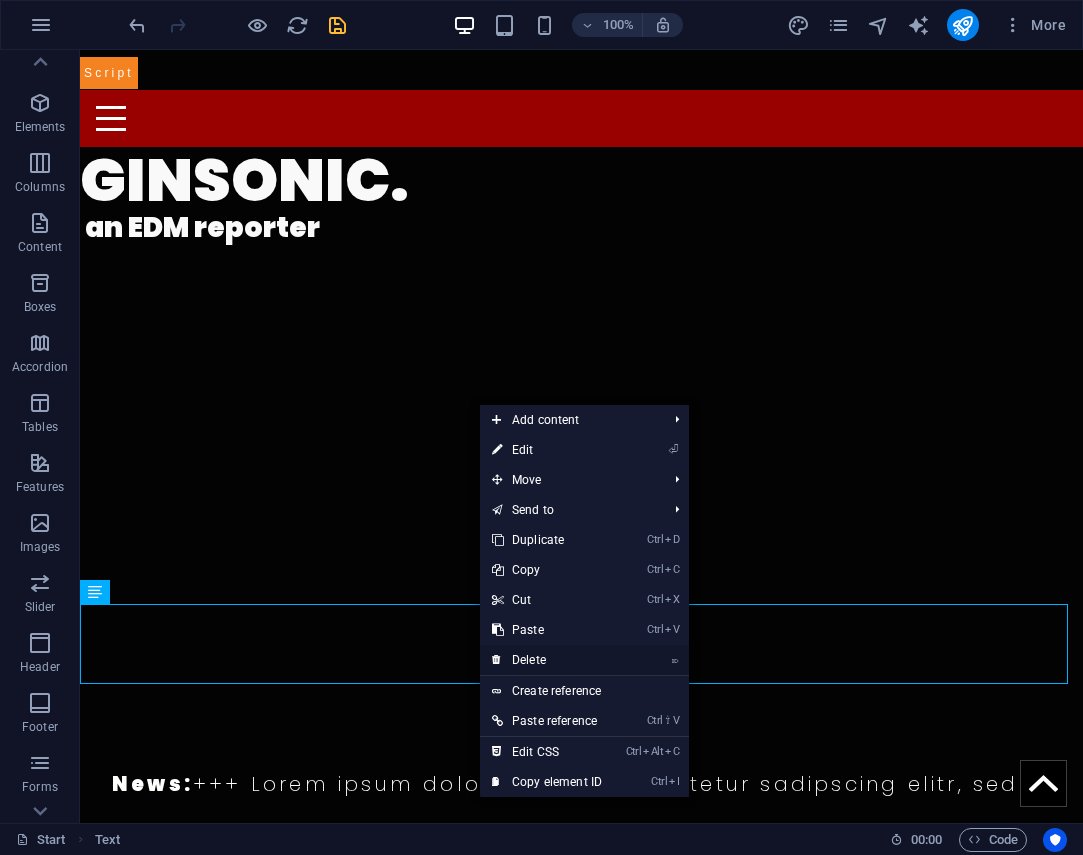 click on "⌦  Delete" at bounding box center [547, 660] 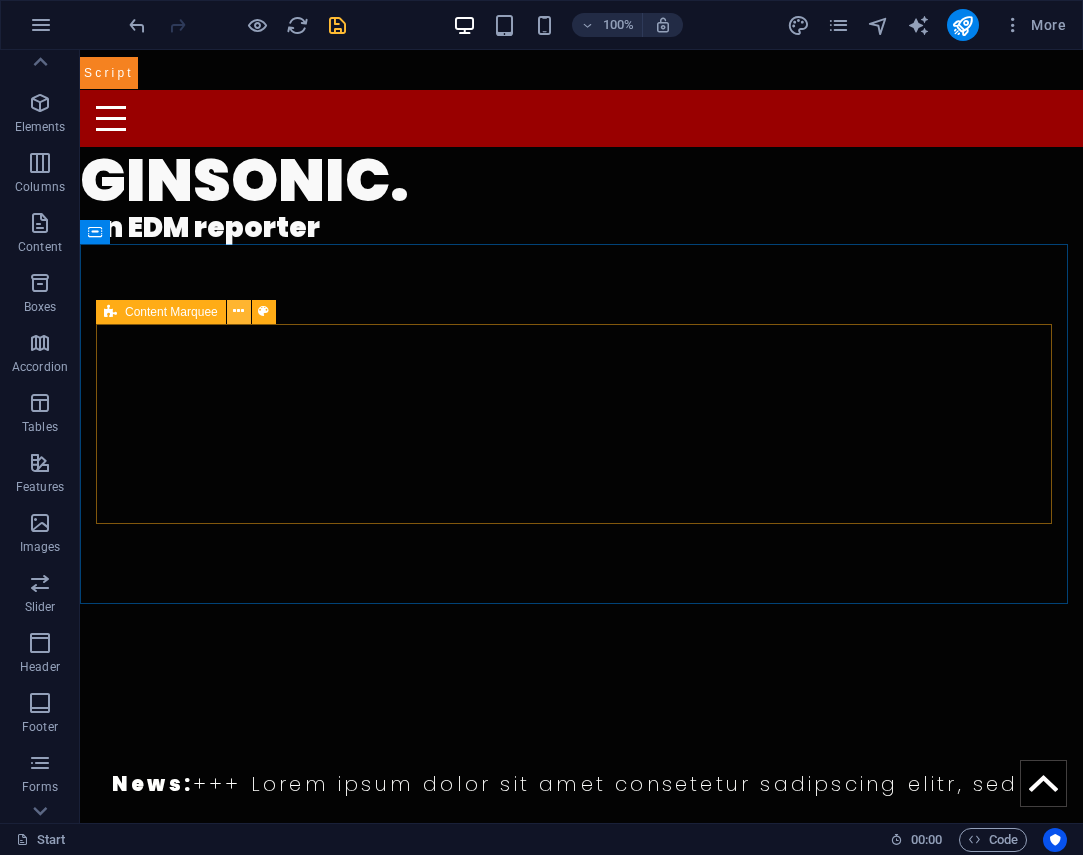 click at bounding box center (238, 311) 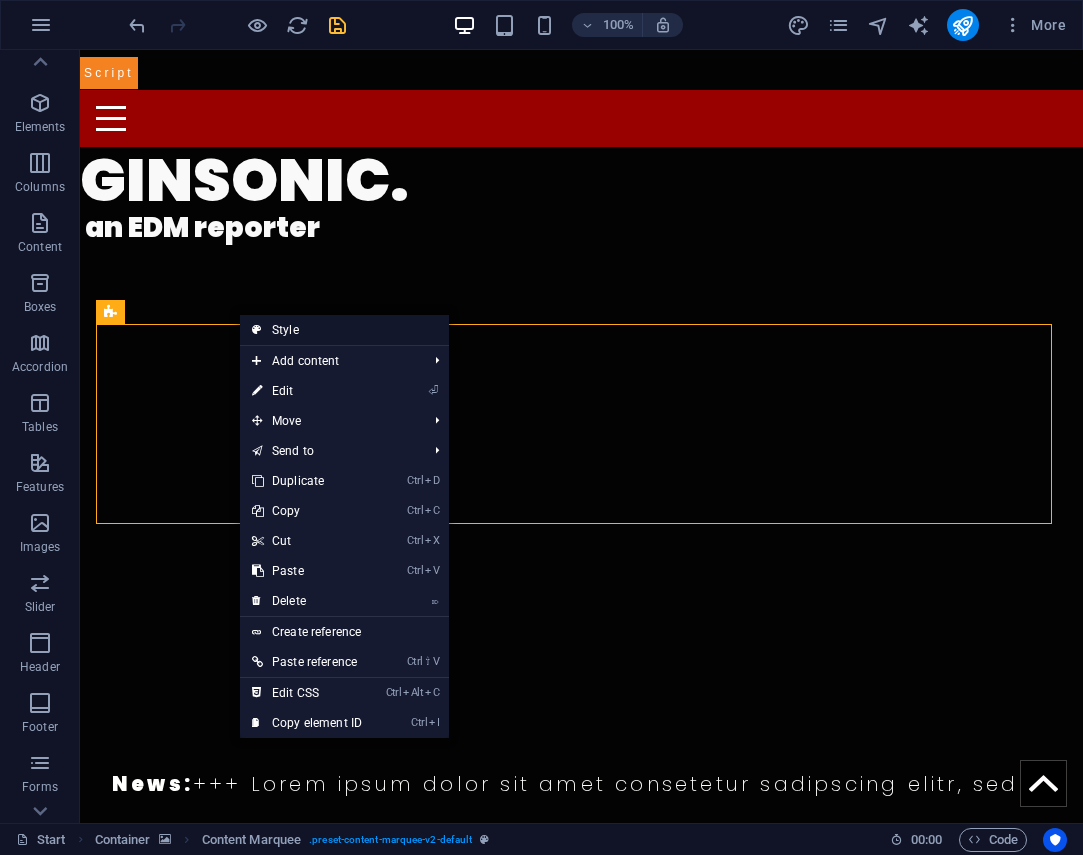 click on "Style" at bounding box center (344, 330) 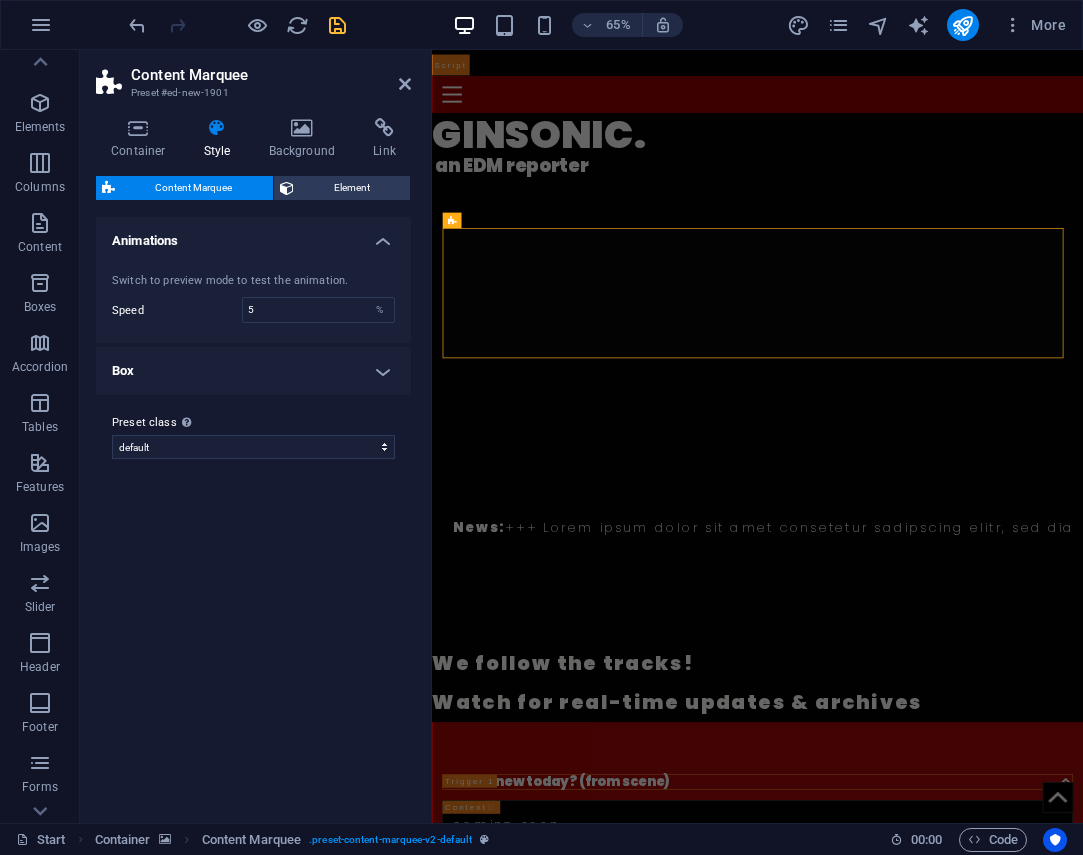 click on "Box" at bounding box center [253, 371] 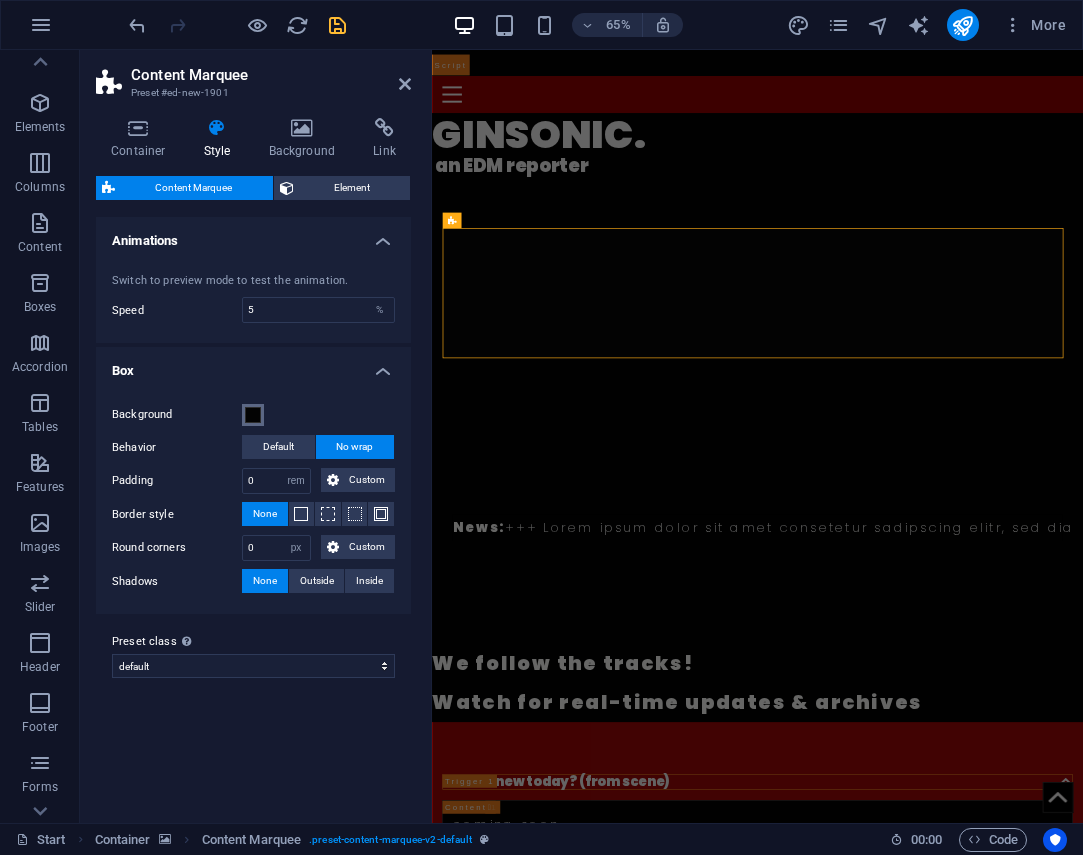 click at bounding box center (253, 415) 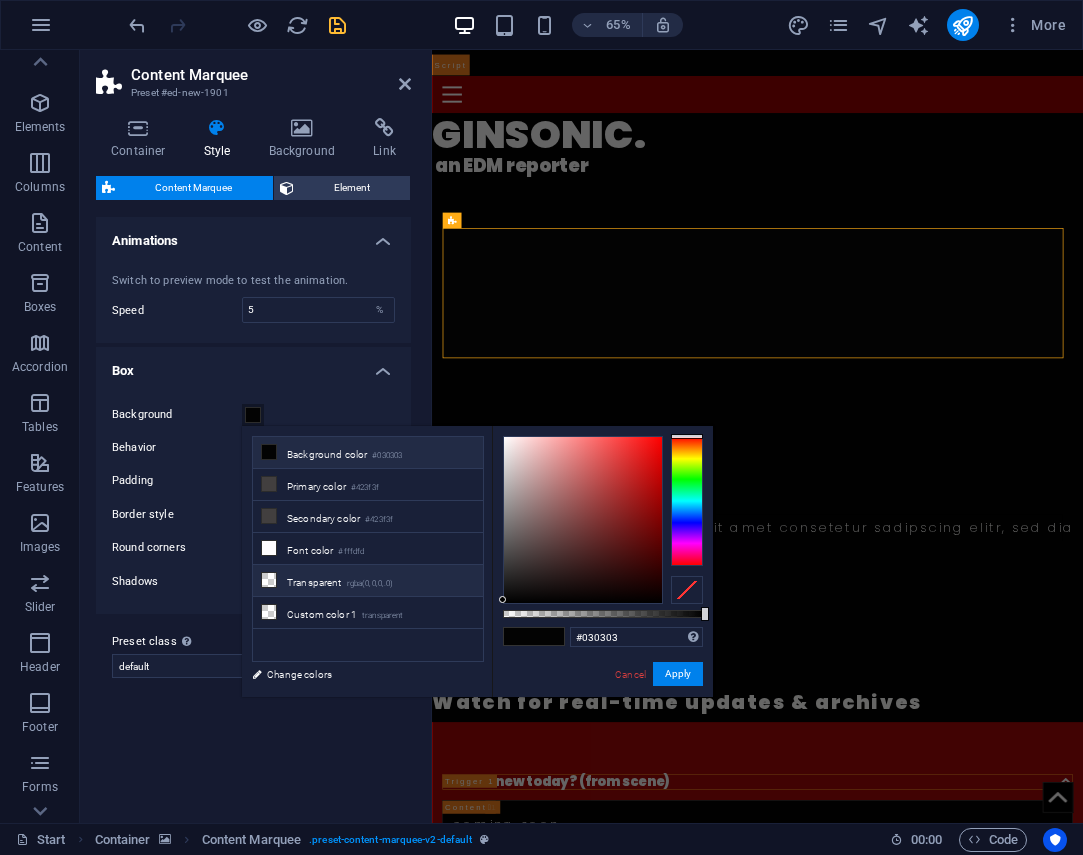 click at bounding box center (269, 580) 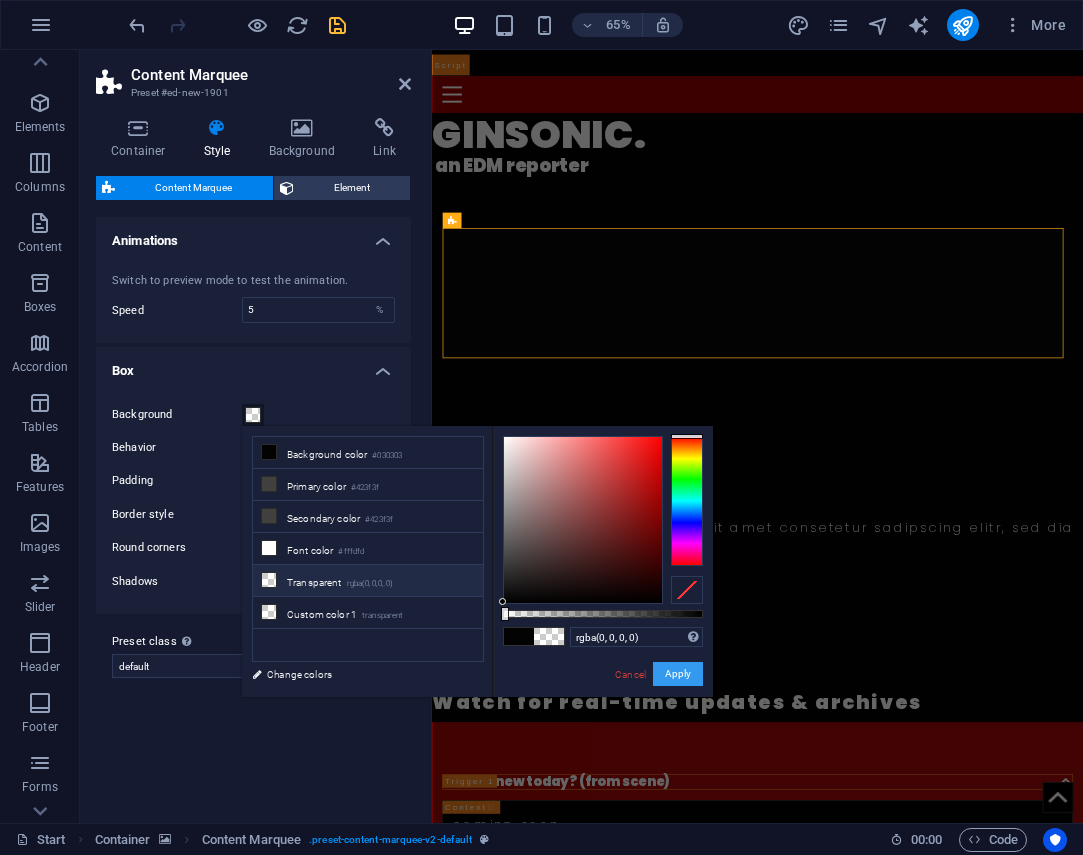 click on "Apply" at bounding box center (678, 674) 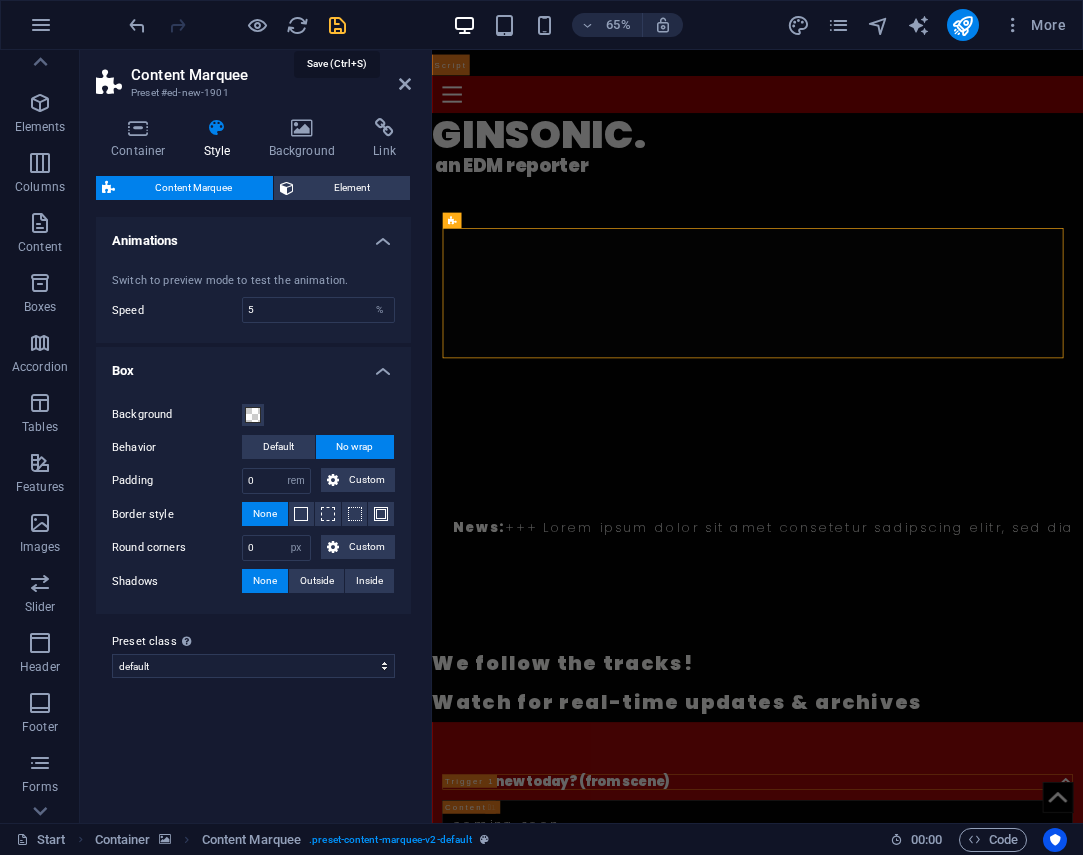 click at bounding box center [337, 25] 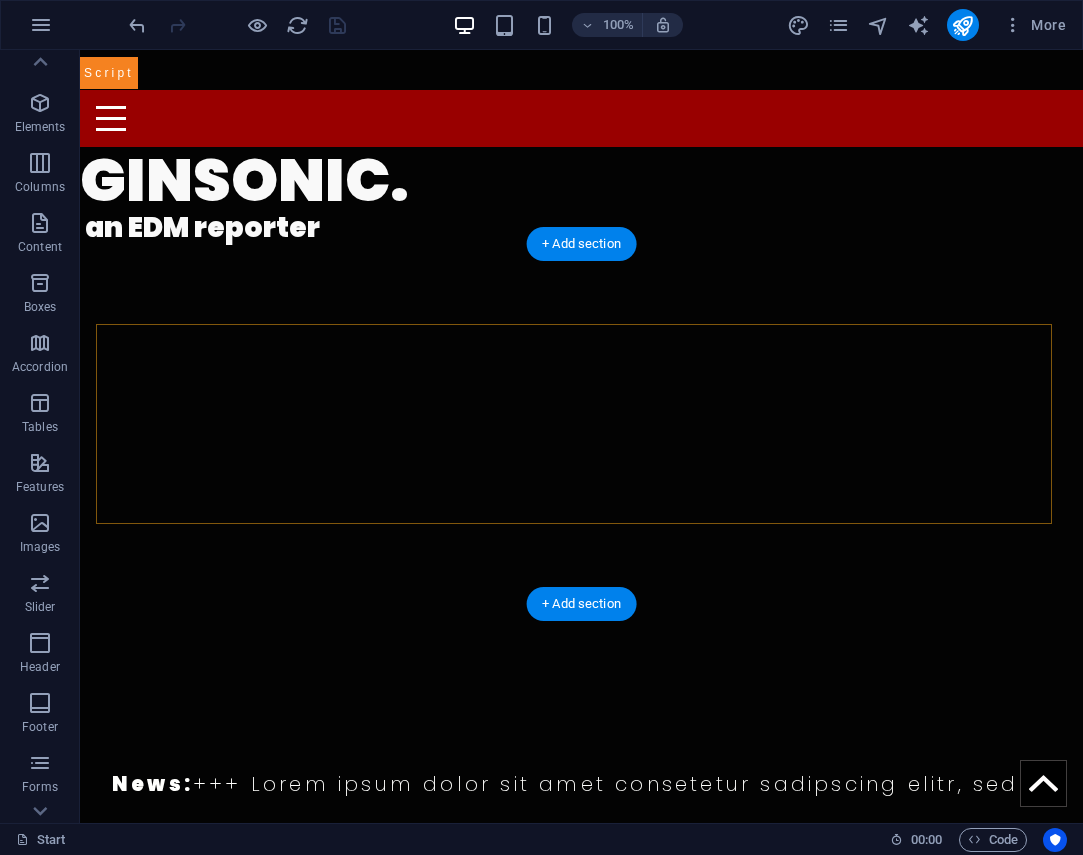 click at bounding box center [581, 424] 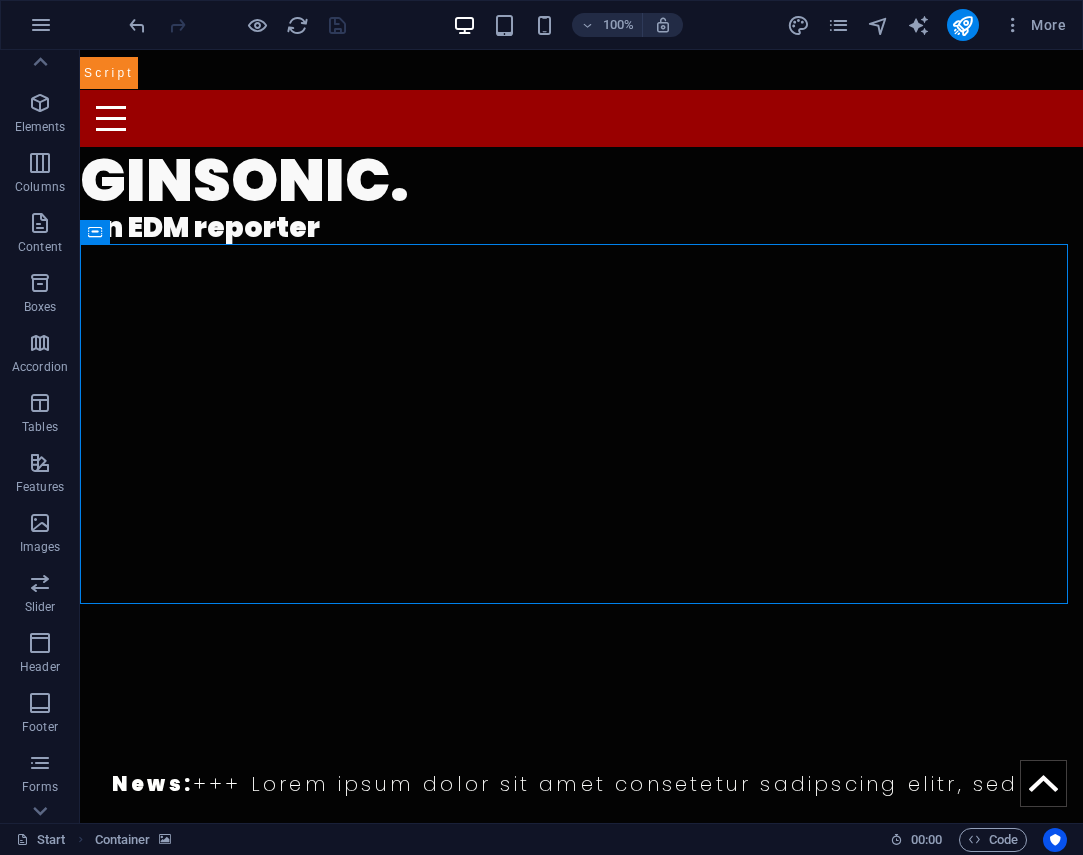 click on "100% More" at bounding box center [599, 25] 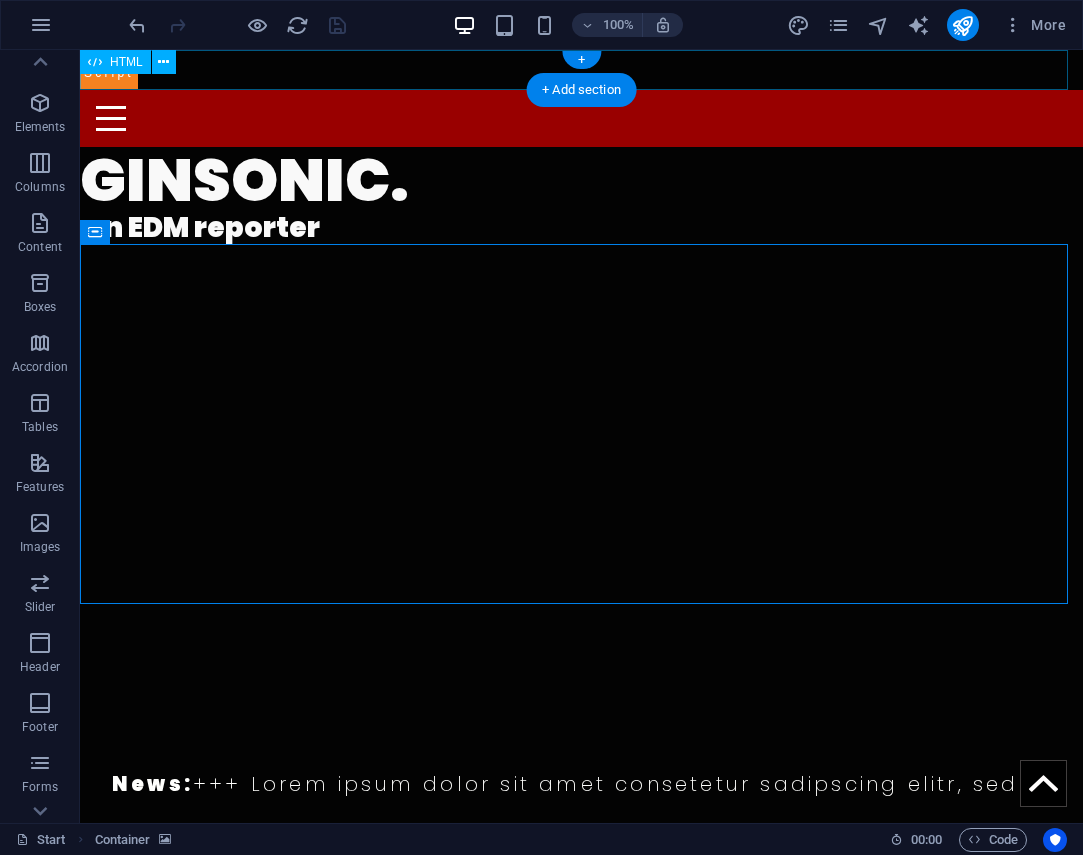 click at bounding box center [581, 70] 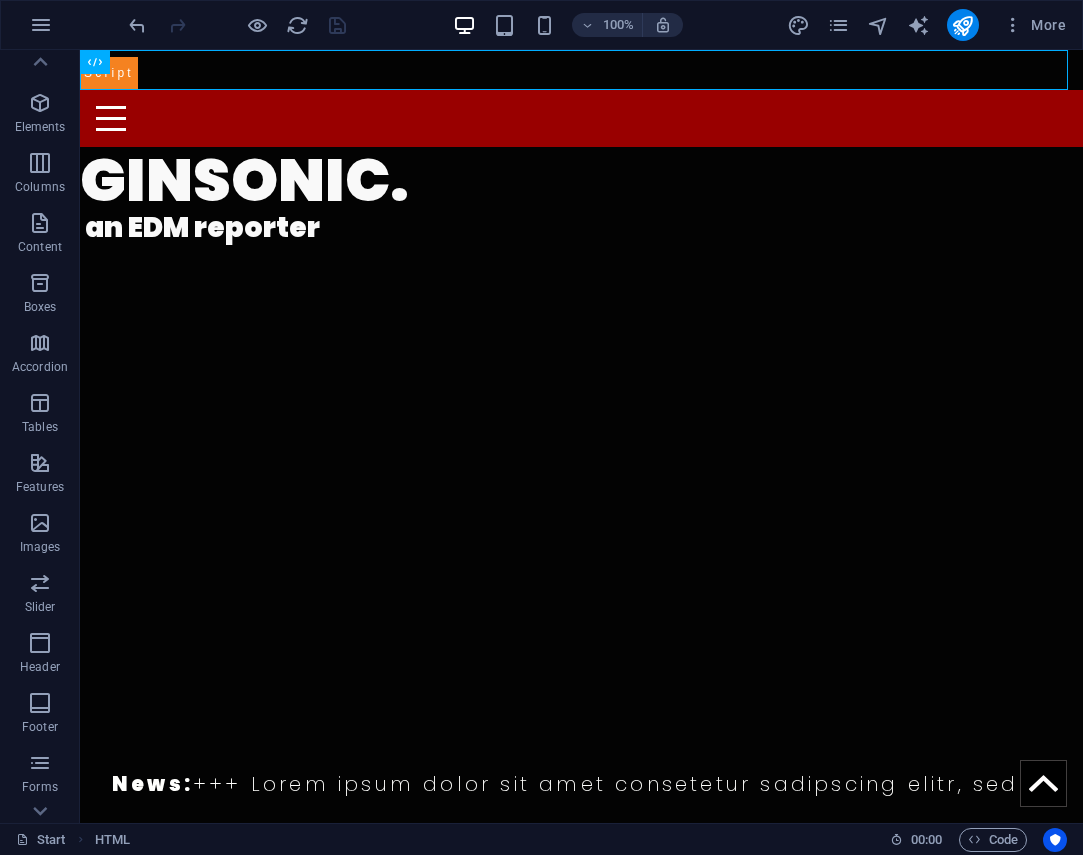 click on "100% More" at bounding box center (599, 25) 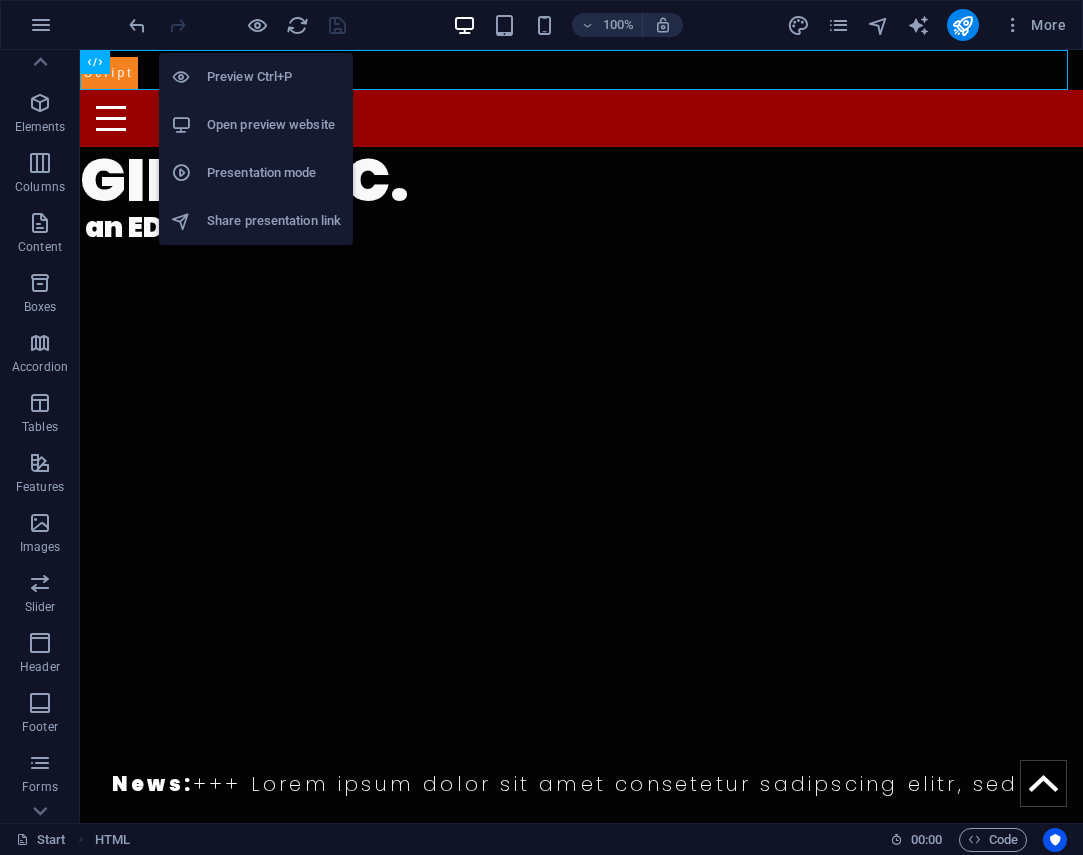 click on "Open preview website" at bounding box center [274, 125] 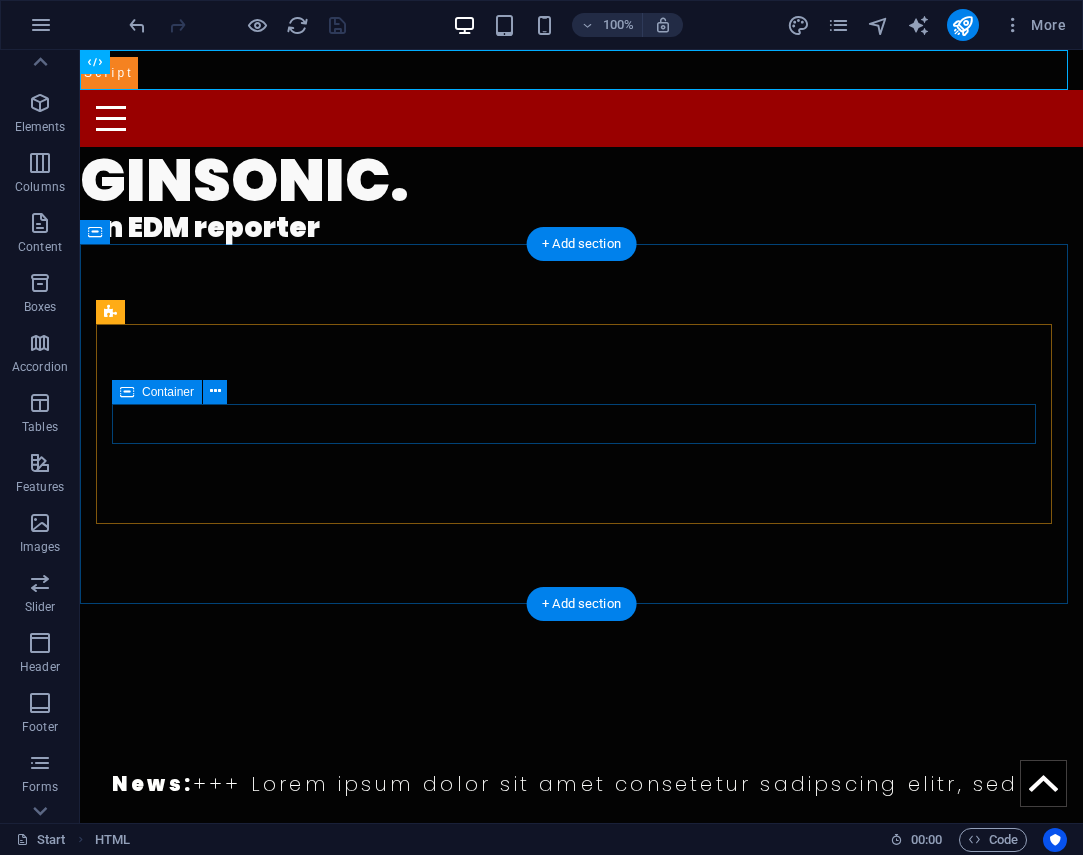 click on "News:  +++ Lorem ipsum dolor sit amet consetetur sadipscing elitr, sed diam nonumy eirmod tempor invidunt ut labore. +++" at bounding box center [581, 784] 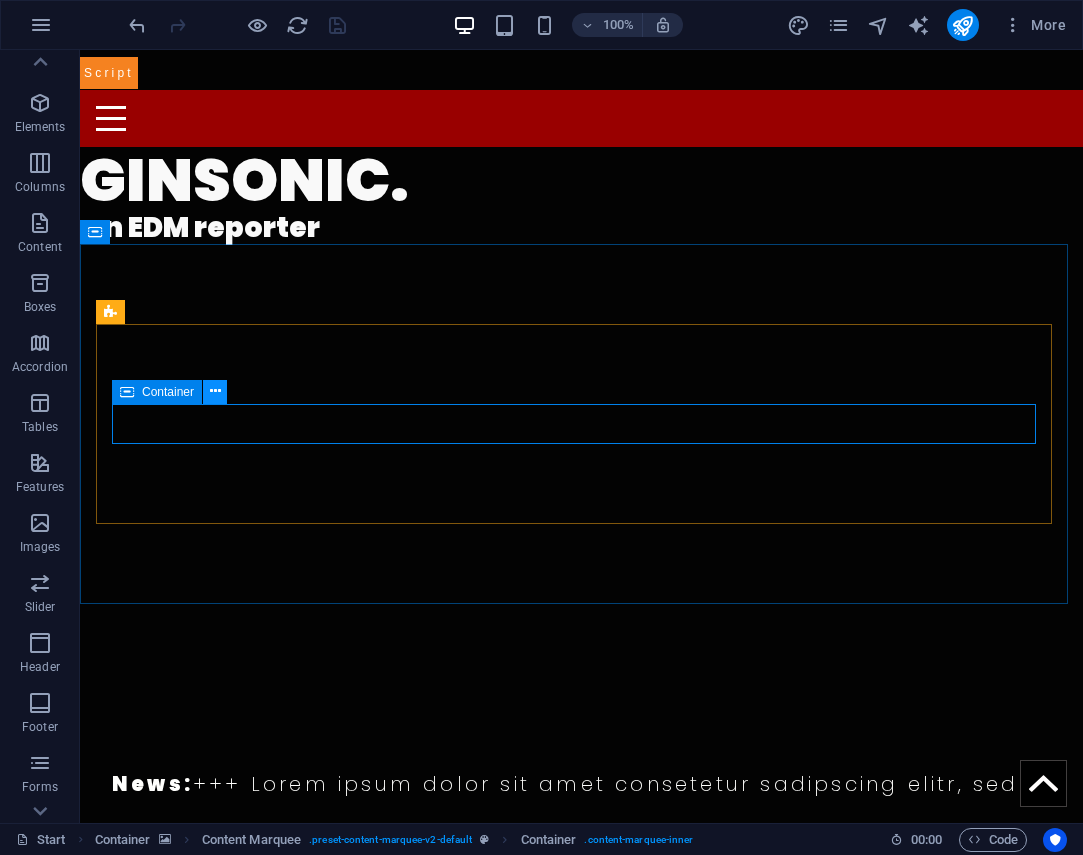 click at bounding box center (215, 391) 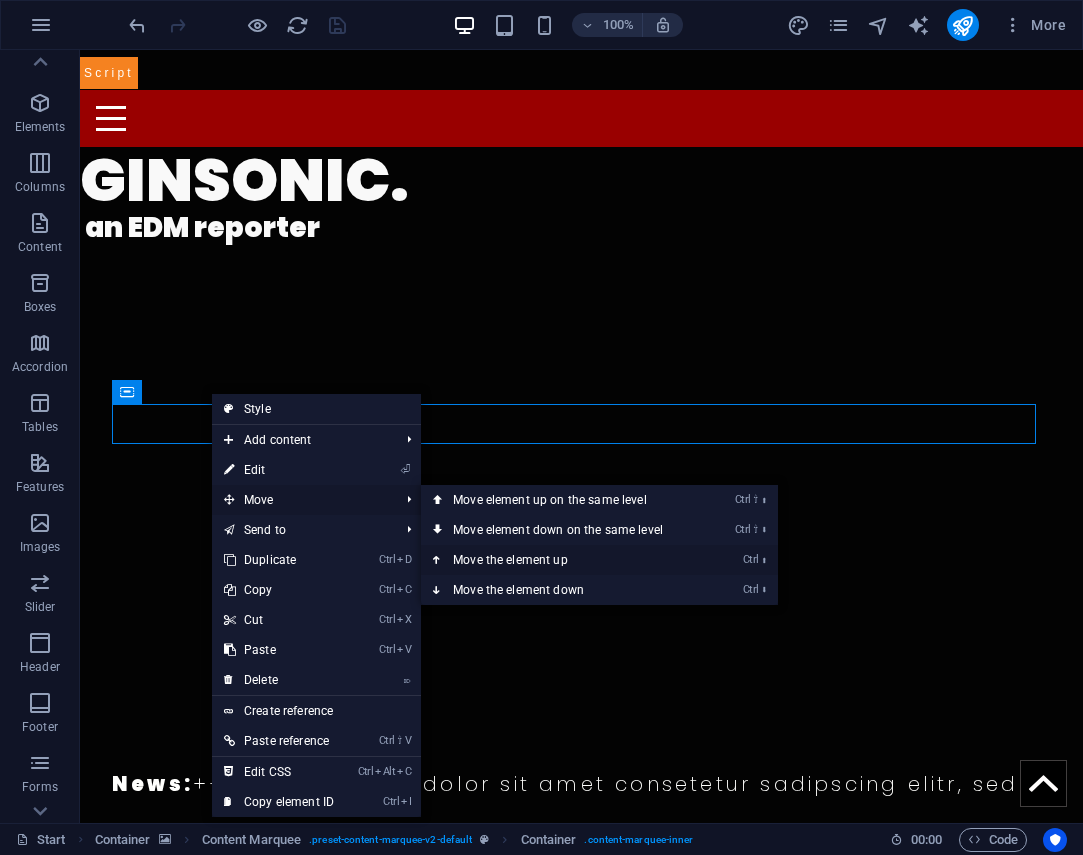 click on "Ctrl ⬆  Move the element up" at bounding box center (562, 560) 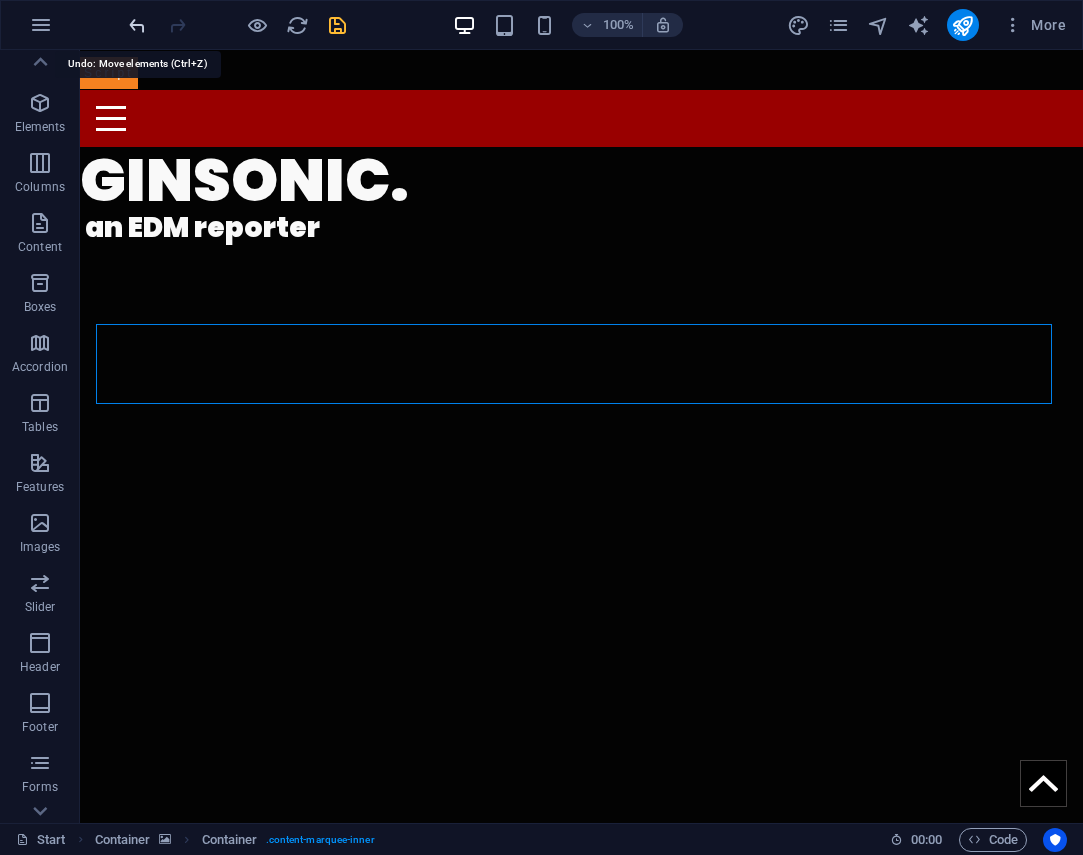 click at bounding box center [137, 25] 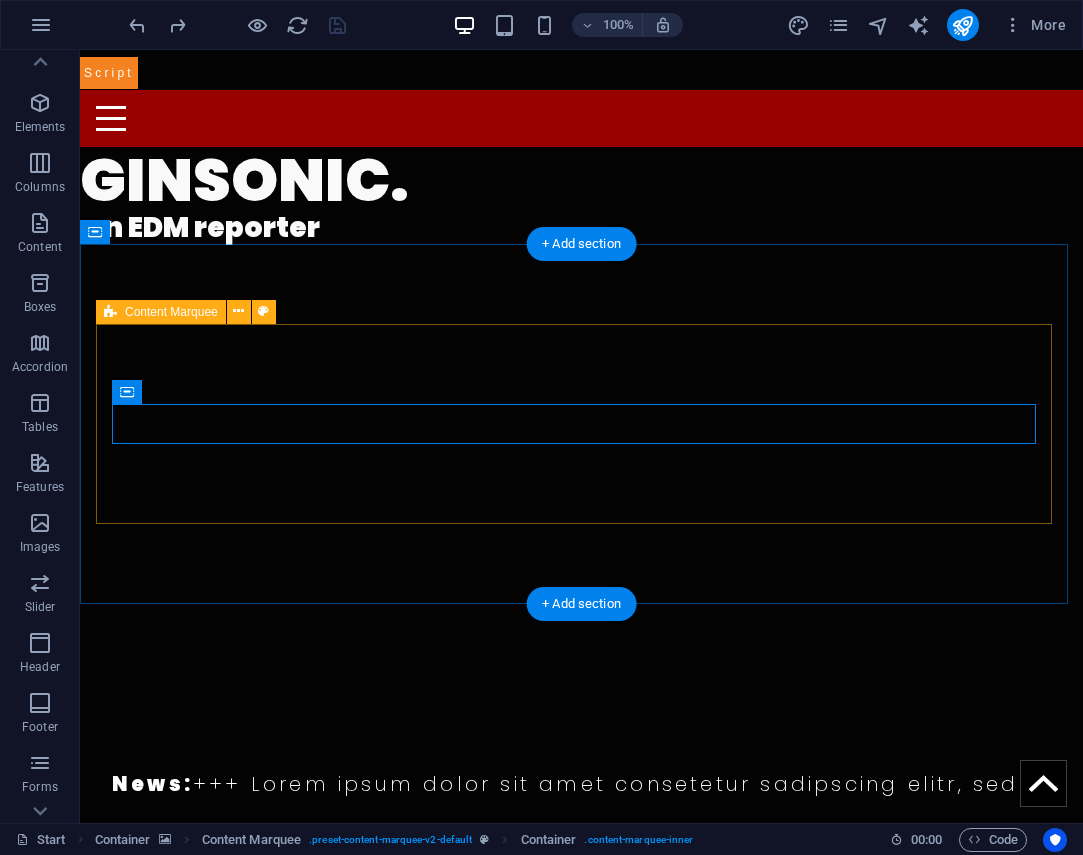 click on "News:  +++ Lorem ipsum dolor sit amet consetetur sadipscing elitr, sed diam nonumy eirmod tempor invidunt ut labore. +++" at bounding box center (581, 784) 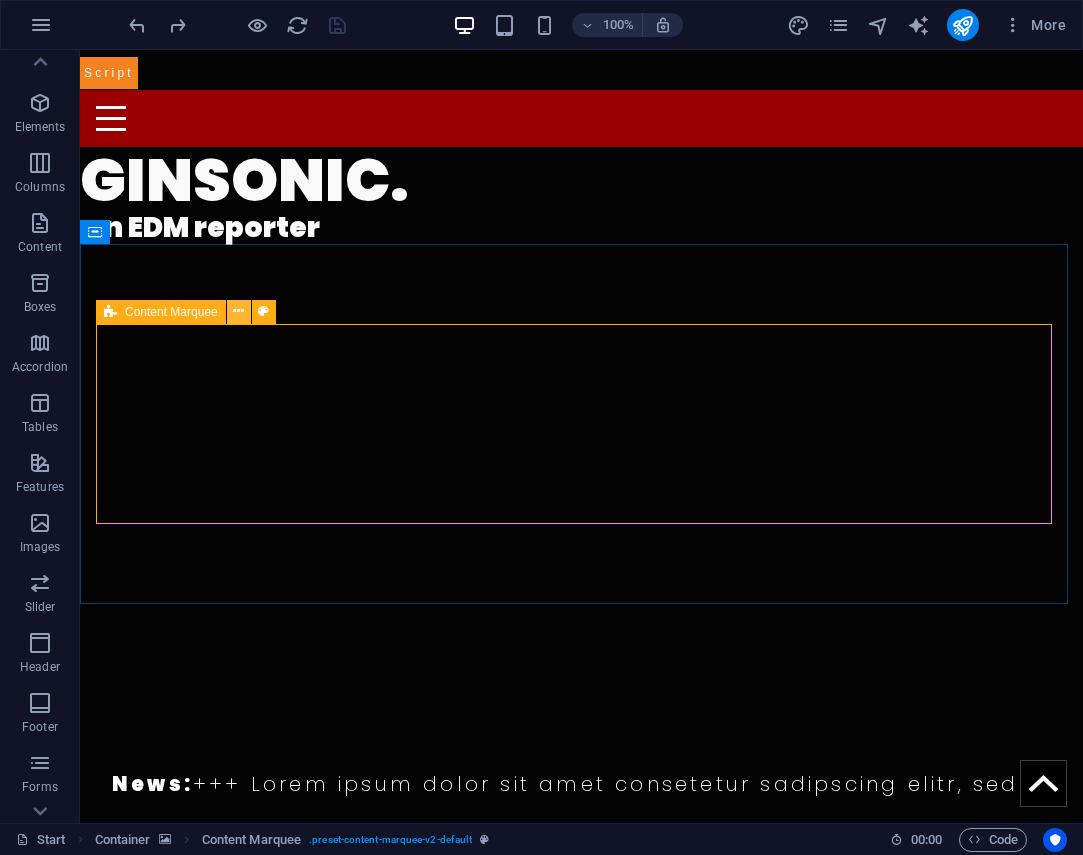 click at bounding box center [238, 311] 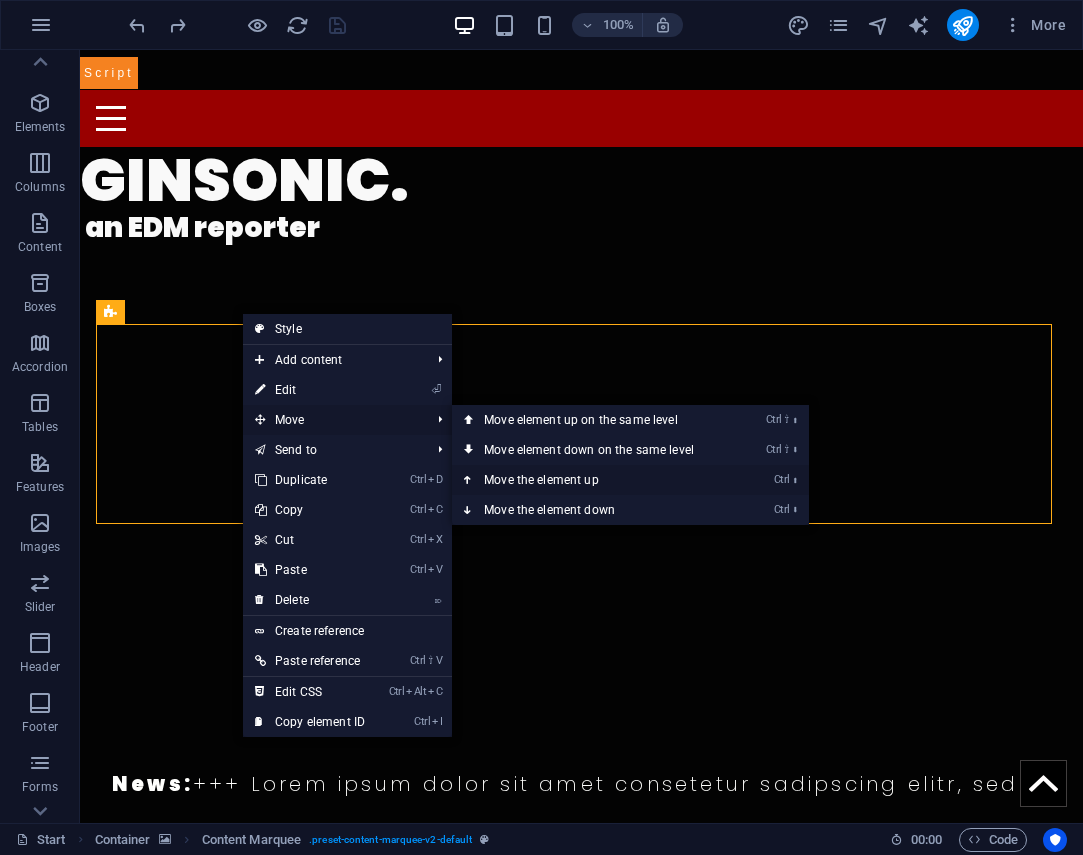 click on "Ctrl ⬆  Move the element up" at bounding box center [593, 480] 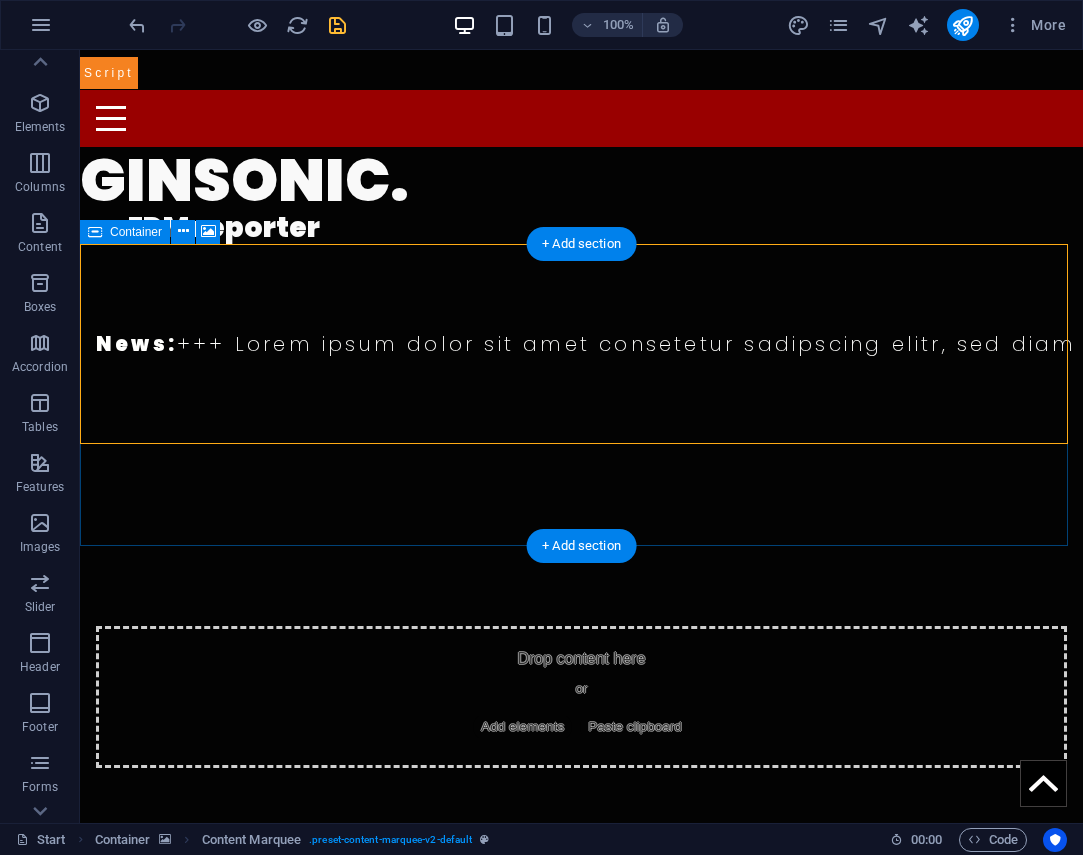 click on "Drop content here or  Add elements  Paste clipboard" at bounding box center (581, 697) 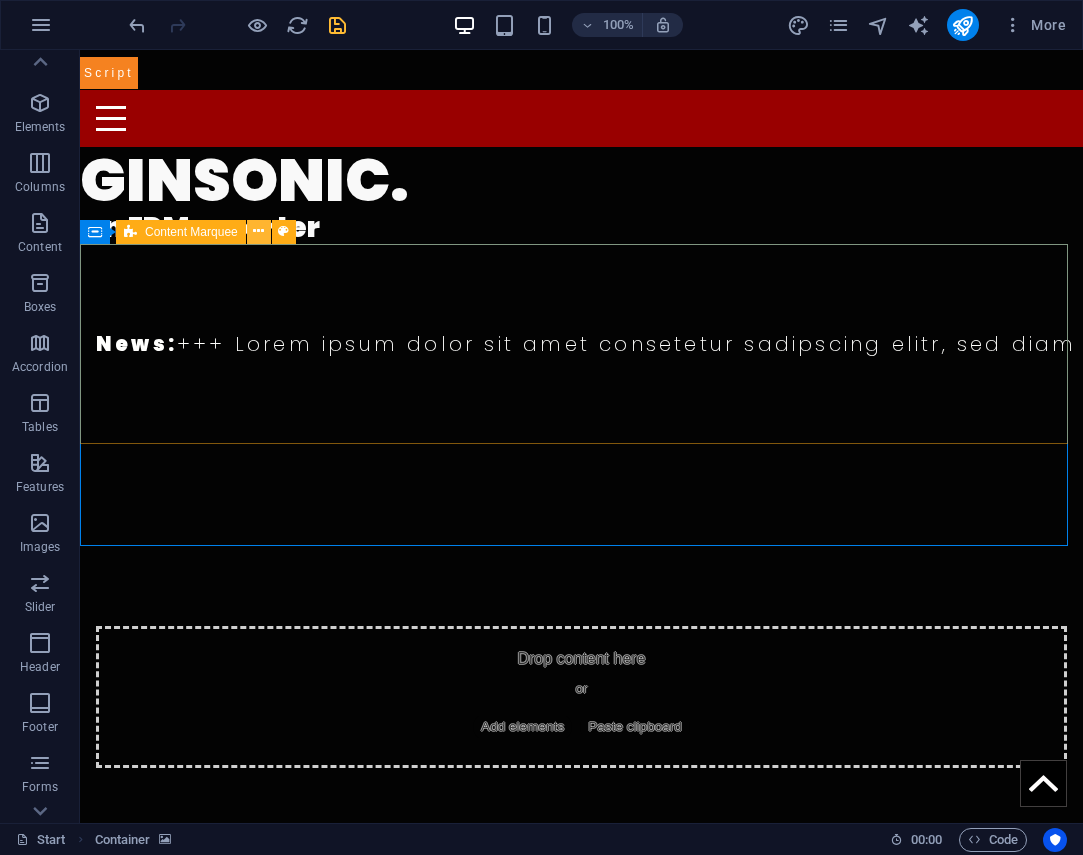 click at bounding box center [258, 231] 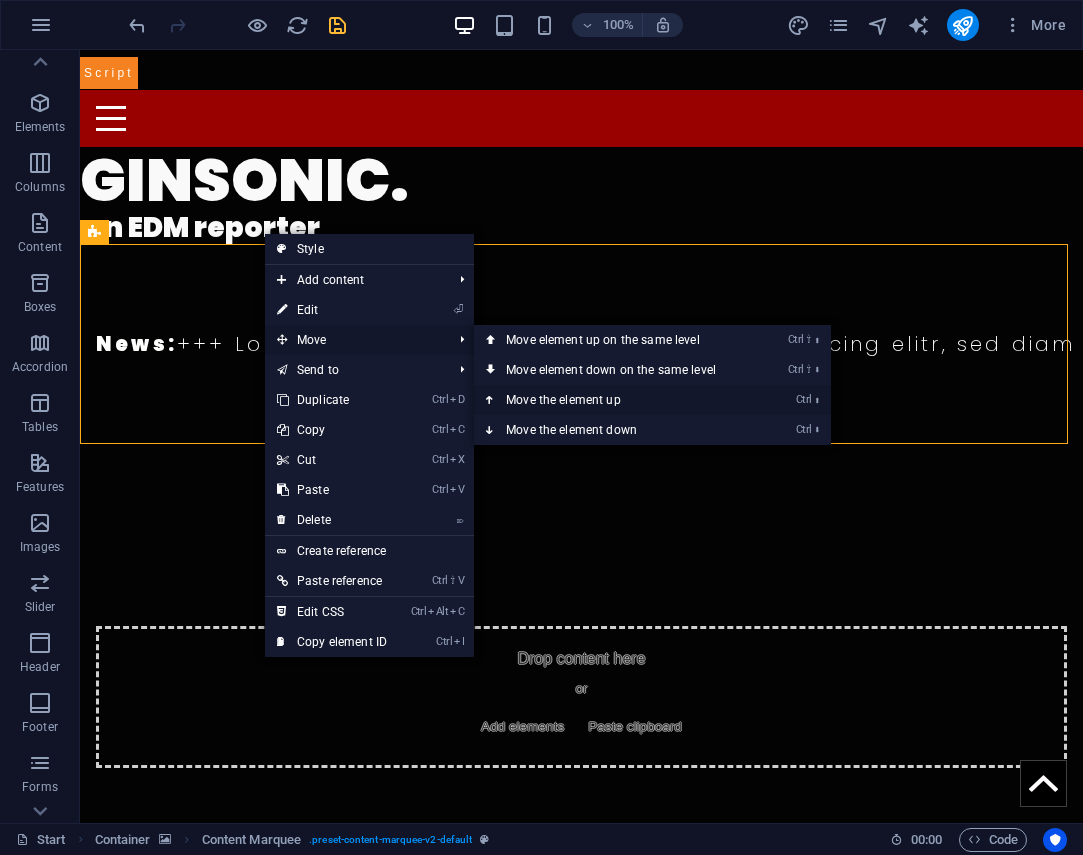 click on "Ctrl ⬆  Move the element up" at bounding box center [615, 400] 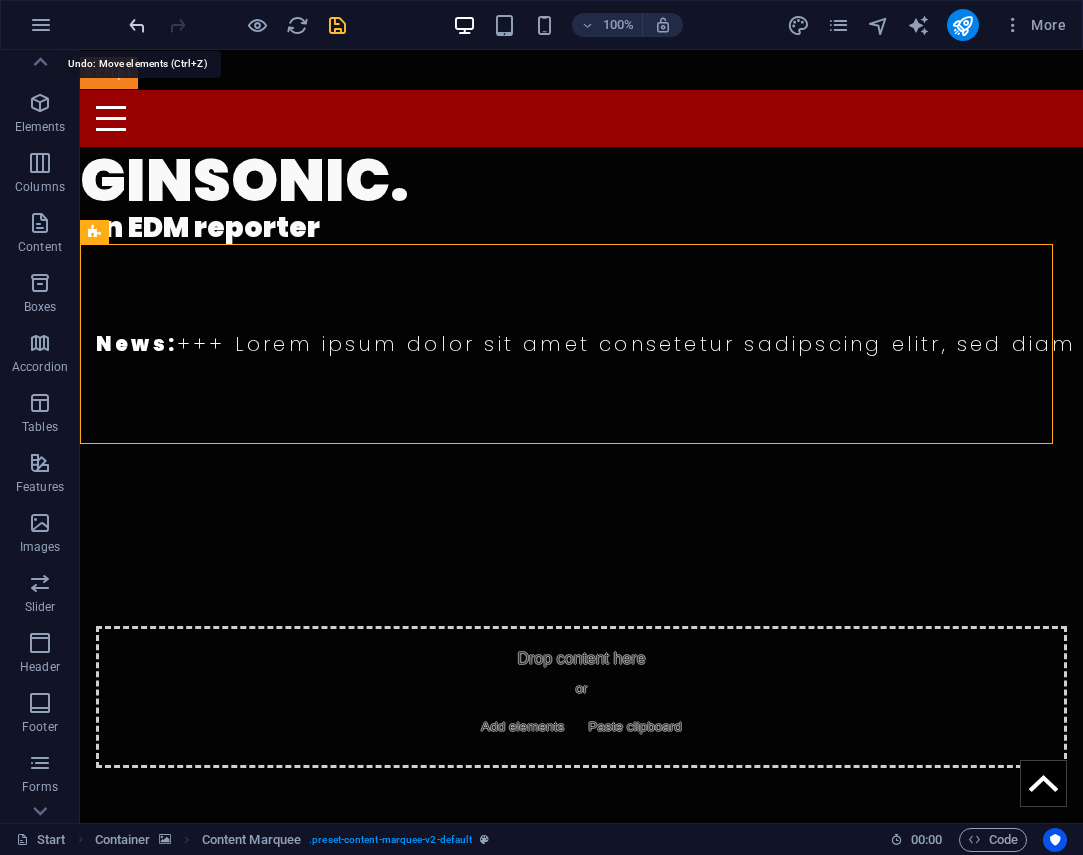 click at bounding box center (137, 25) 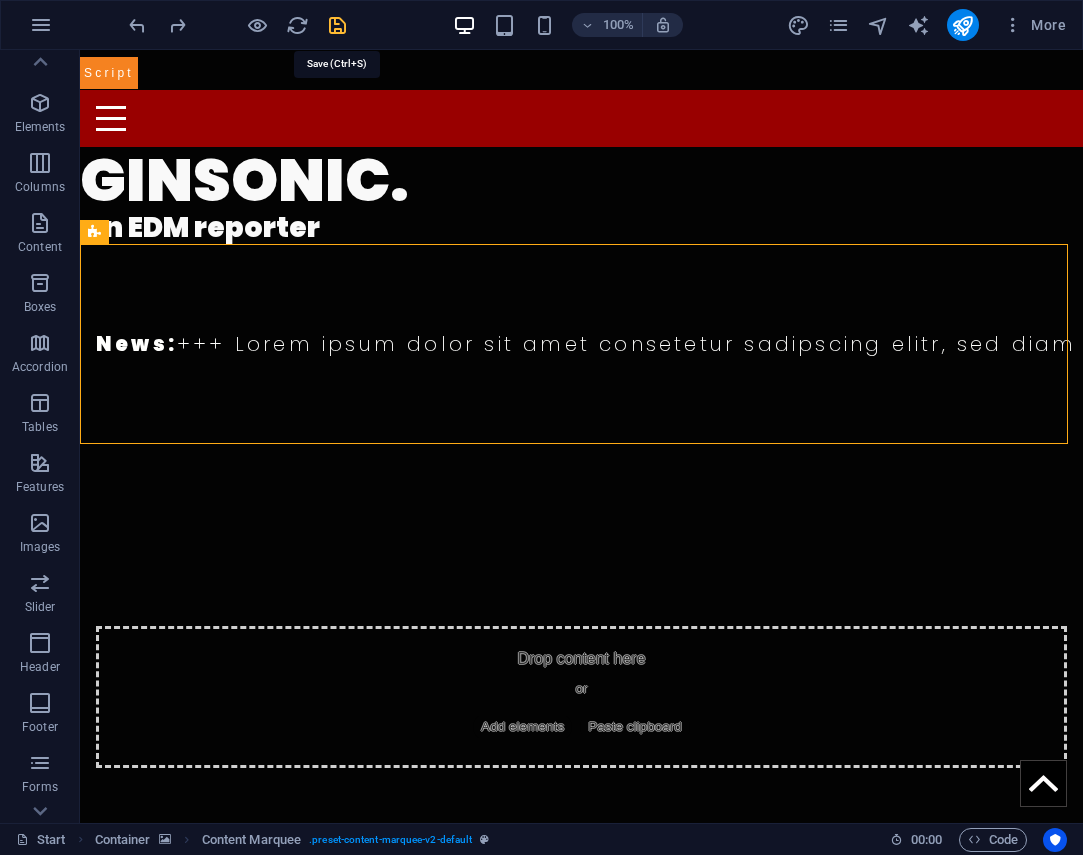 click at bounding box center [337, 25] 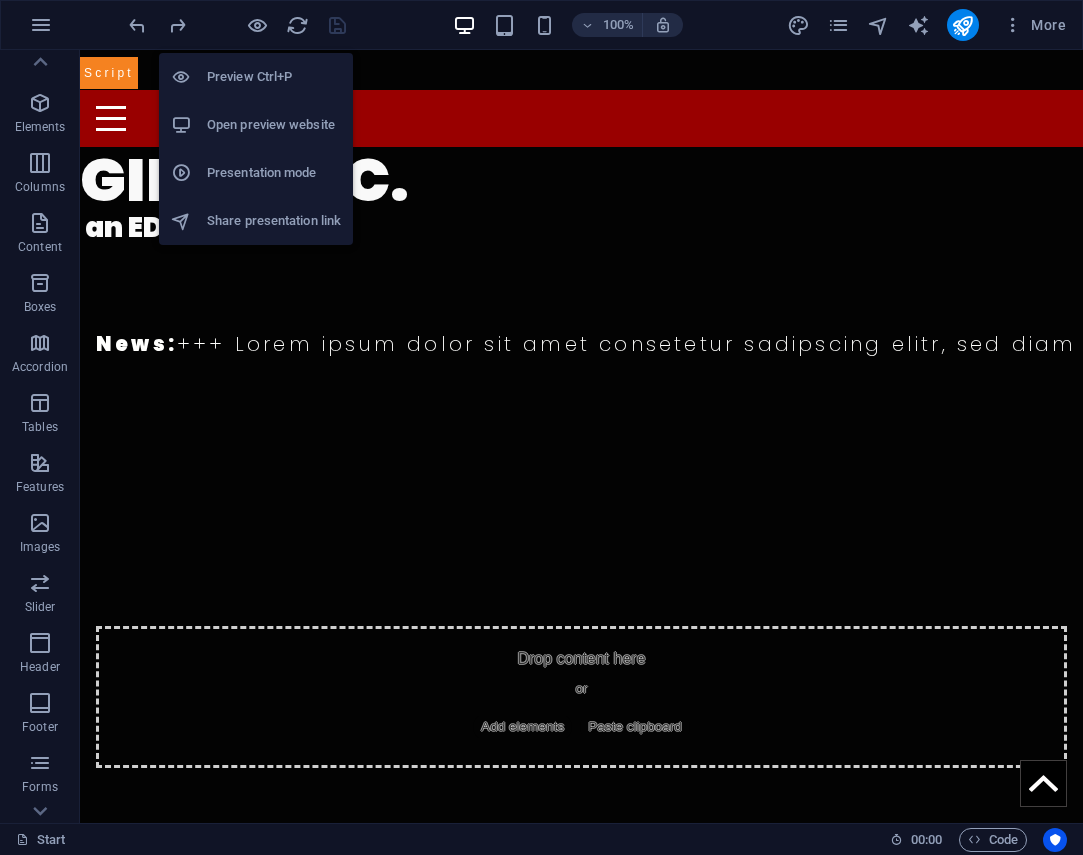 click on "Open preview website" at bounding box center (274, 125) 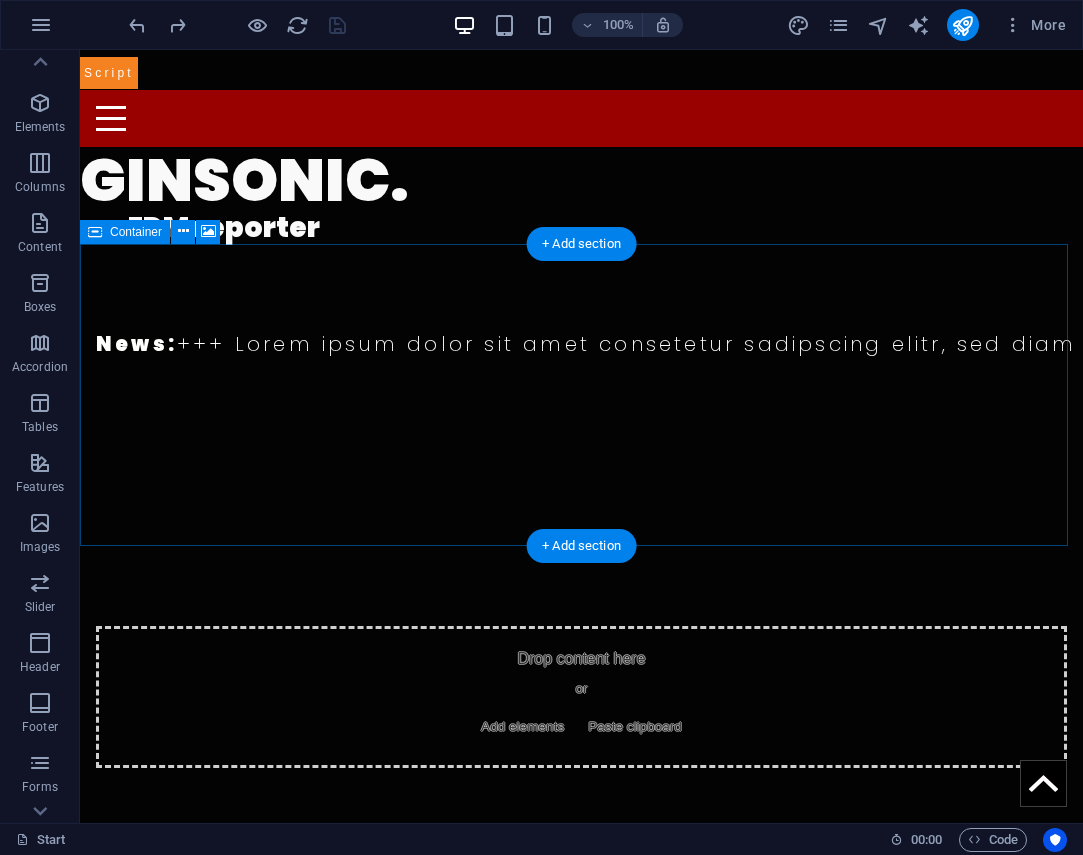 click on "Drop content here or  Add elements  Paste clipboard" at bounding box center (581, 697) 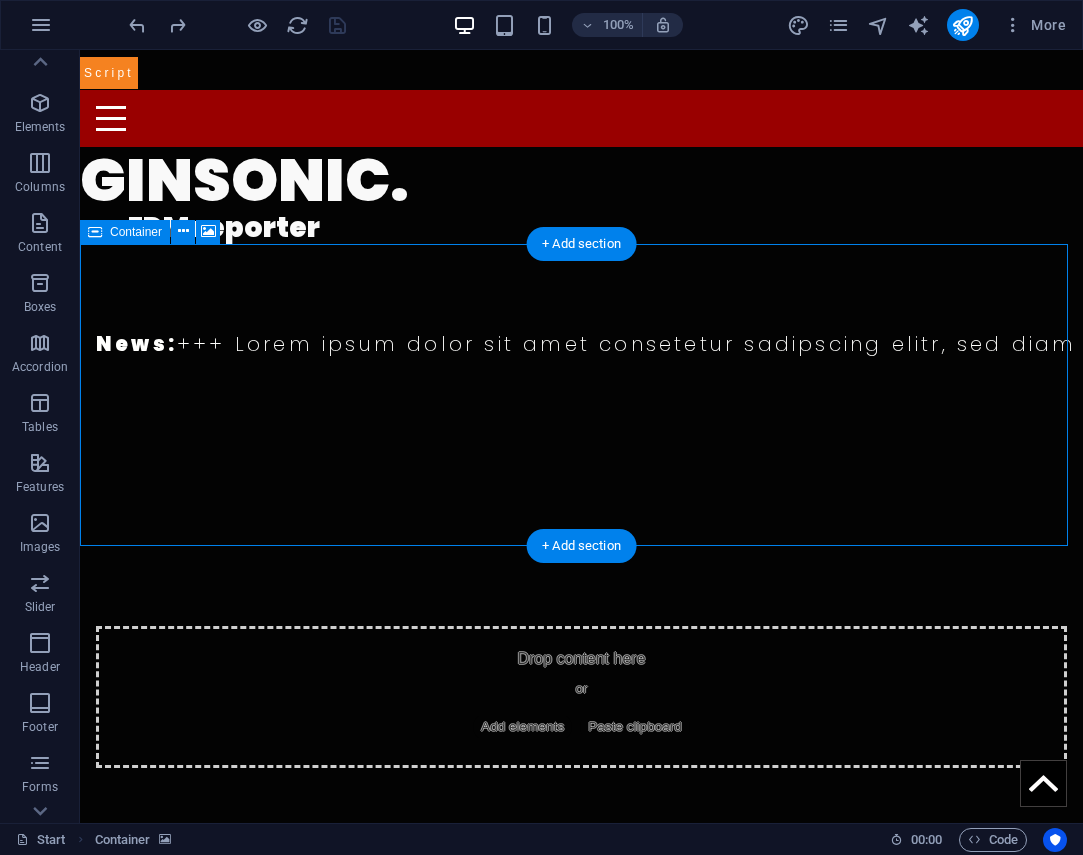 click on "Drop content here or  Add elements  Paste clipboard" at bounding box center [581, 697] 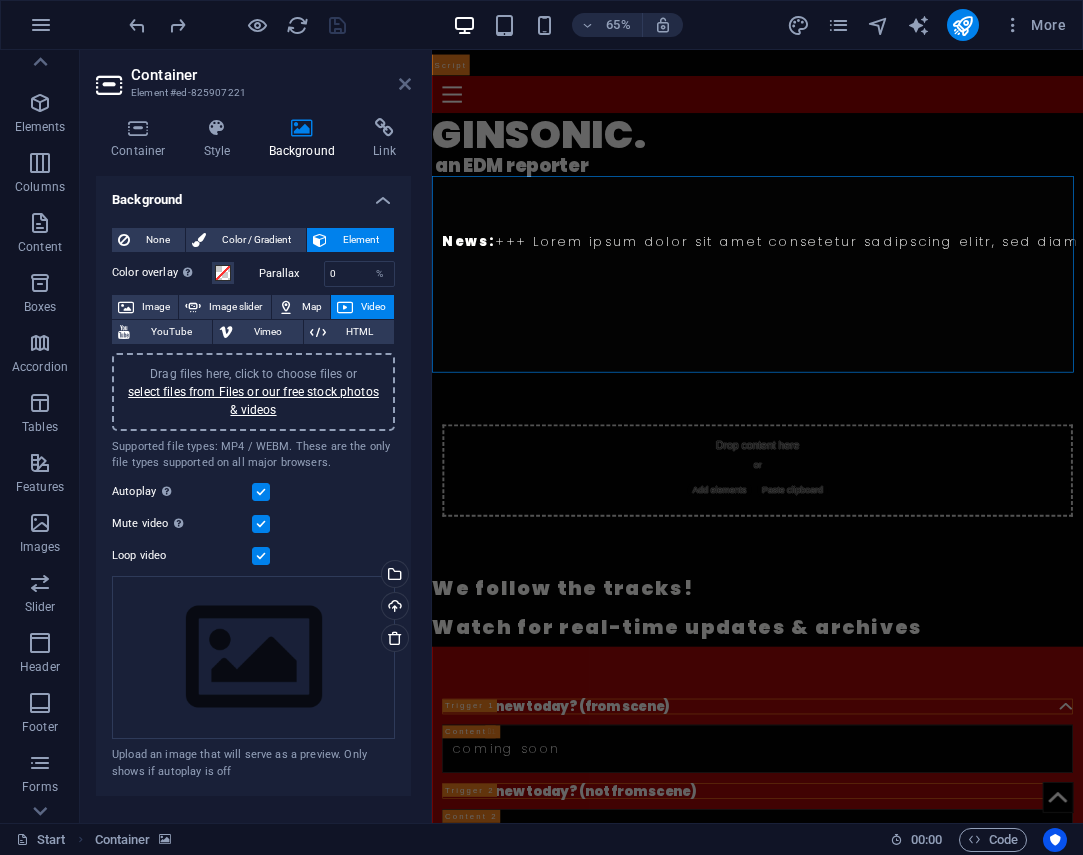 click at bounding box center [405, 84] 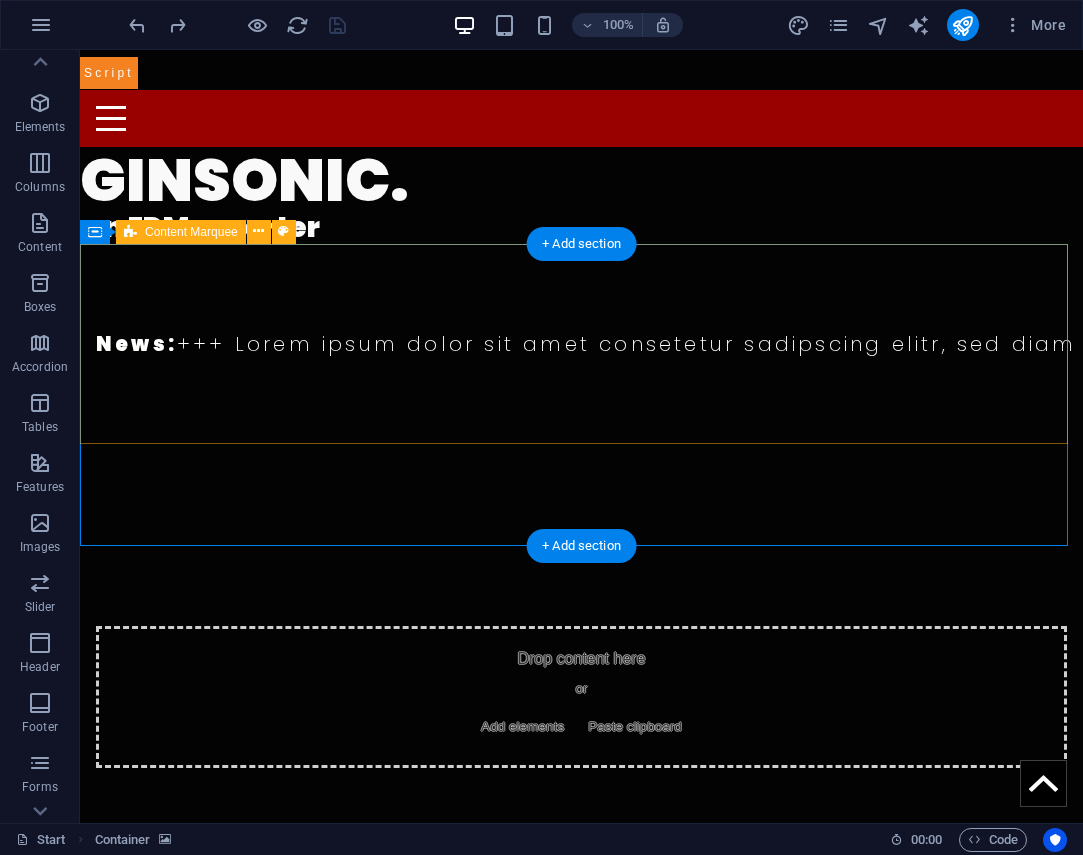click on "News:  +++ Lorem ipsum dolor sit amet consetetur sadipscing elitr, sed diam nonumy eirmod tempor invidunt ut labore. +++" at bounding box center (581, 344) 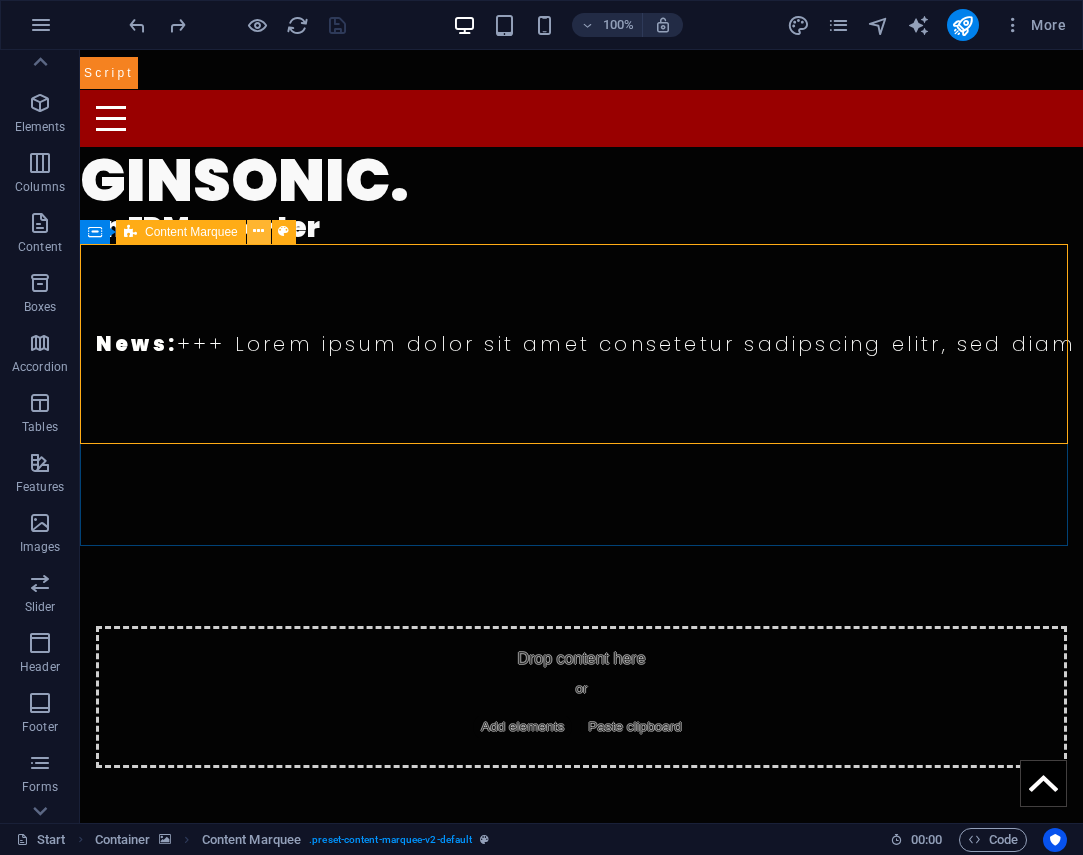 click at bounding box center (258, 231) 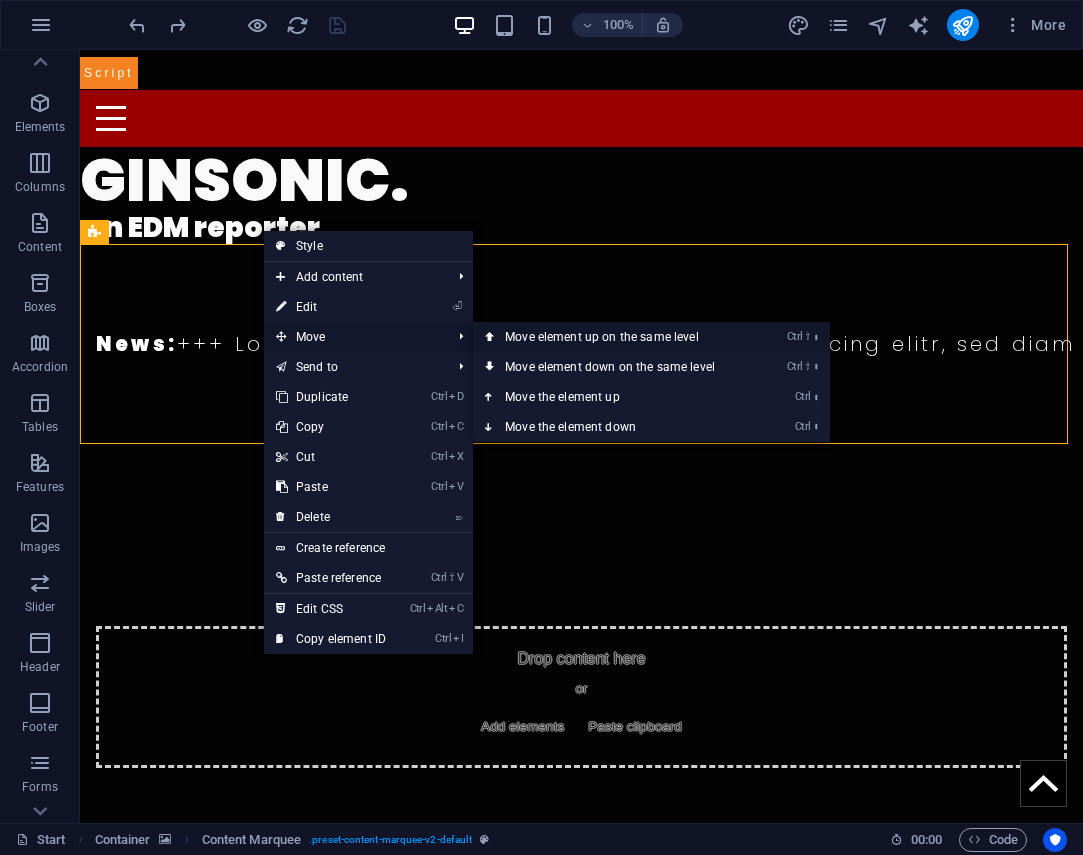click on "Ctrl ⇧ ⬆  Move element up on the same level" at bounding box center [614, 337] 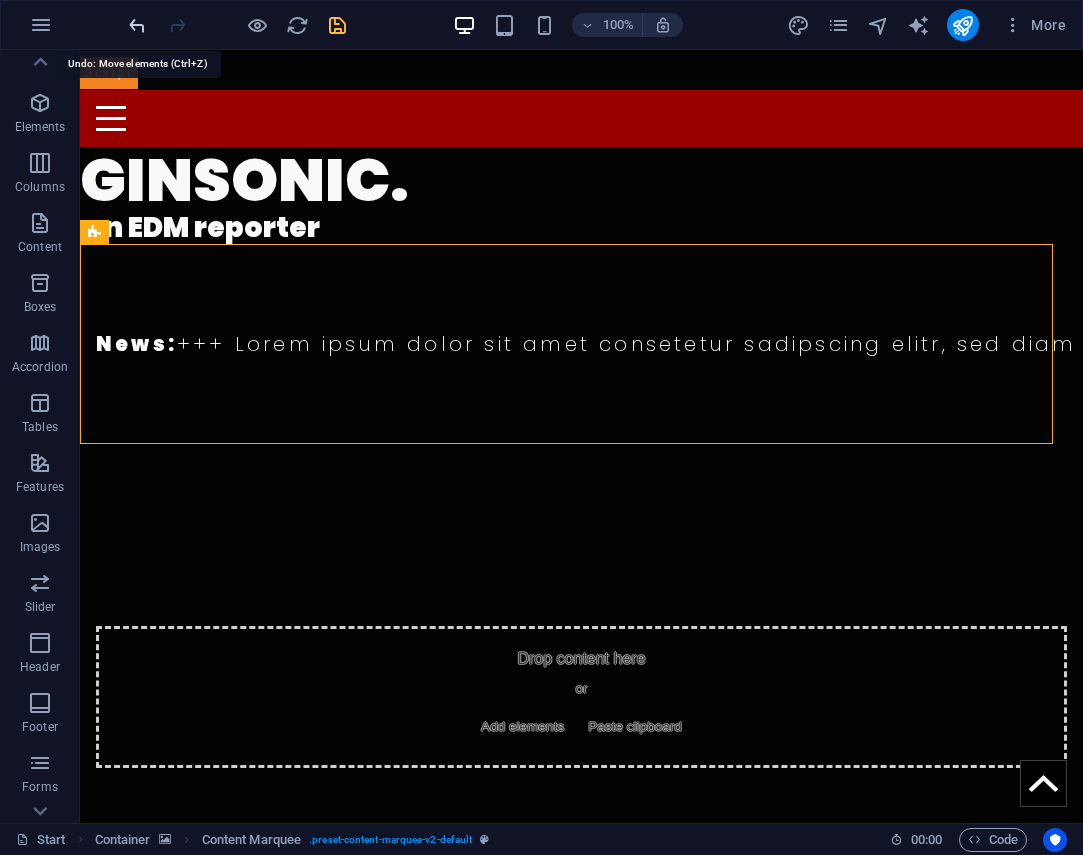 click at bounding box center [137, 25] 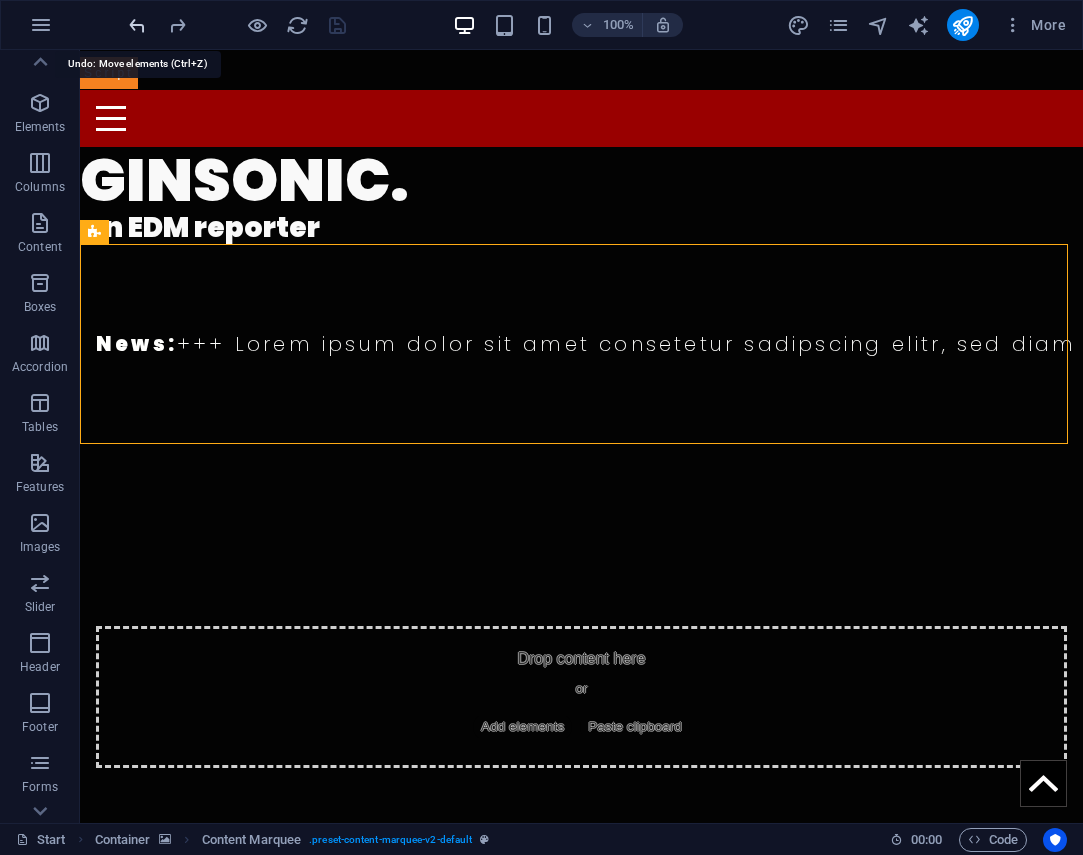 click at bounding box center [137, 25] 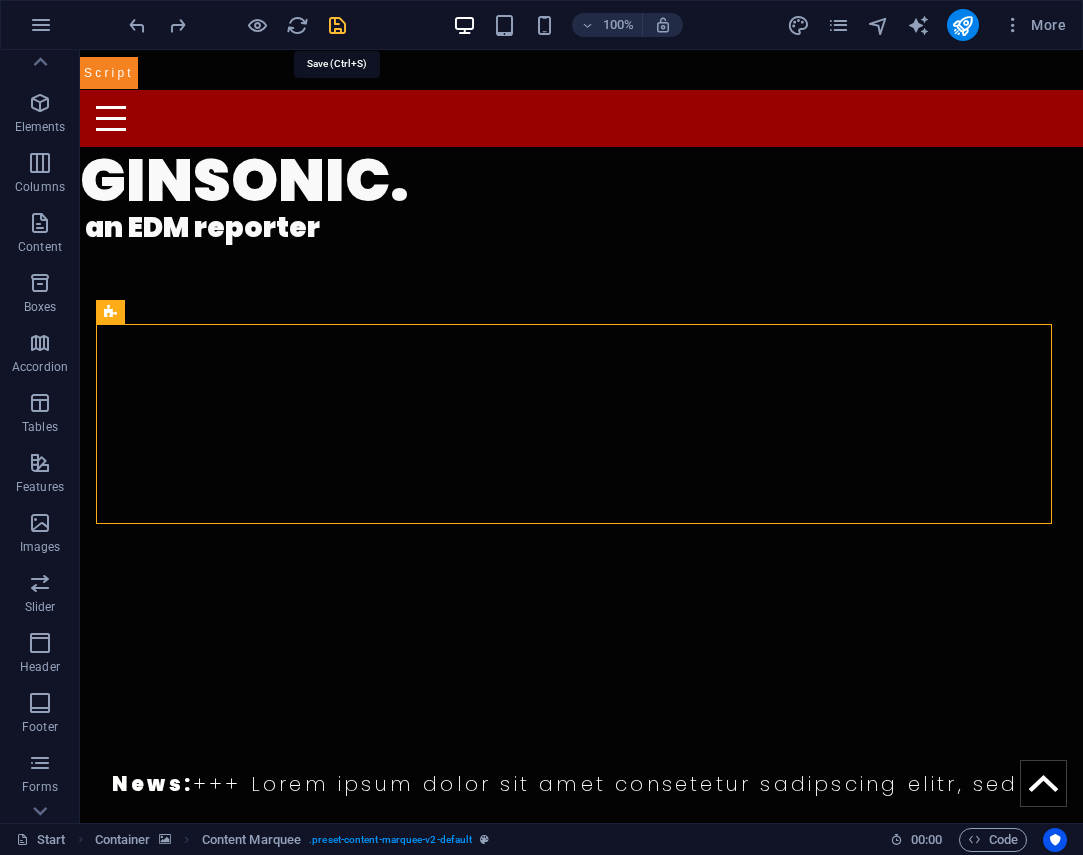 click at bounding box center [337, 25] 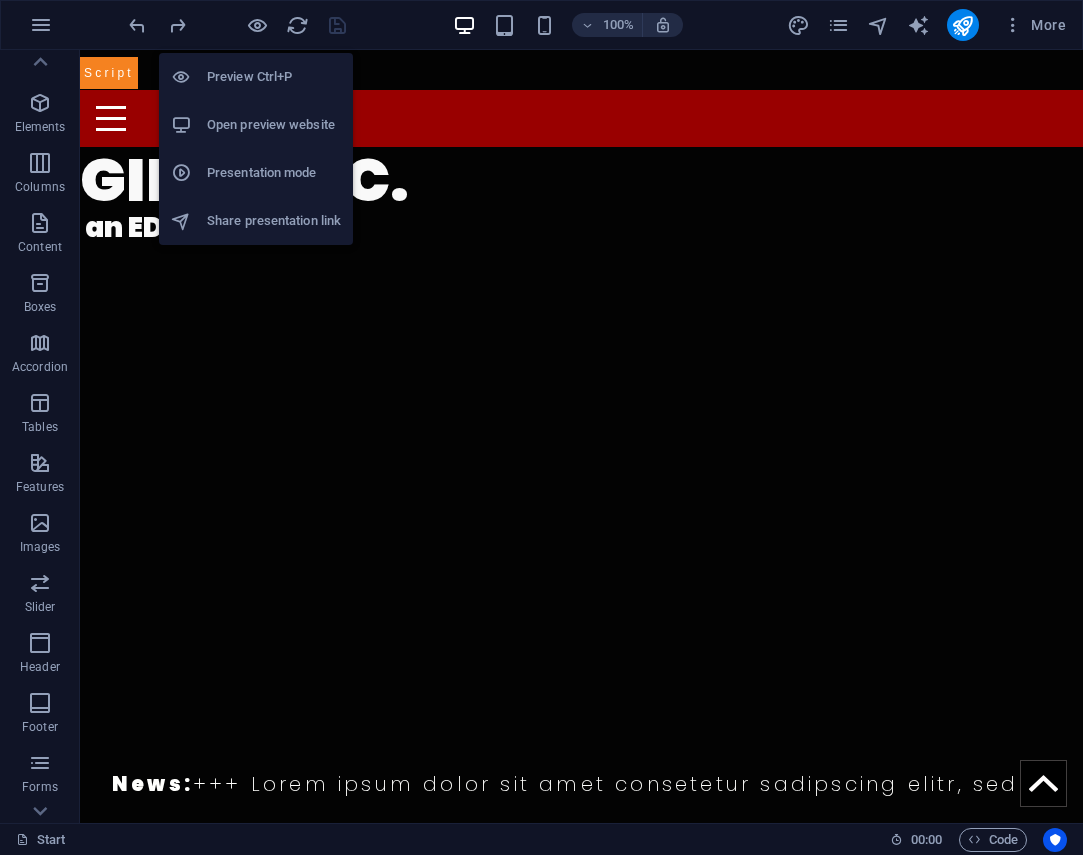 click on "Open preview website" at bounding box center [274, 125] 